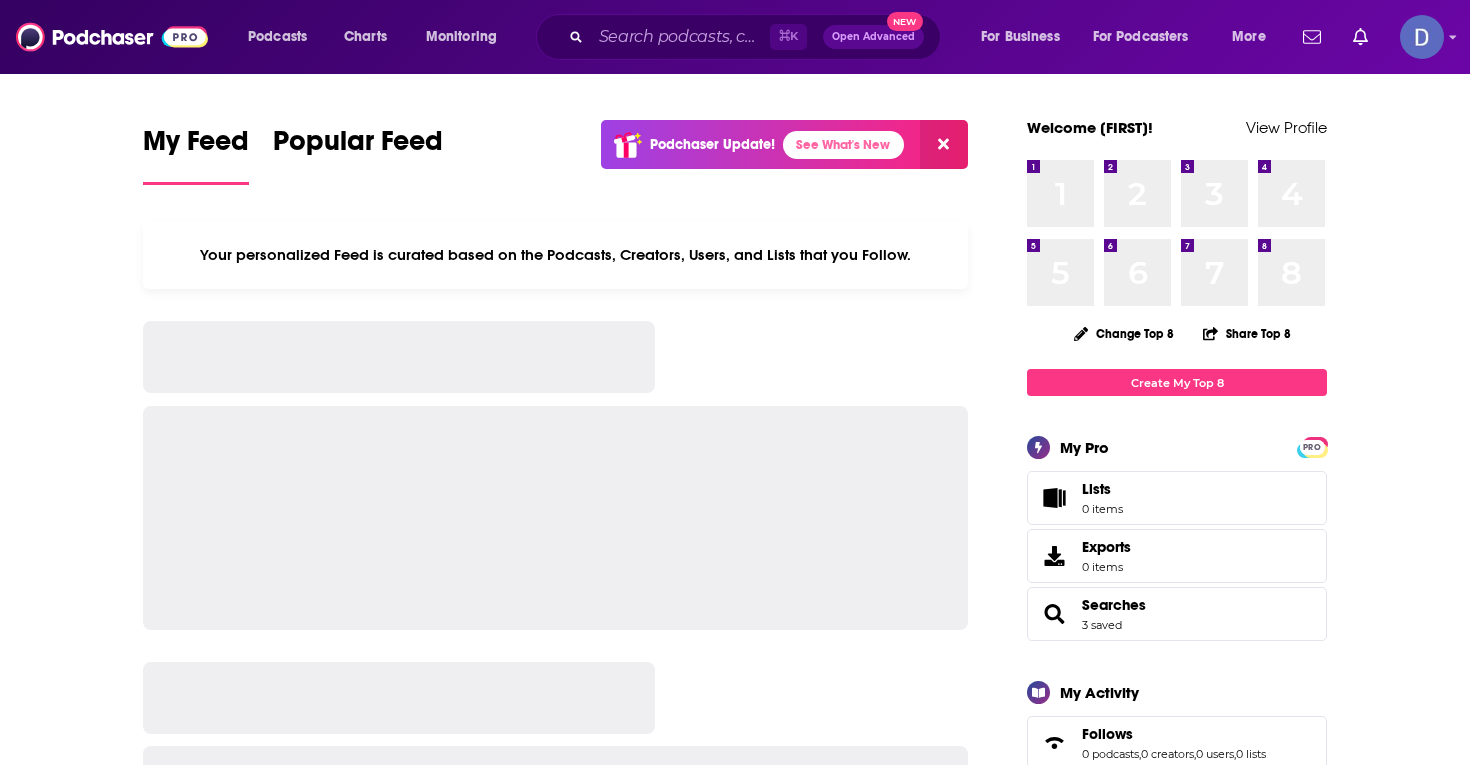 scroll, scrollTop: 0, scrollLeft: 0, axis: both 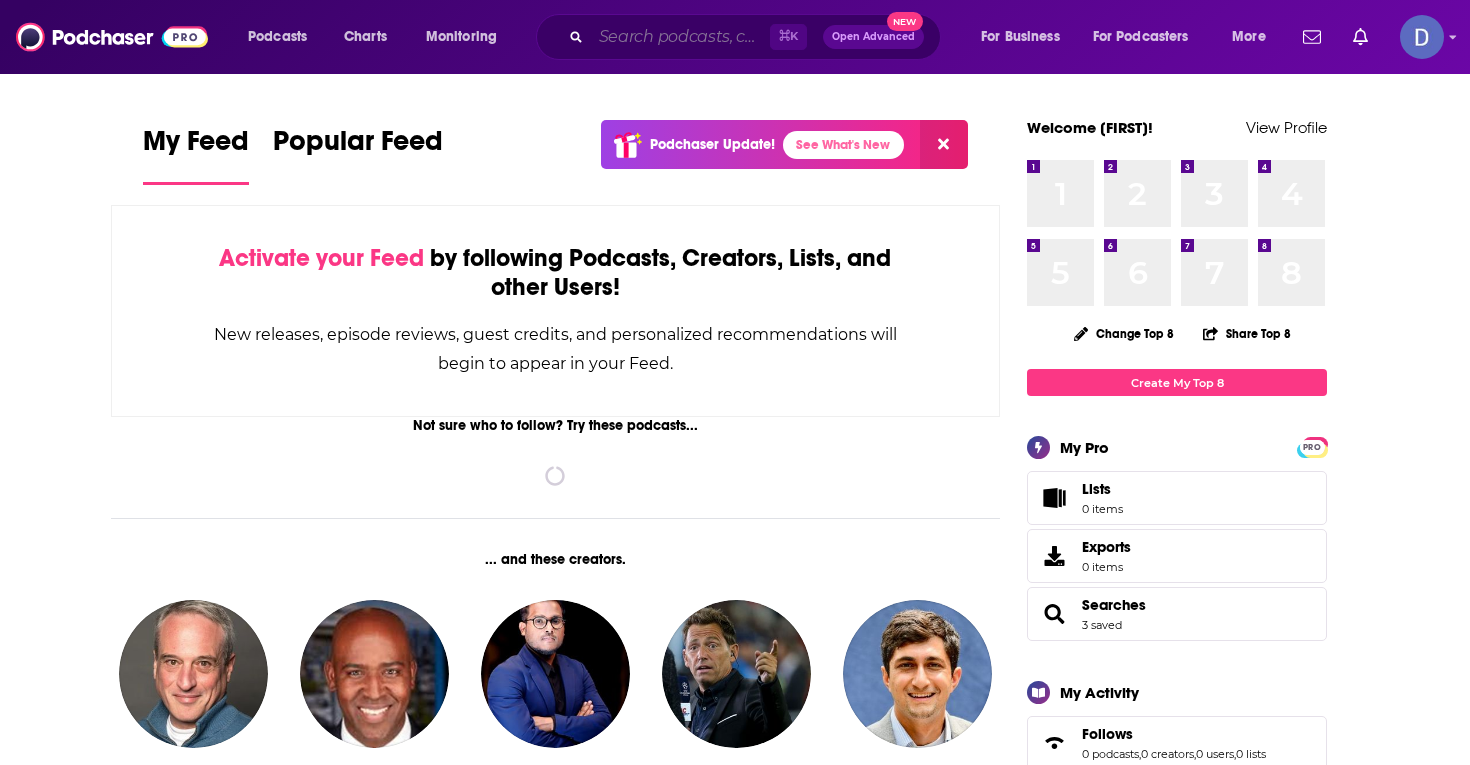 click at bounding box center (680, 37) 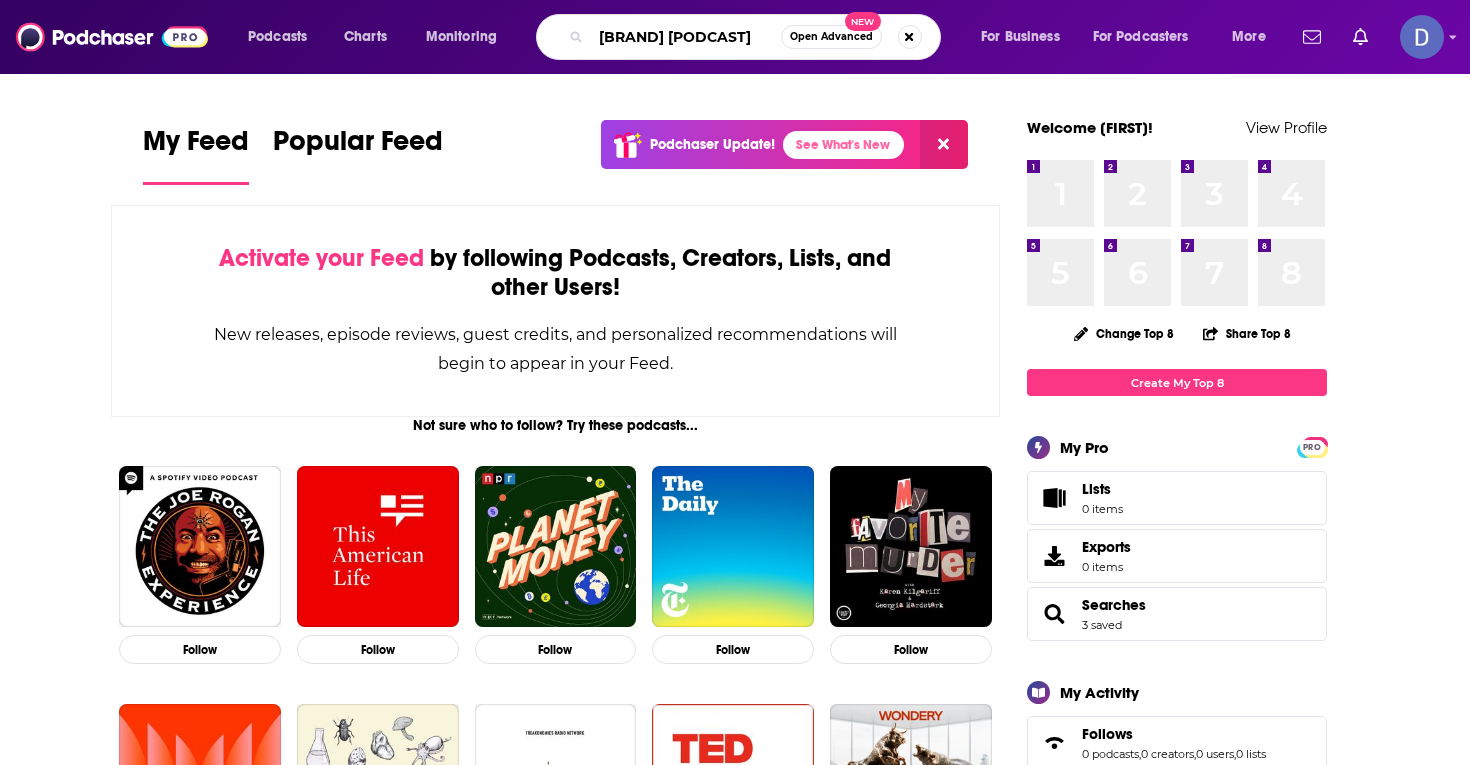 type on "[BRAND] [PODCAST]" 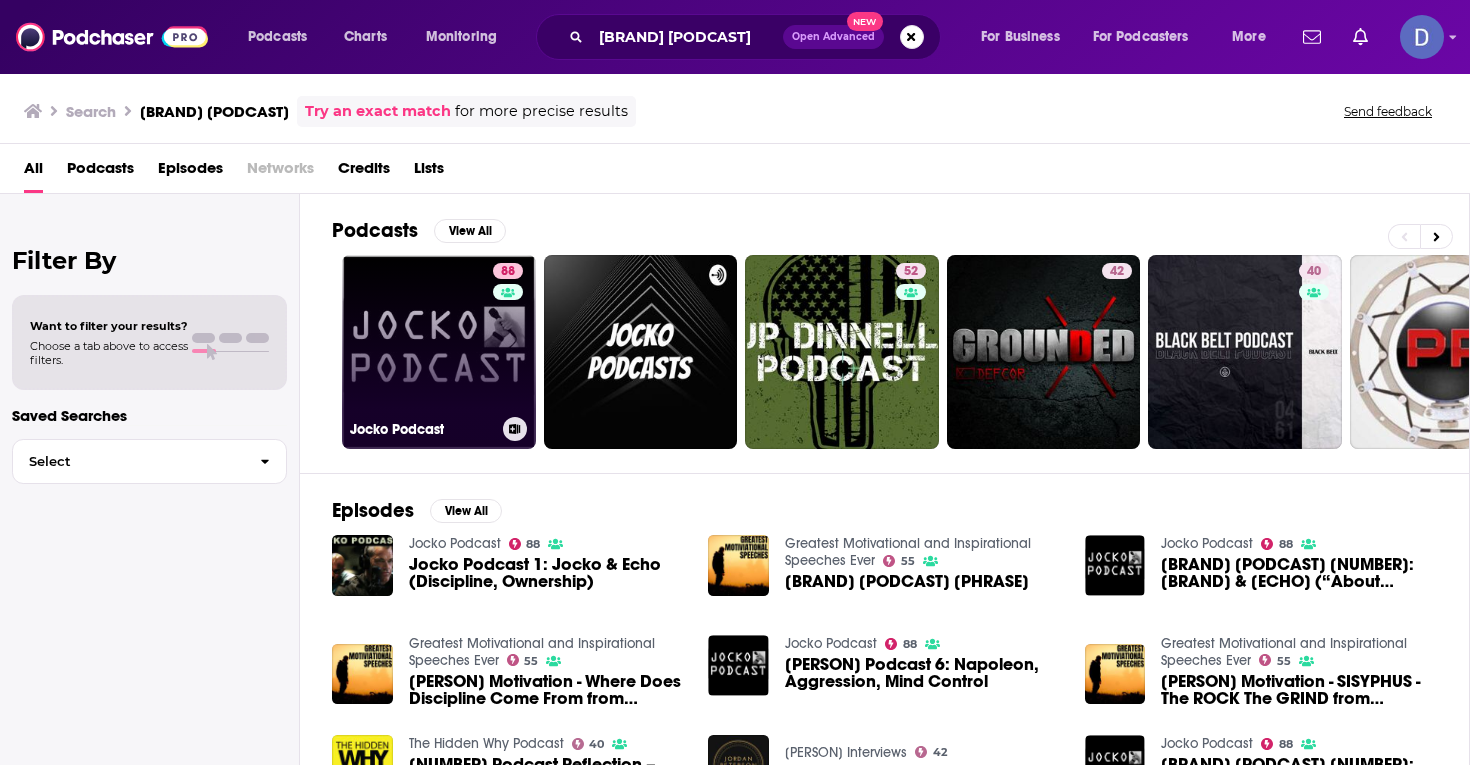 click on "88 Jocko Podcast" at bounding box center (439, 352) 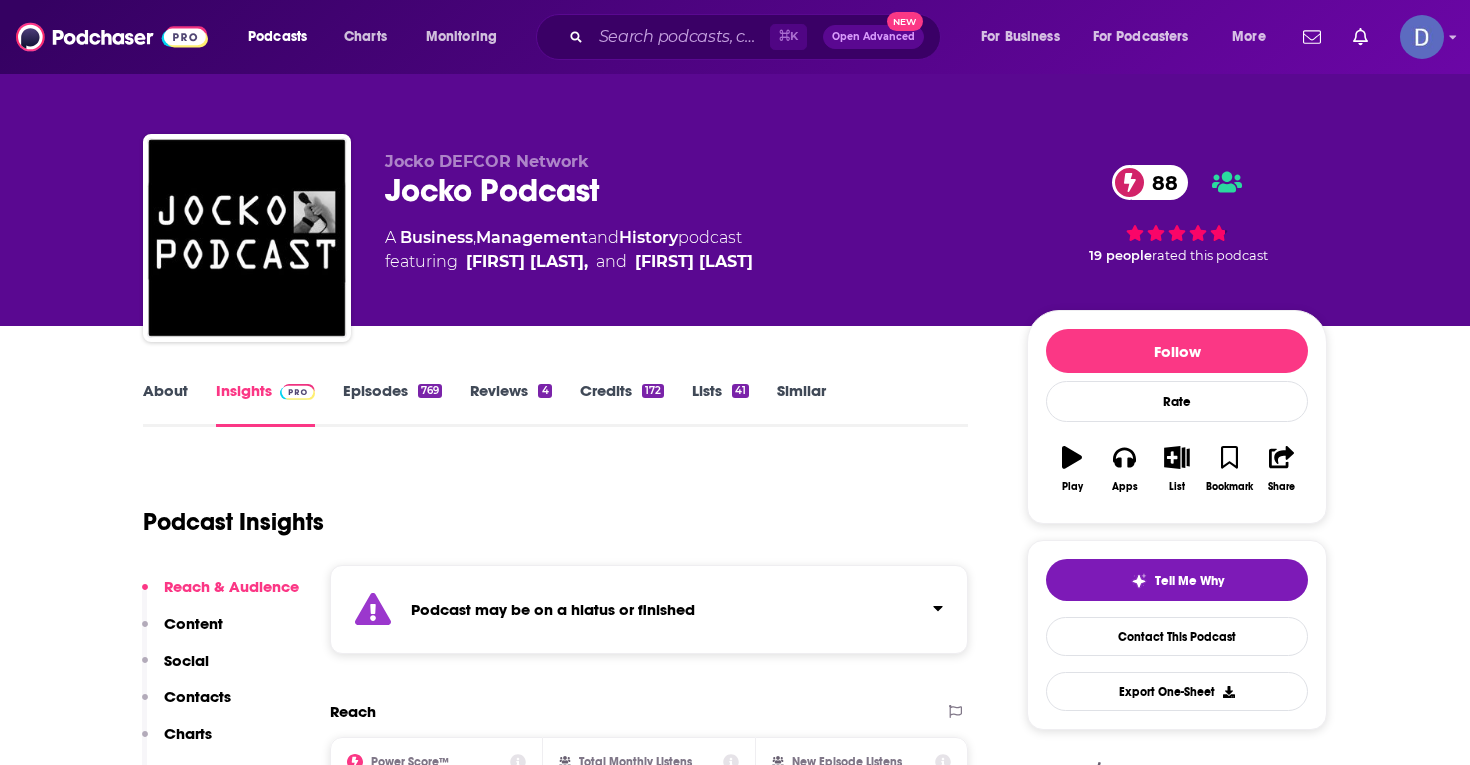 click on "Episodes [NUMBER]" at bounding box center (392, 404) 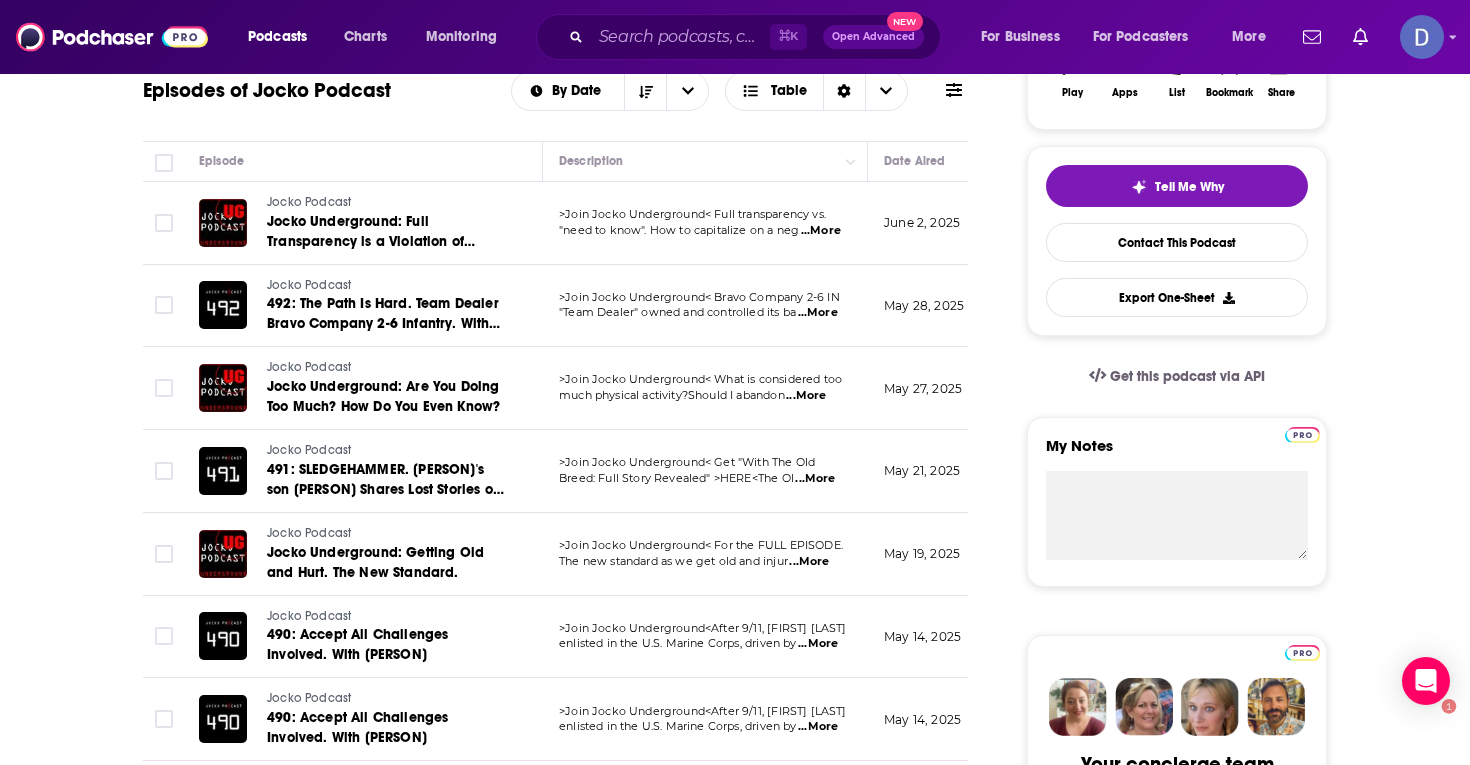scroll, scrollTop: 133, scrollLeft: 0, axis: vertical 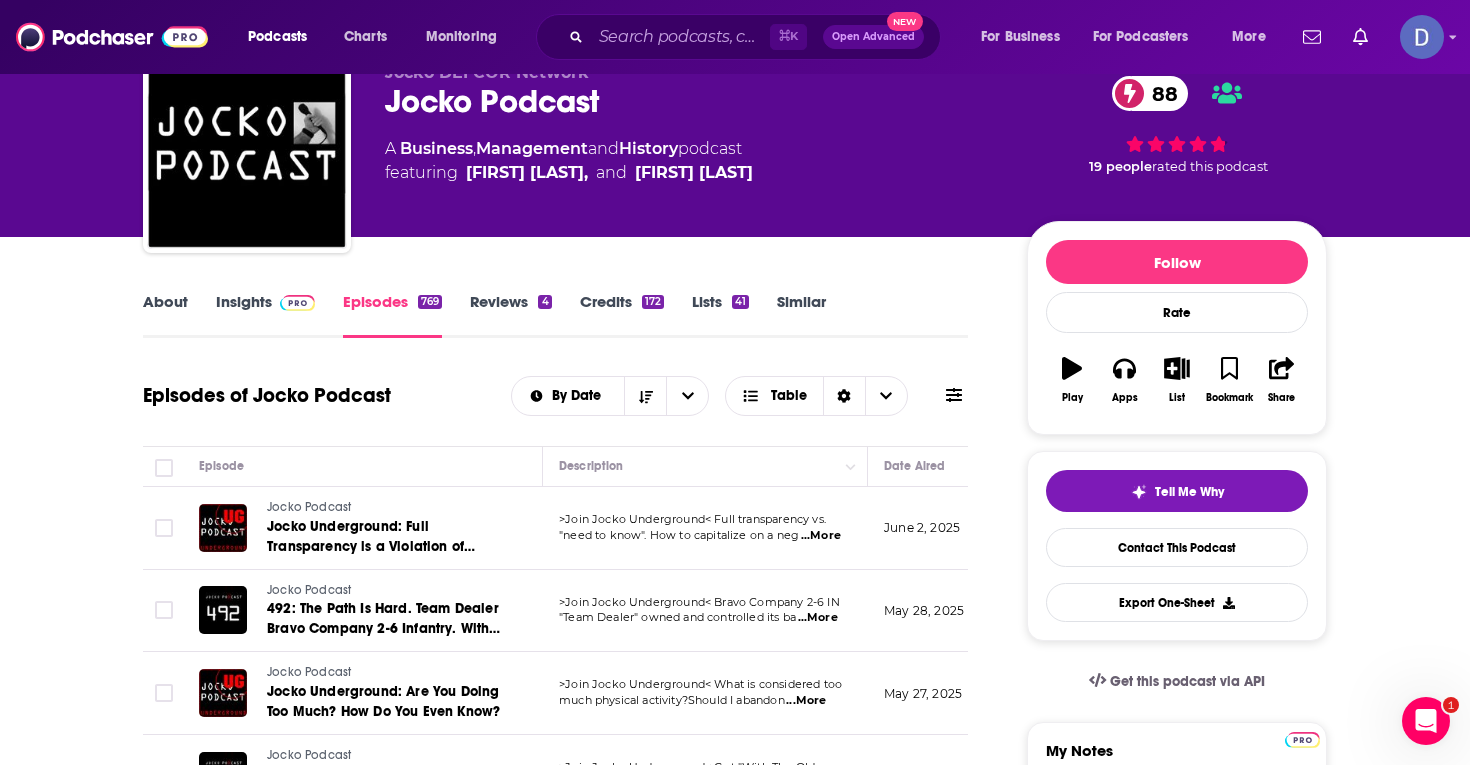 click on "Insights" at bounding box center [265, 315] 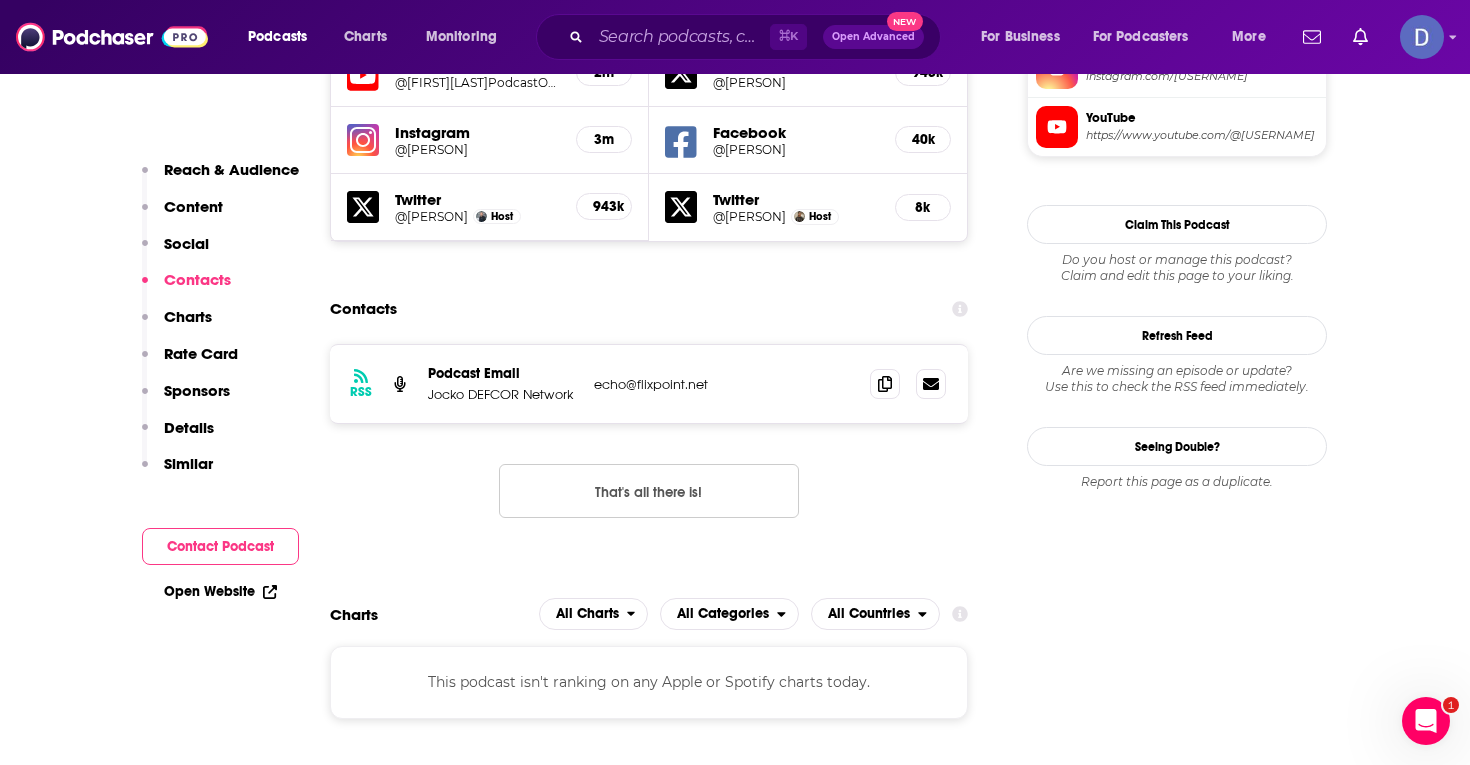scroll, scrollTop: 1893, scrollLeft: 0, axis: vertical 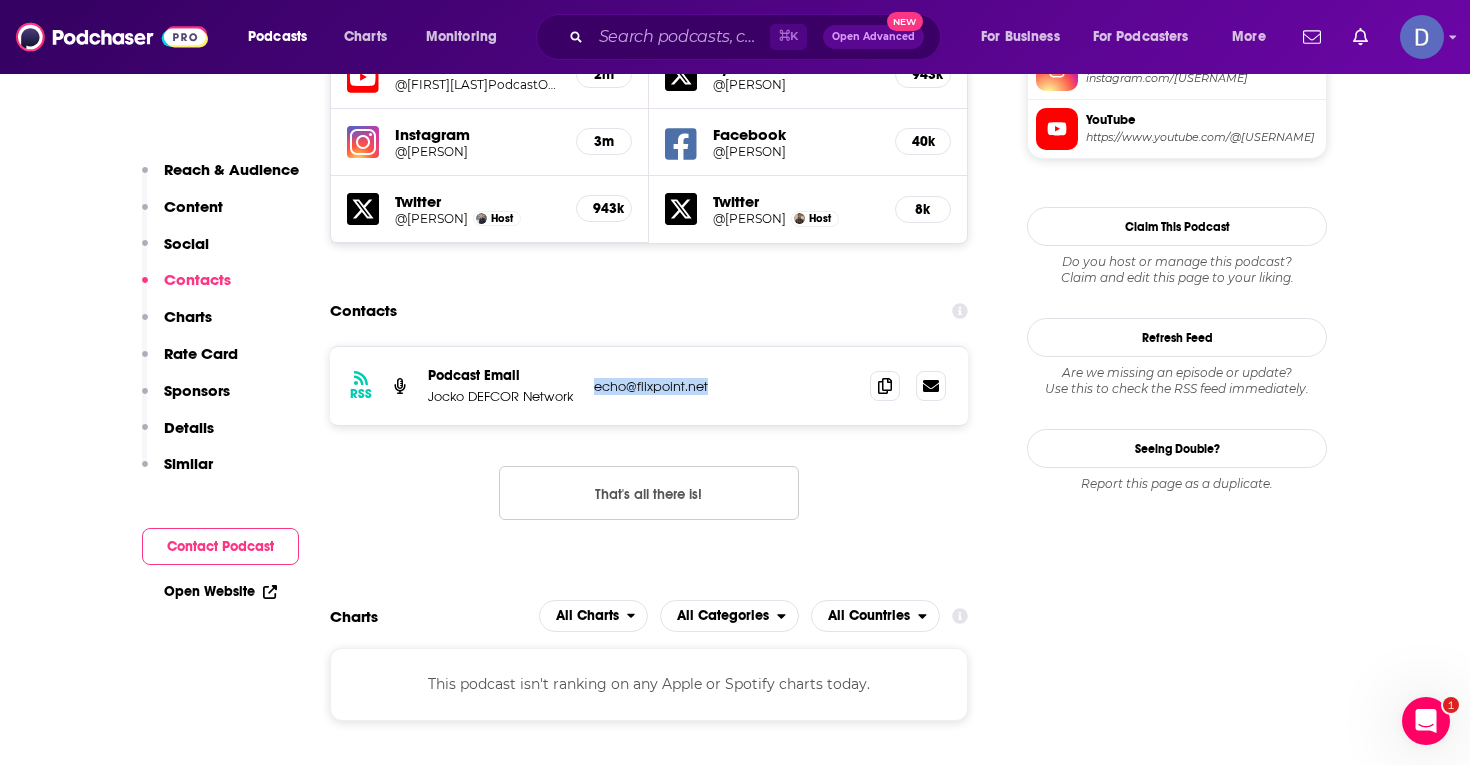 drag, startPoint x: 723, startPoint y: 395, endPoint x: 591, endPoint y: 391, distance: 132.0606 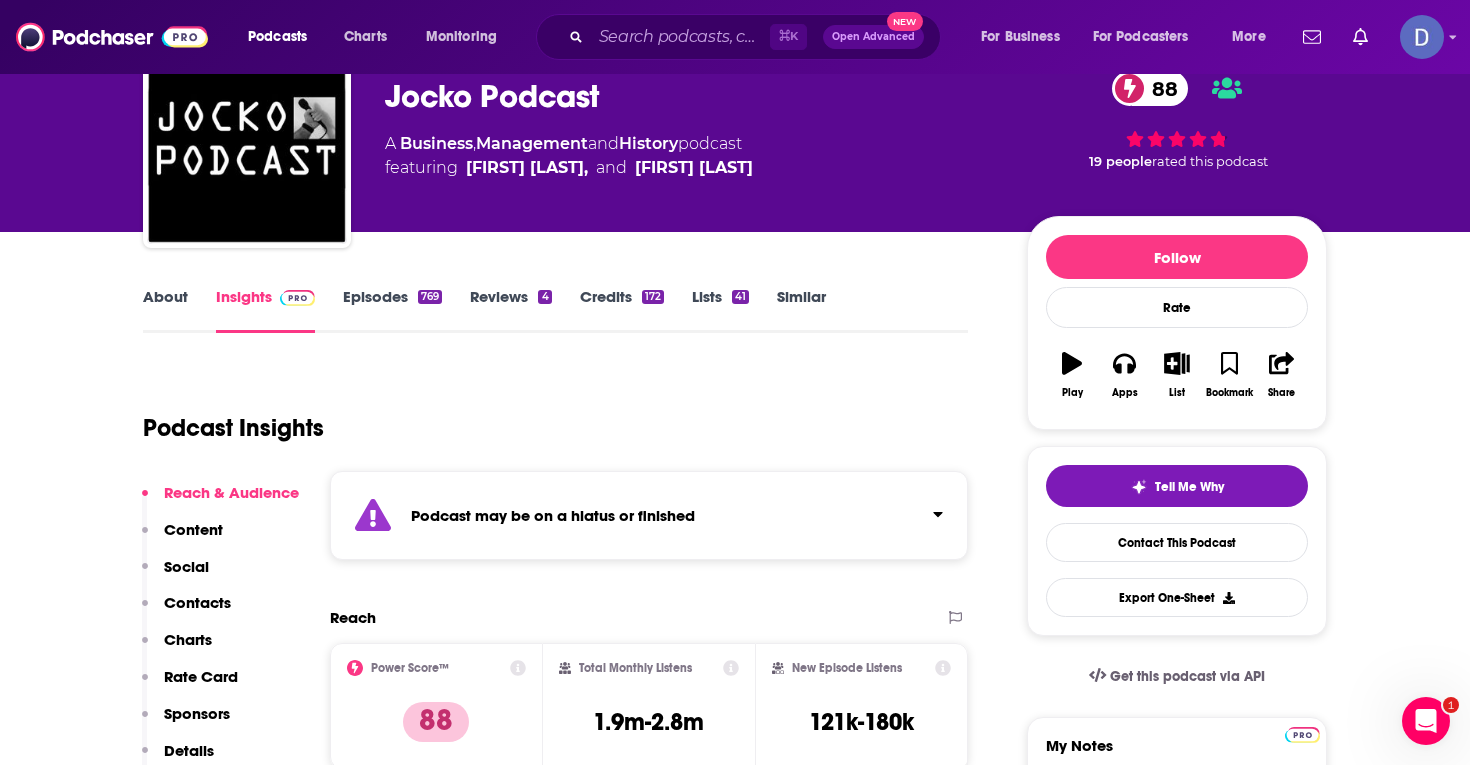 scroll, scrollTop: 79, scrollLeft: 0, axis: vertical 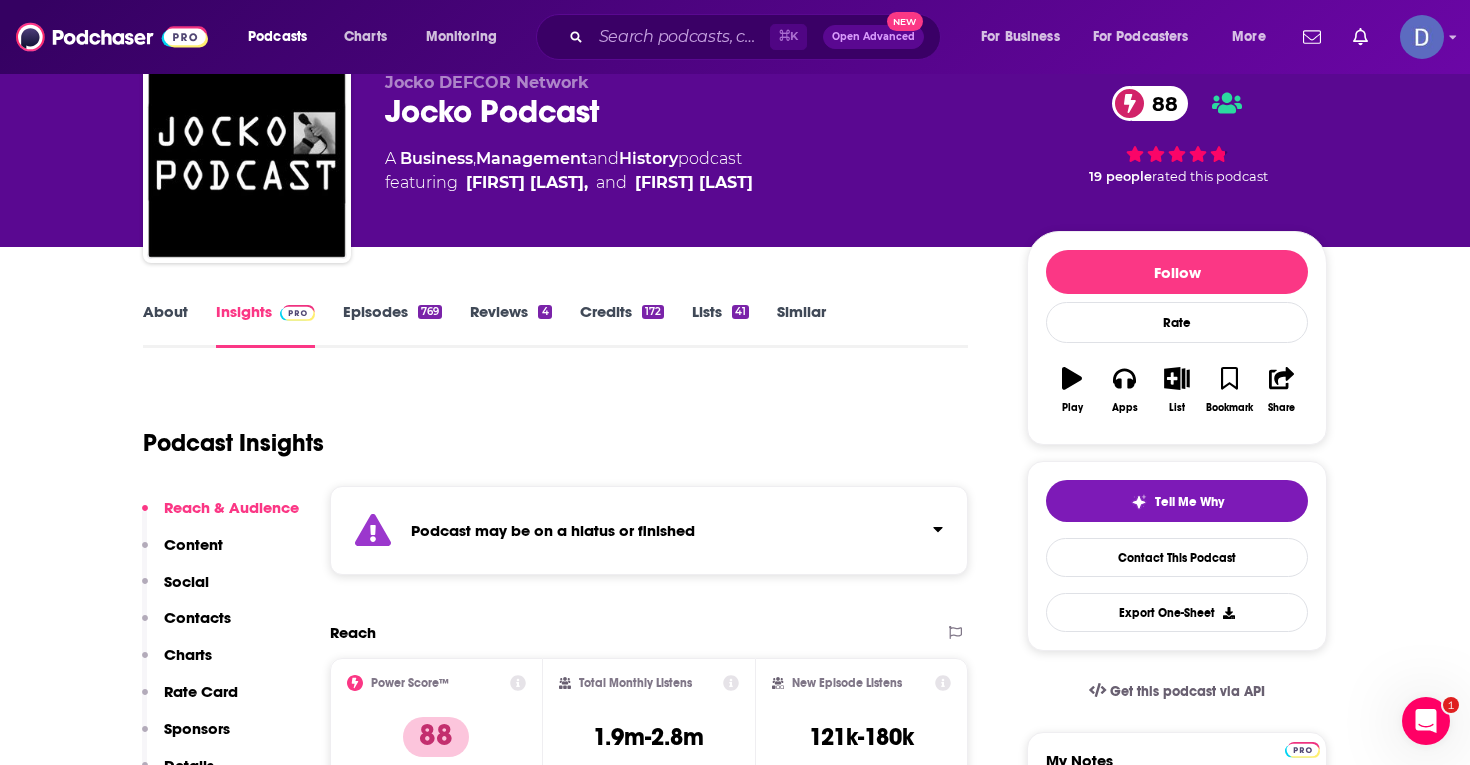 click on "About" at bounding box center (165, 325) 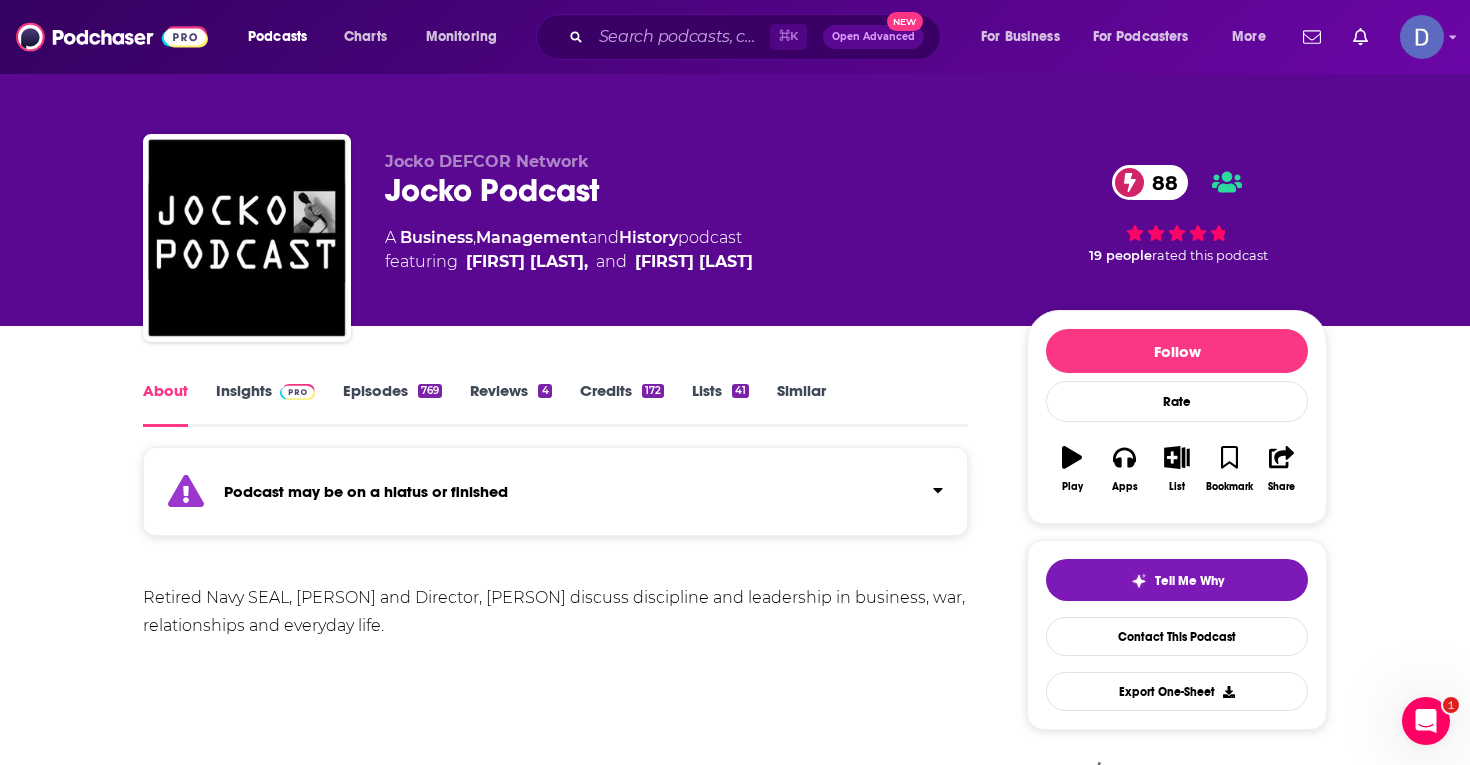 scroll, scrollTop: 1, scrollLeft: 0, axis: vertical 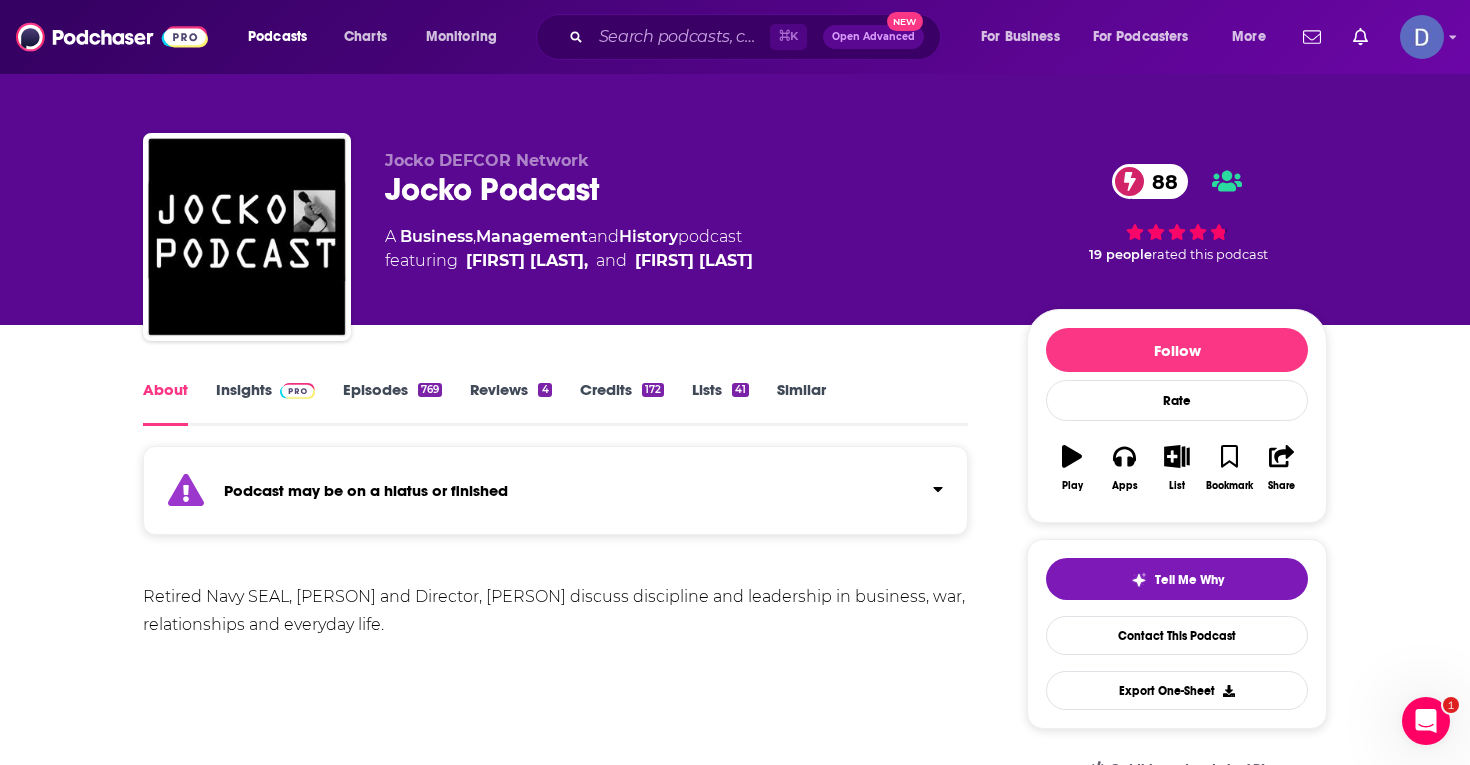 click on "⌘  K Open Advanced New" at bounding box center (738, 37) 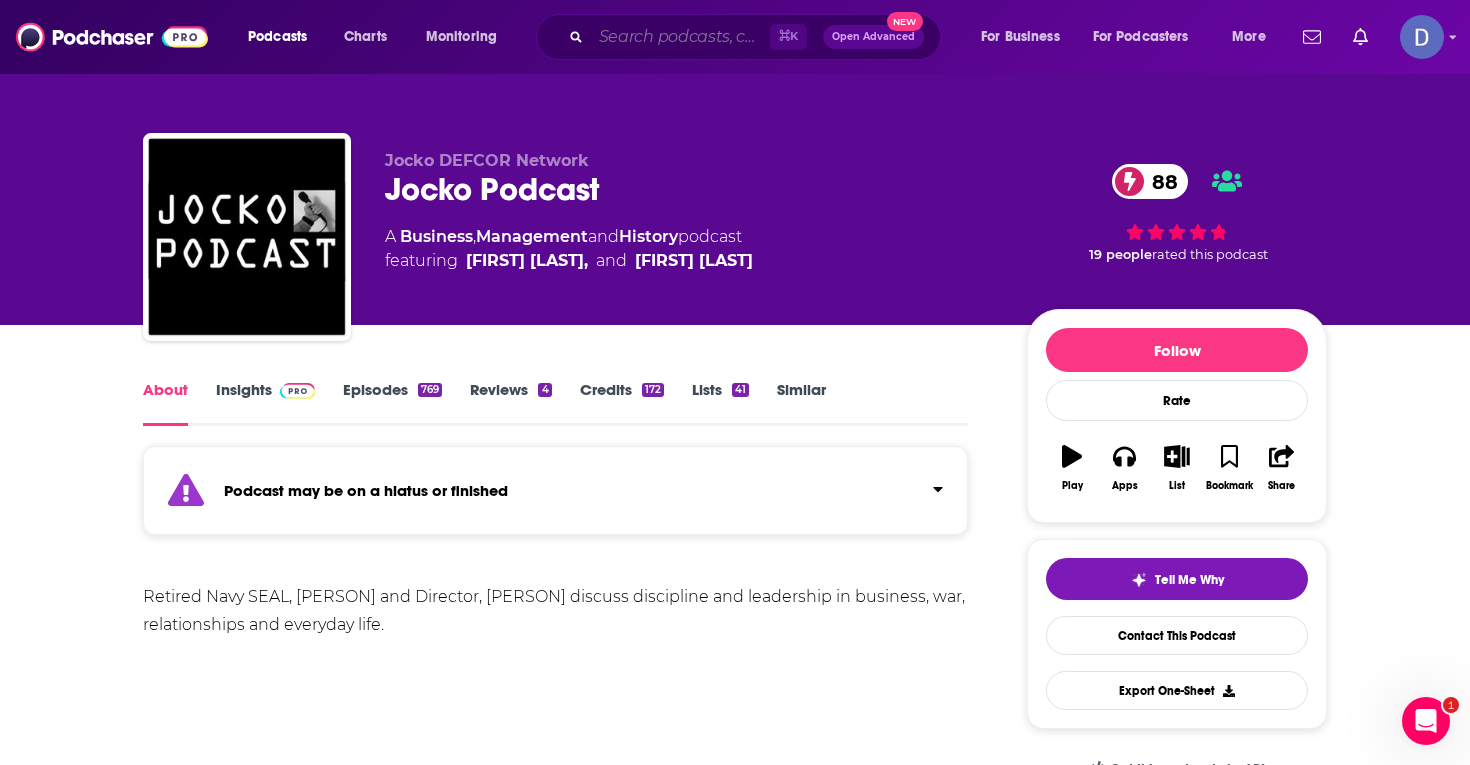 click at bounding box center (680, 37) 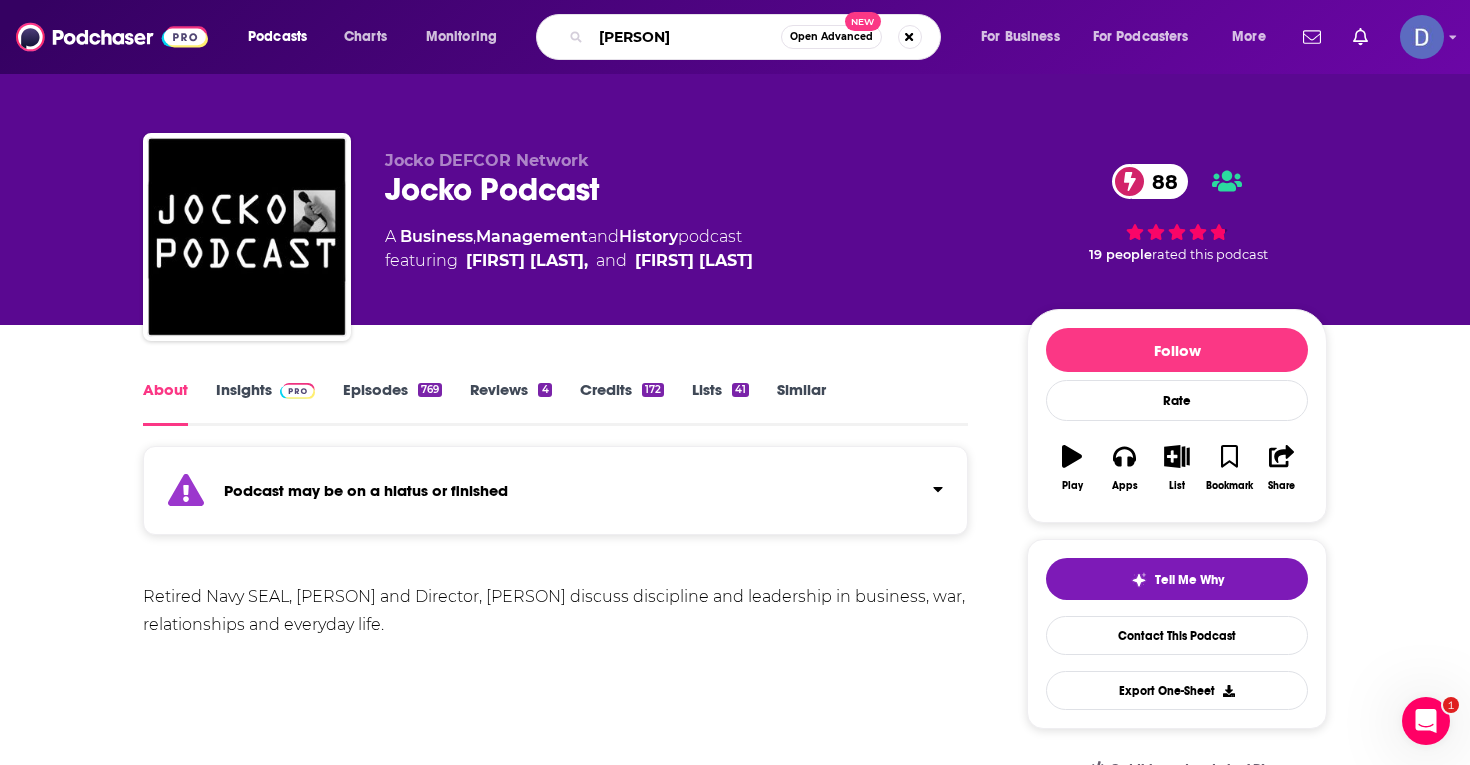 type on "Black Rifle Coffee Podcast" 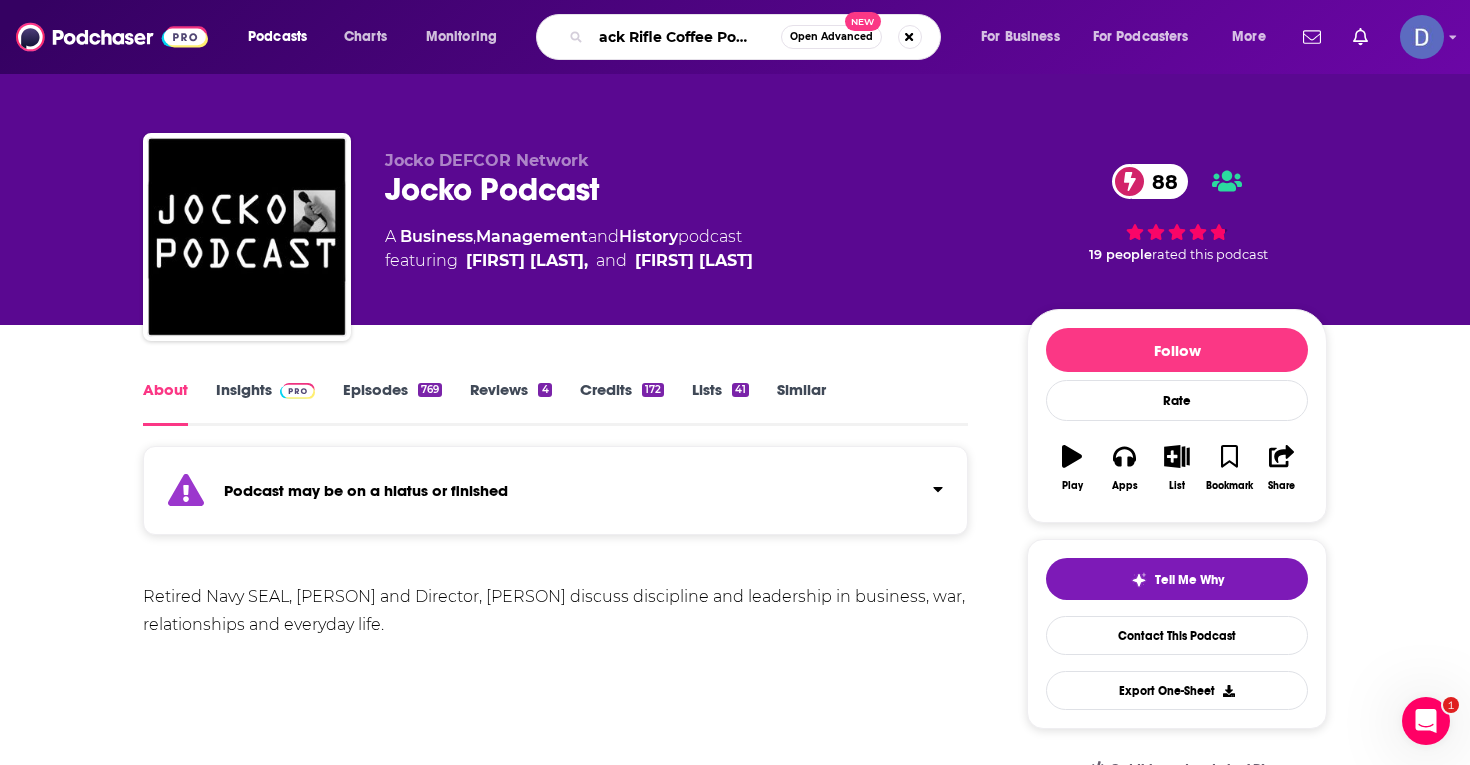 scroll, scrollTop: 0, scrollLeft: 21, axis: horizontal 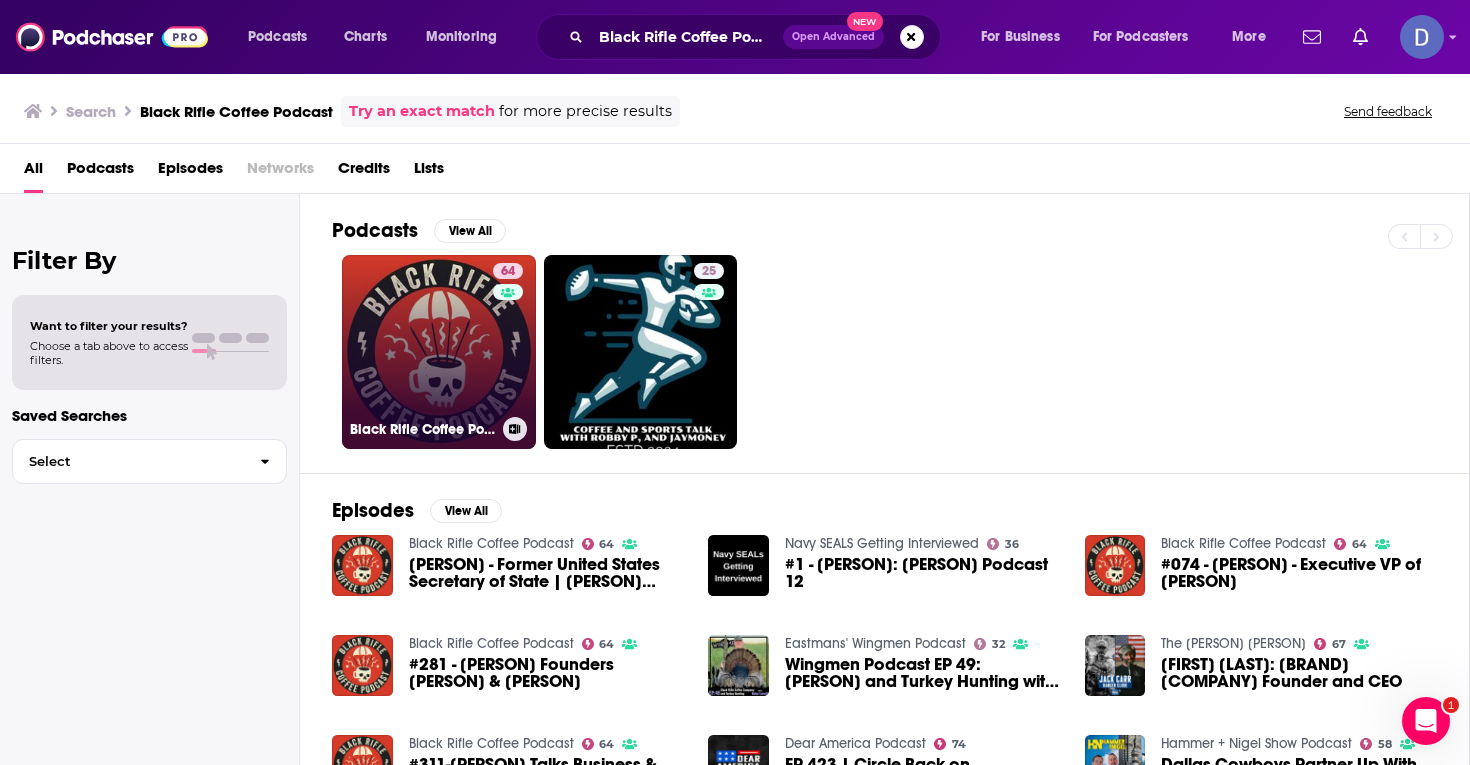click on "64" at bounding box center (510, 340) 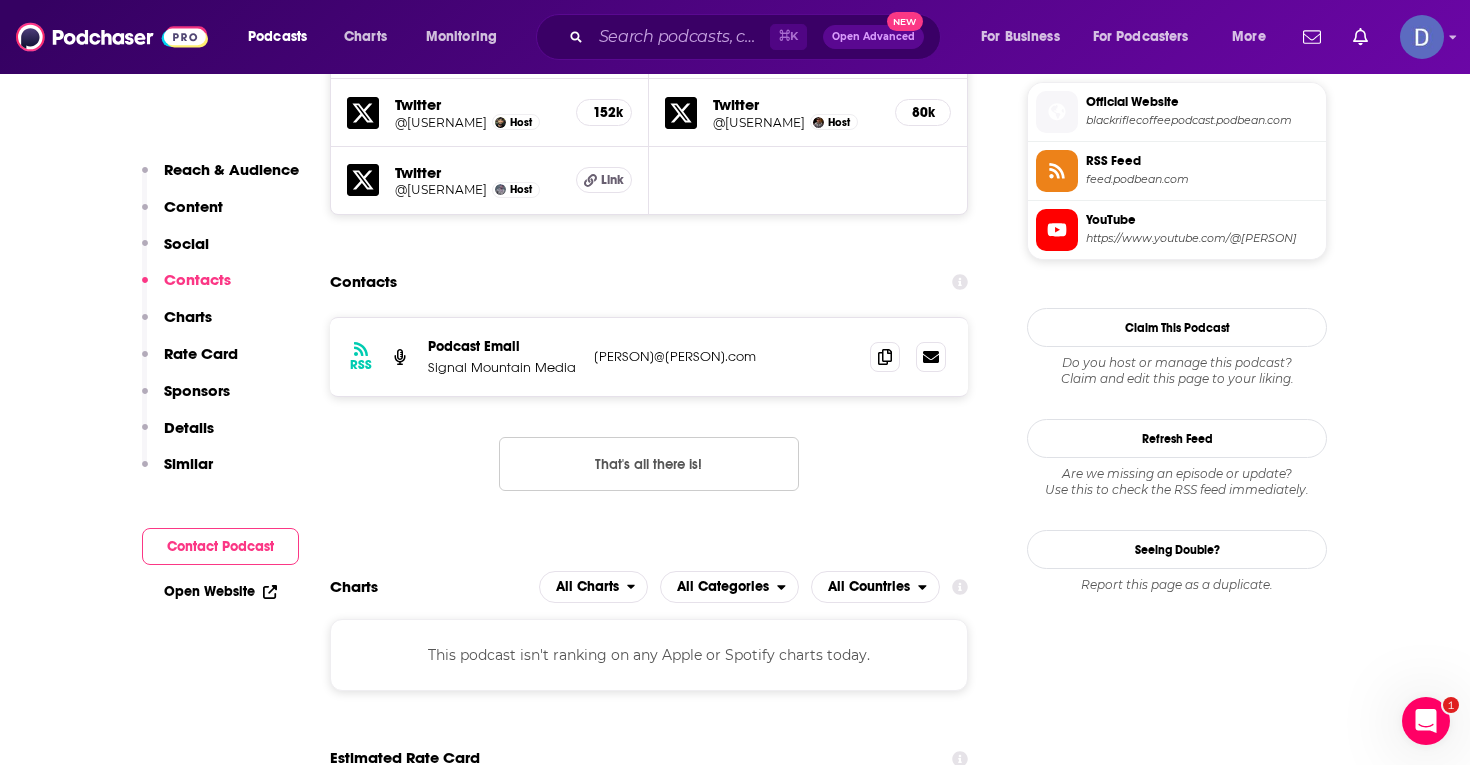 scroll, scrollTop: 1786, scrollLeft: 0, axis: vertical 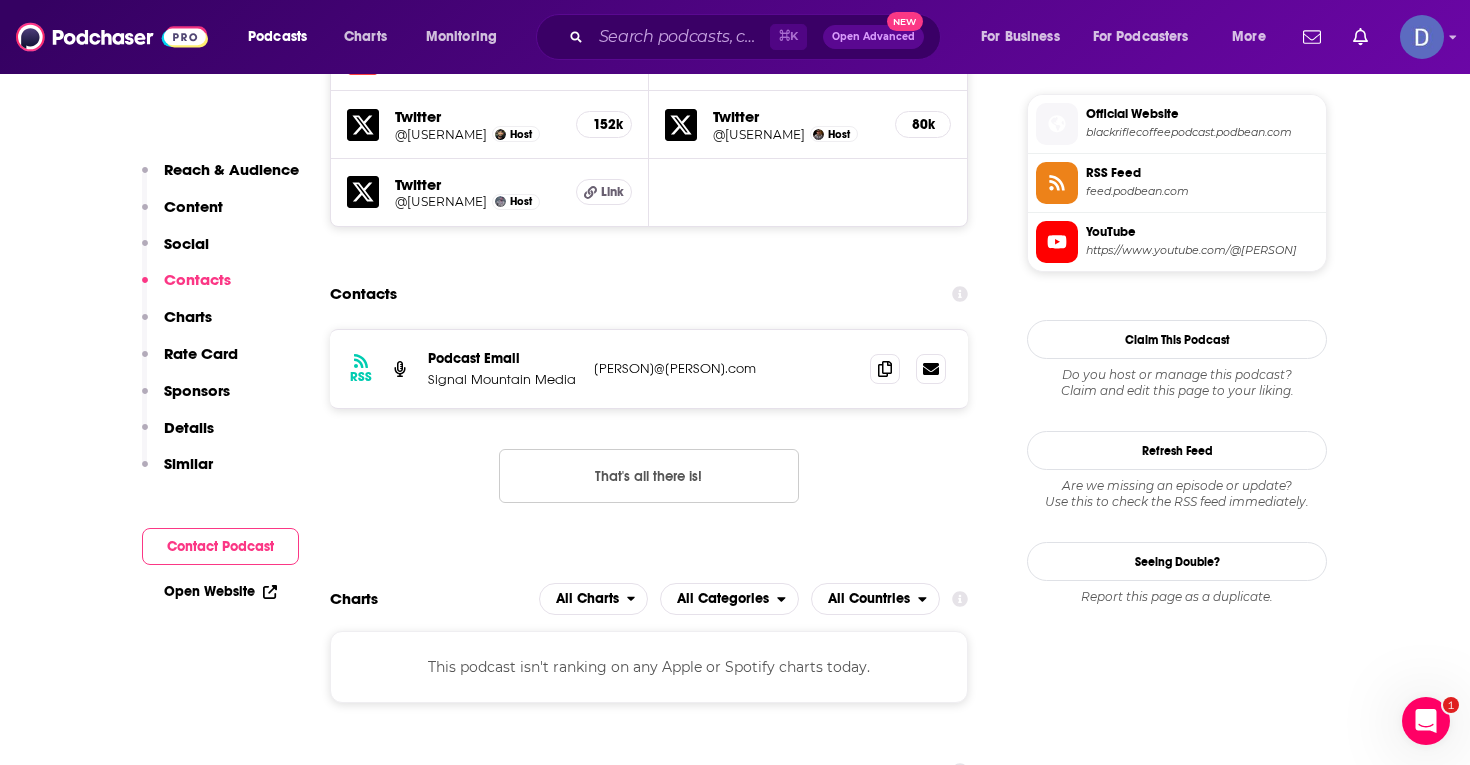 drag, startPoint x: 772, startPoint y: 379, endPoint x: 590, endPoint y: 377, distance: 182.01099 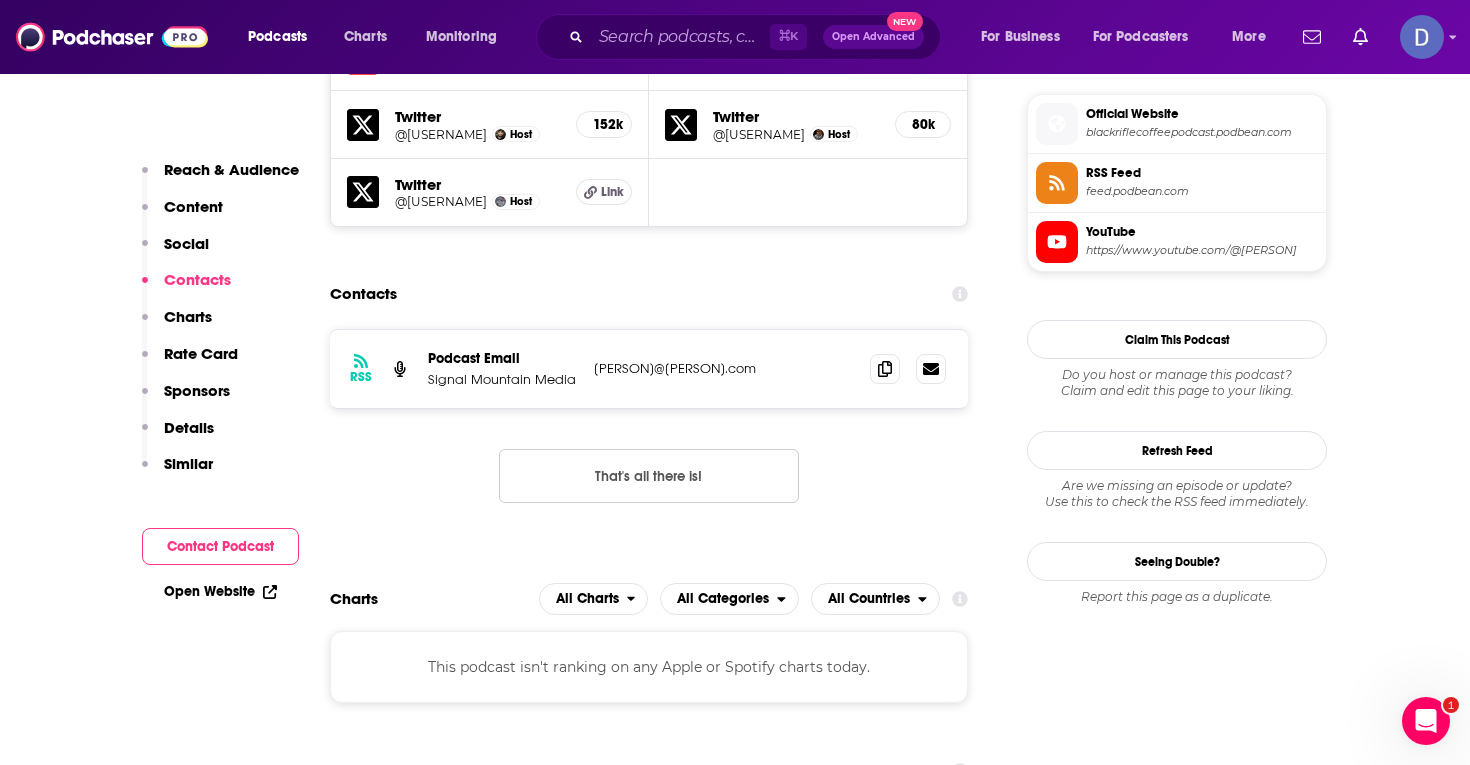 click on "Open Website" at bounding box center (220, 591) 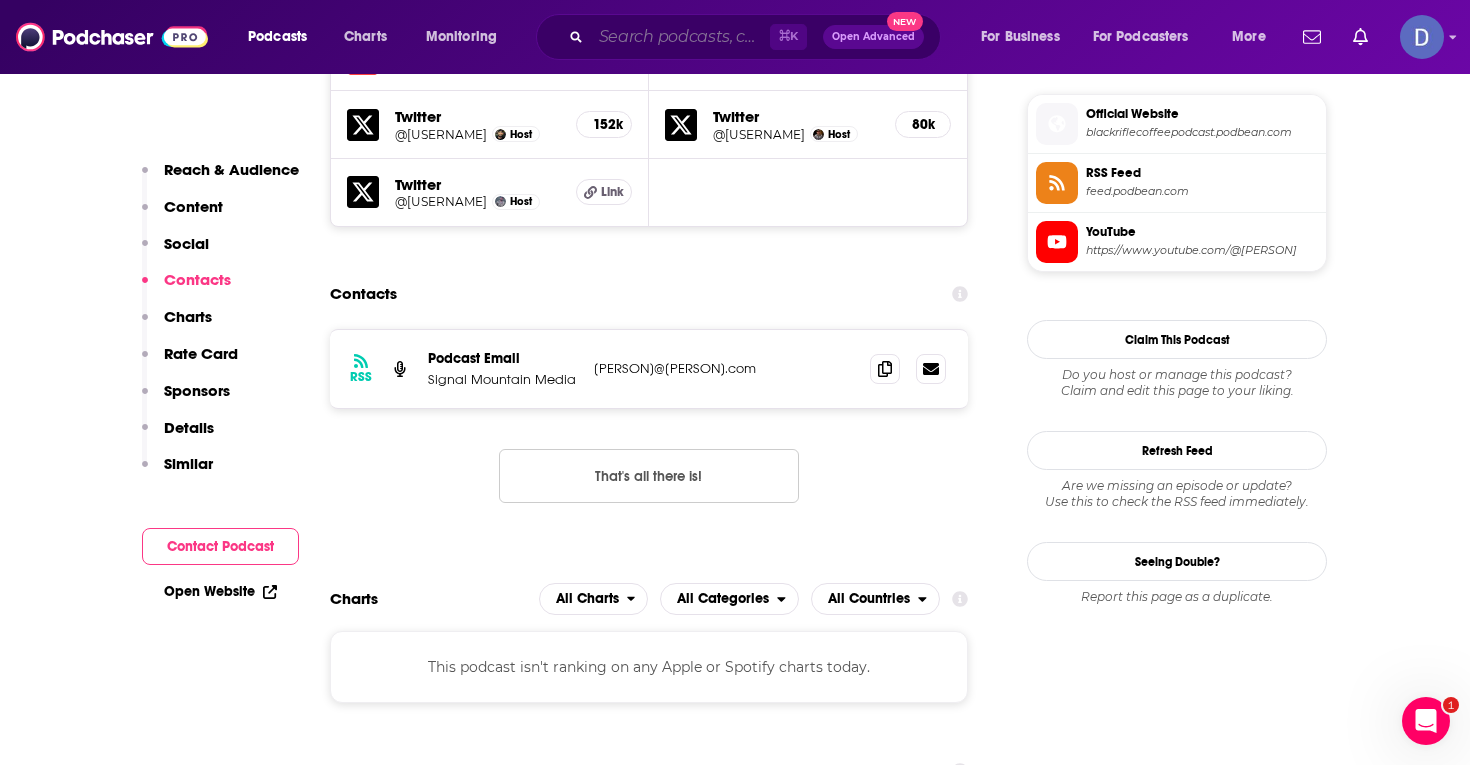 click at bounding box center [680, 37] 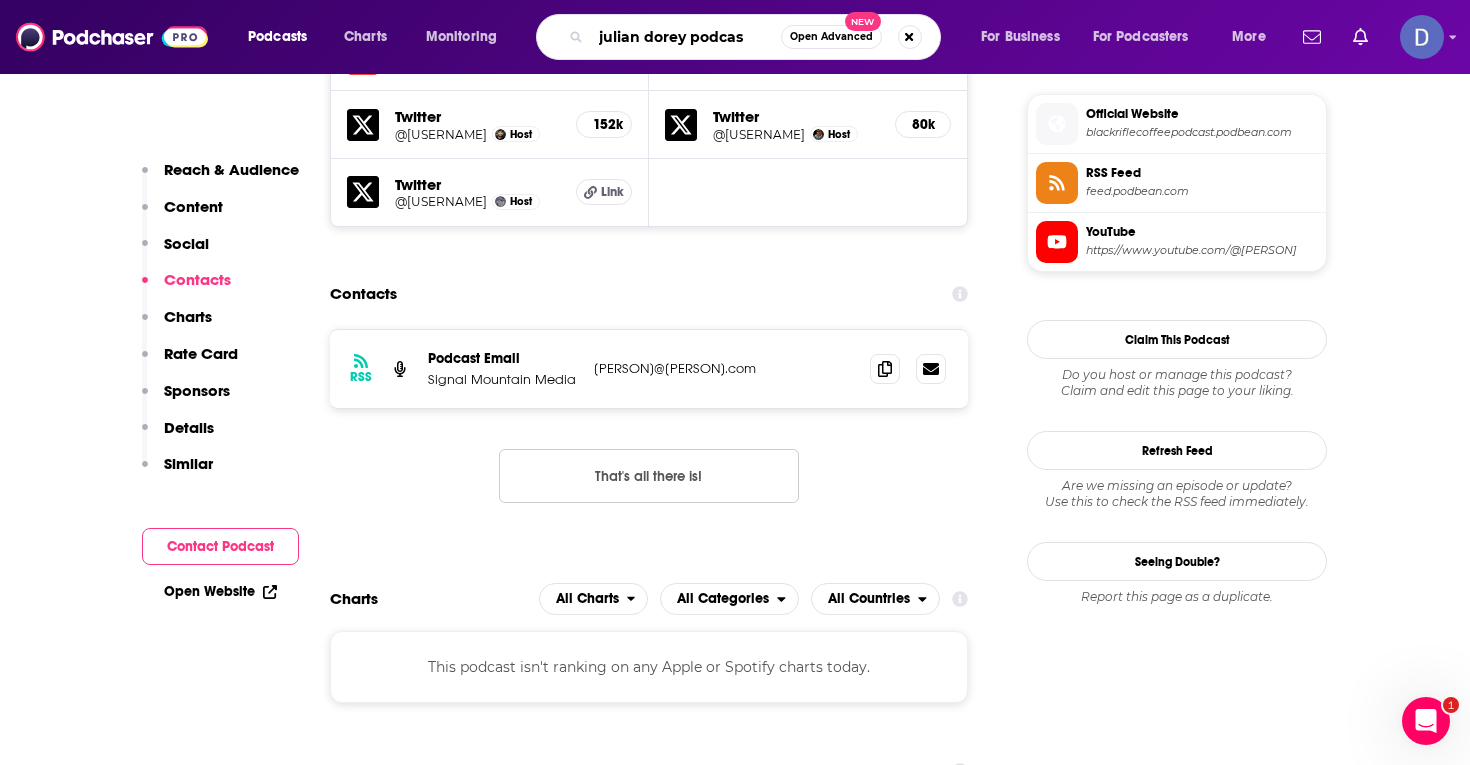 type on "[FIRST] [LAST] Podcast" 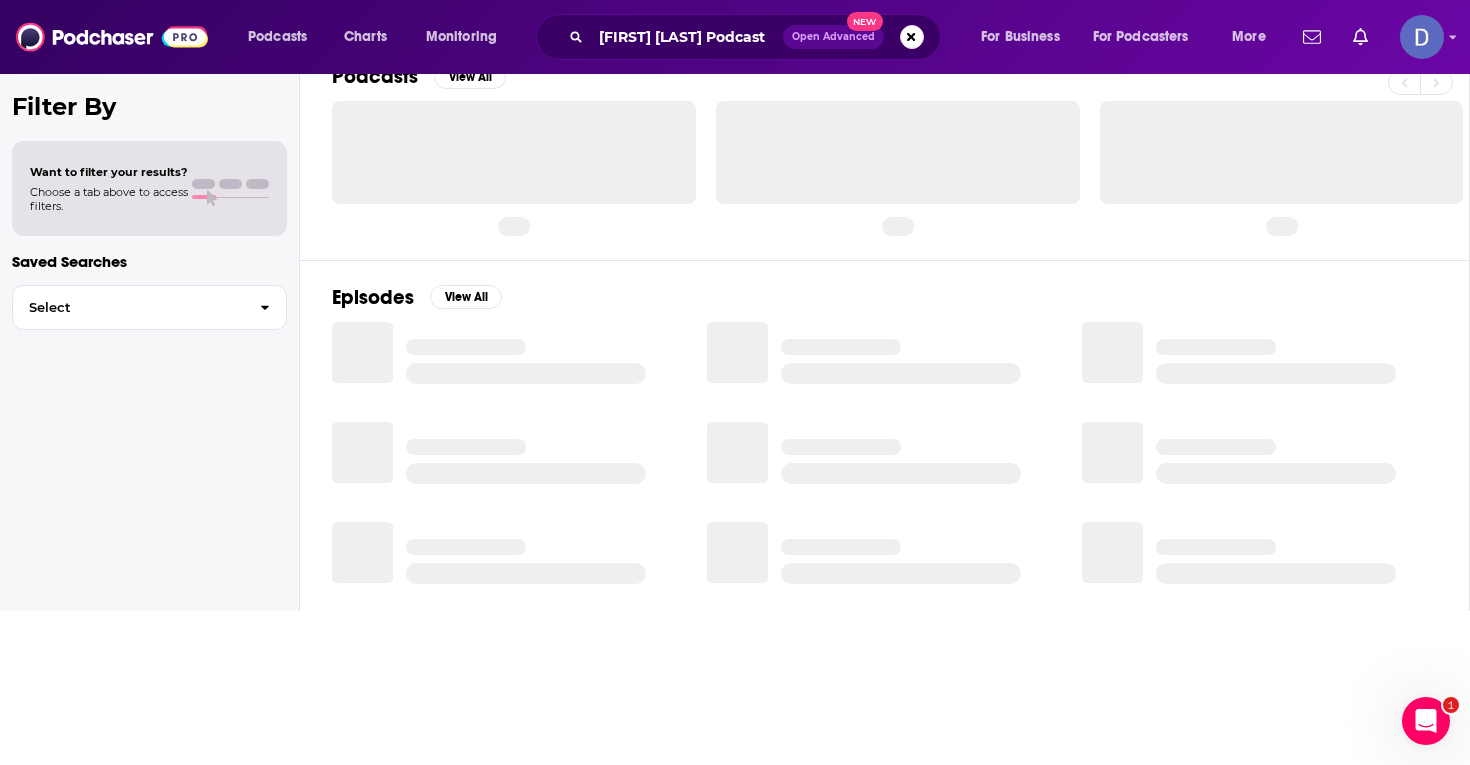 scroll, scrollTop: 0, scrollLeft: 0, axis: both 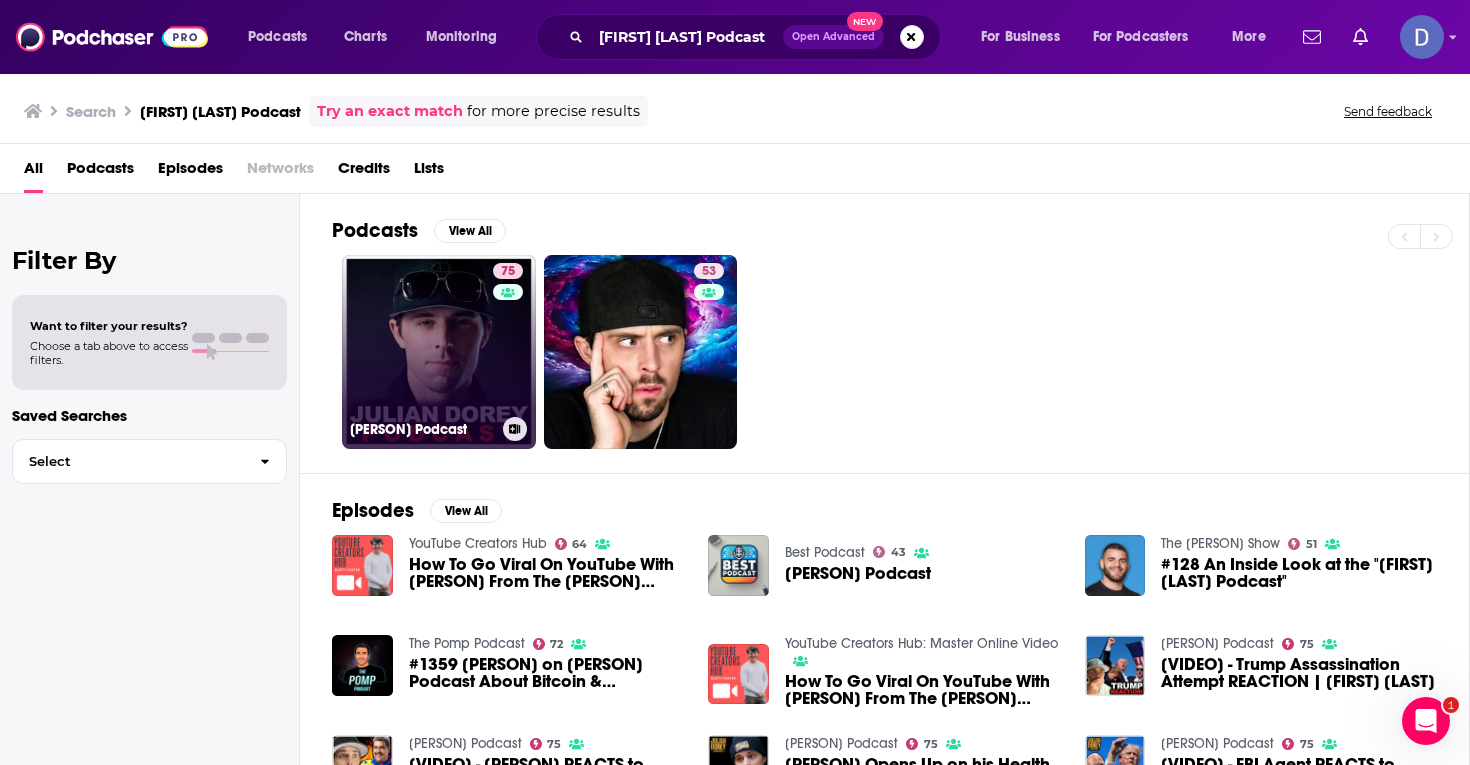 click on "75 [FIRST] [LAST] Podcast" at bounding box center (439, 352) 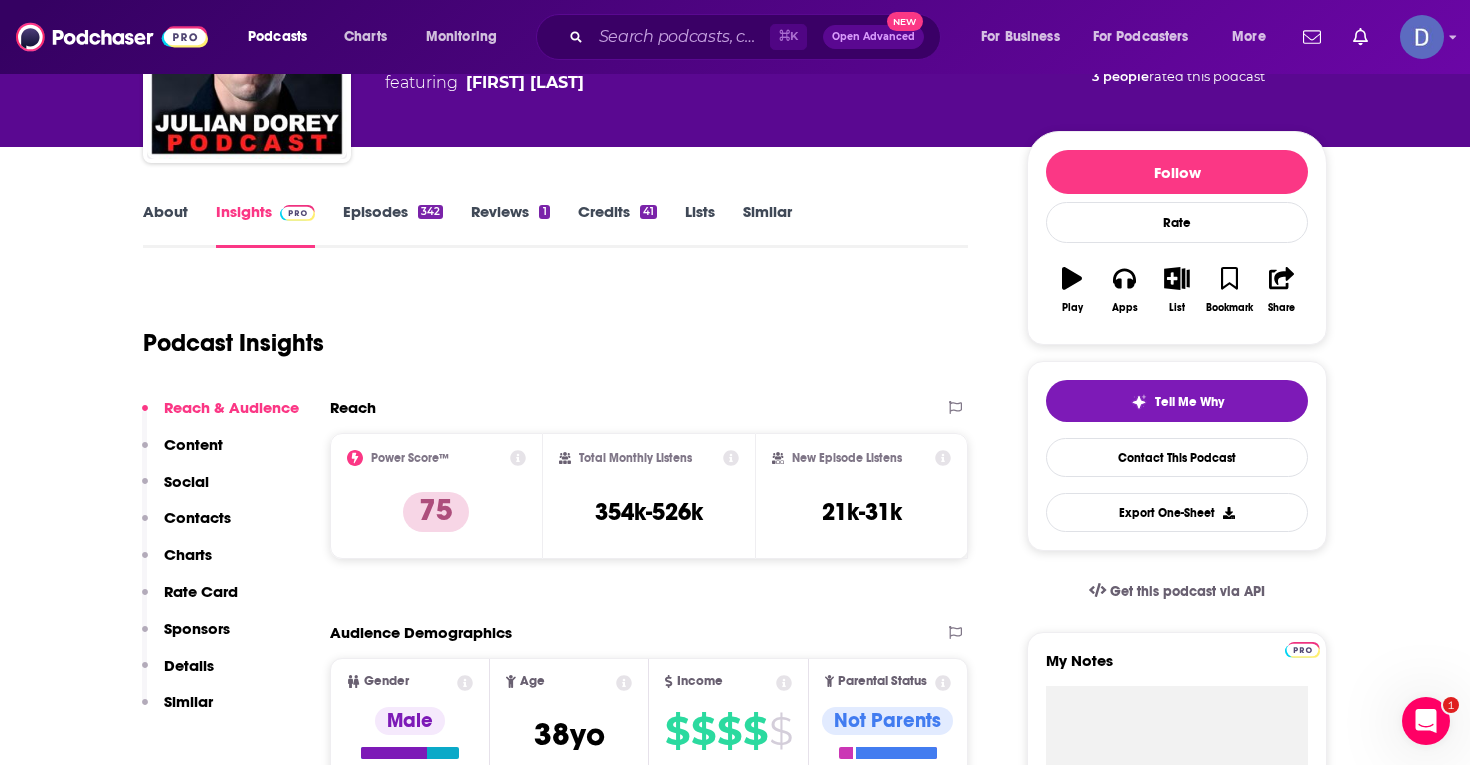 scroll, scrollTop: 0, scrollLeft: 0, axis: both 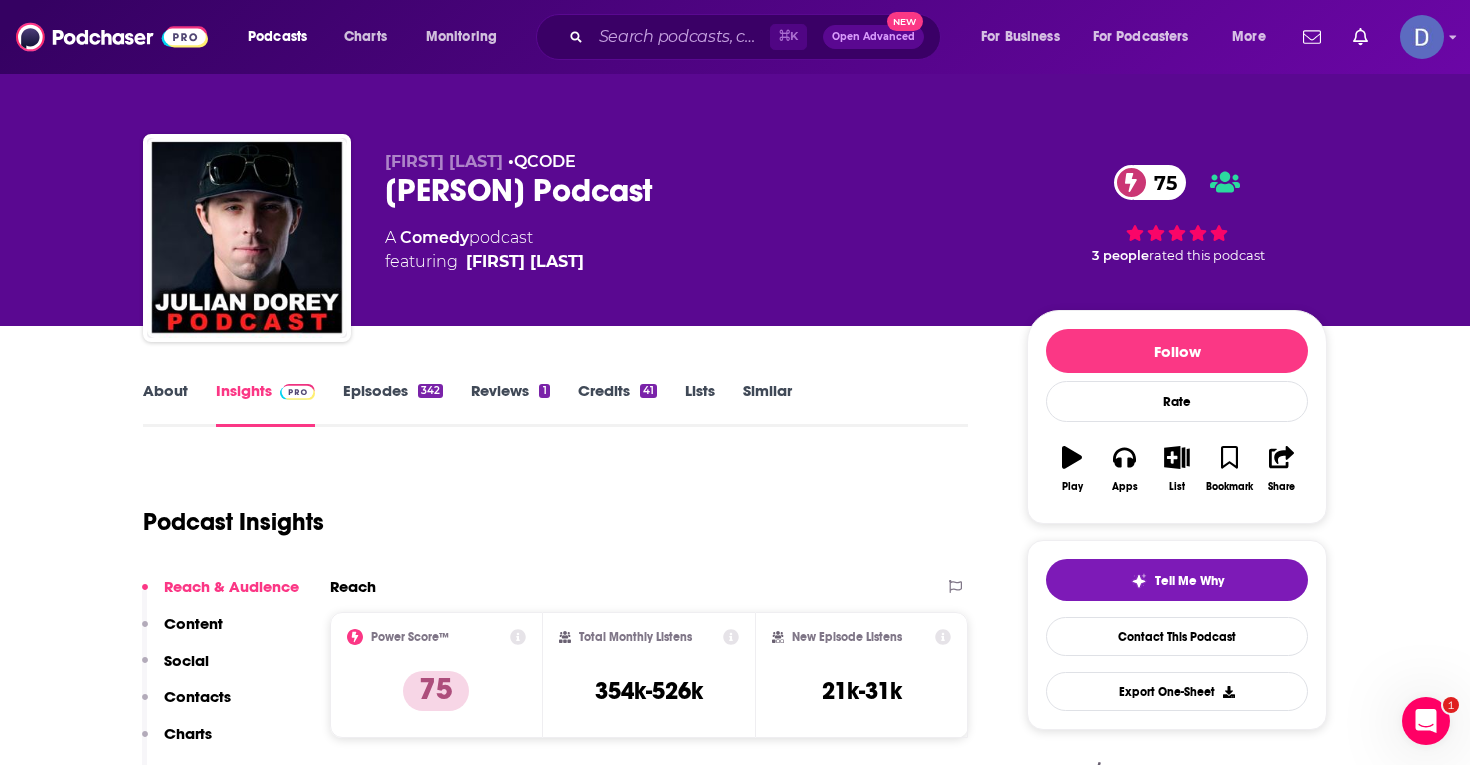 click on "About" at bounding box center [165, 404] 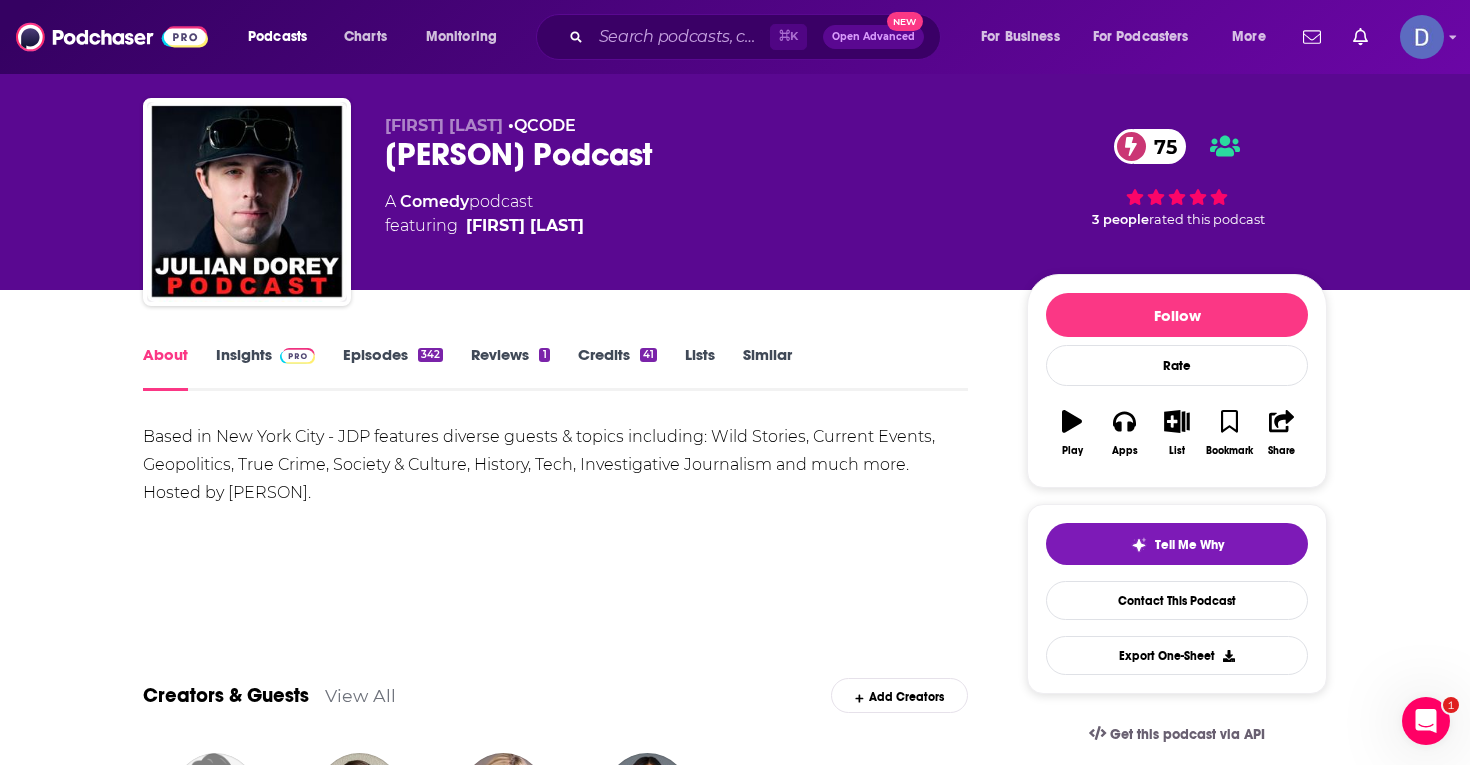 scroll, scrollTop: 0, scrollLeft: 0, axis: both 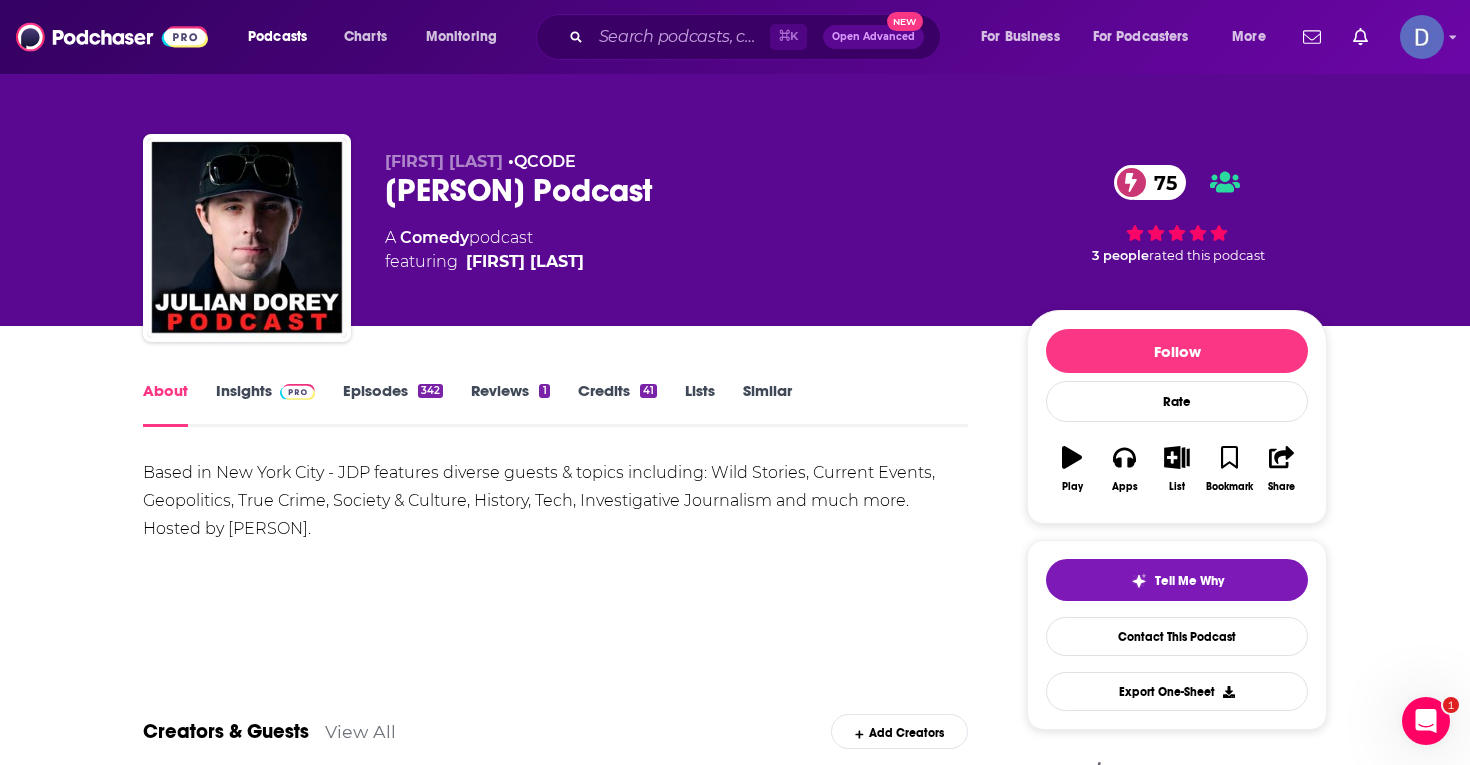 click on "Insights" at bounding box center [265, 404] 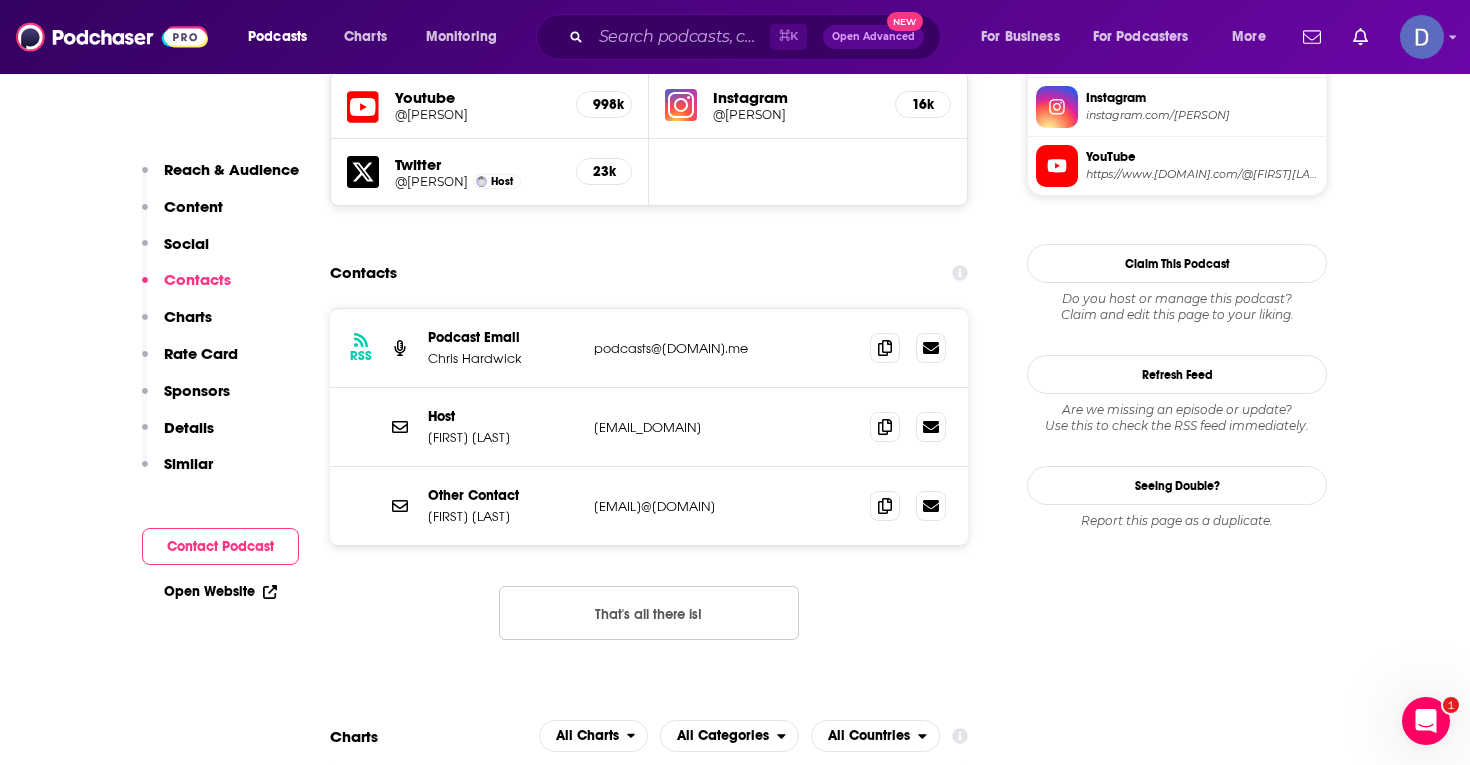 scroll, scrollTop: 1747, scrollLeft: 0, axis: vertical 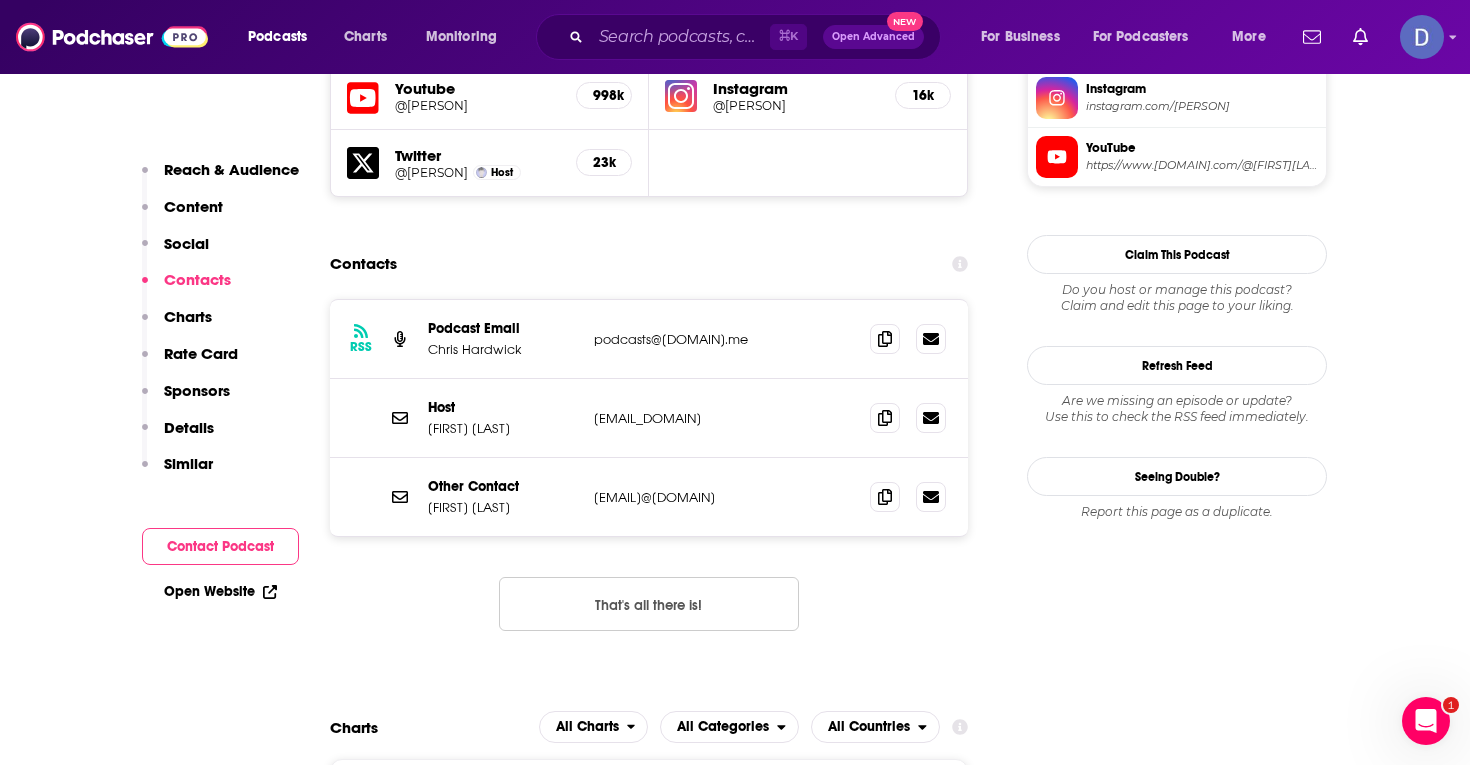 drag, startPoint x: 816, startPoint y: 340, endPoint x: 592, endPoint y: 337, distance: 224.0201 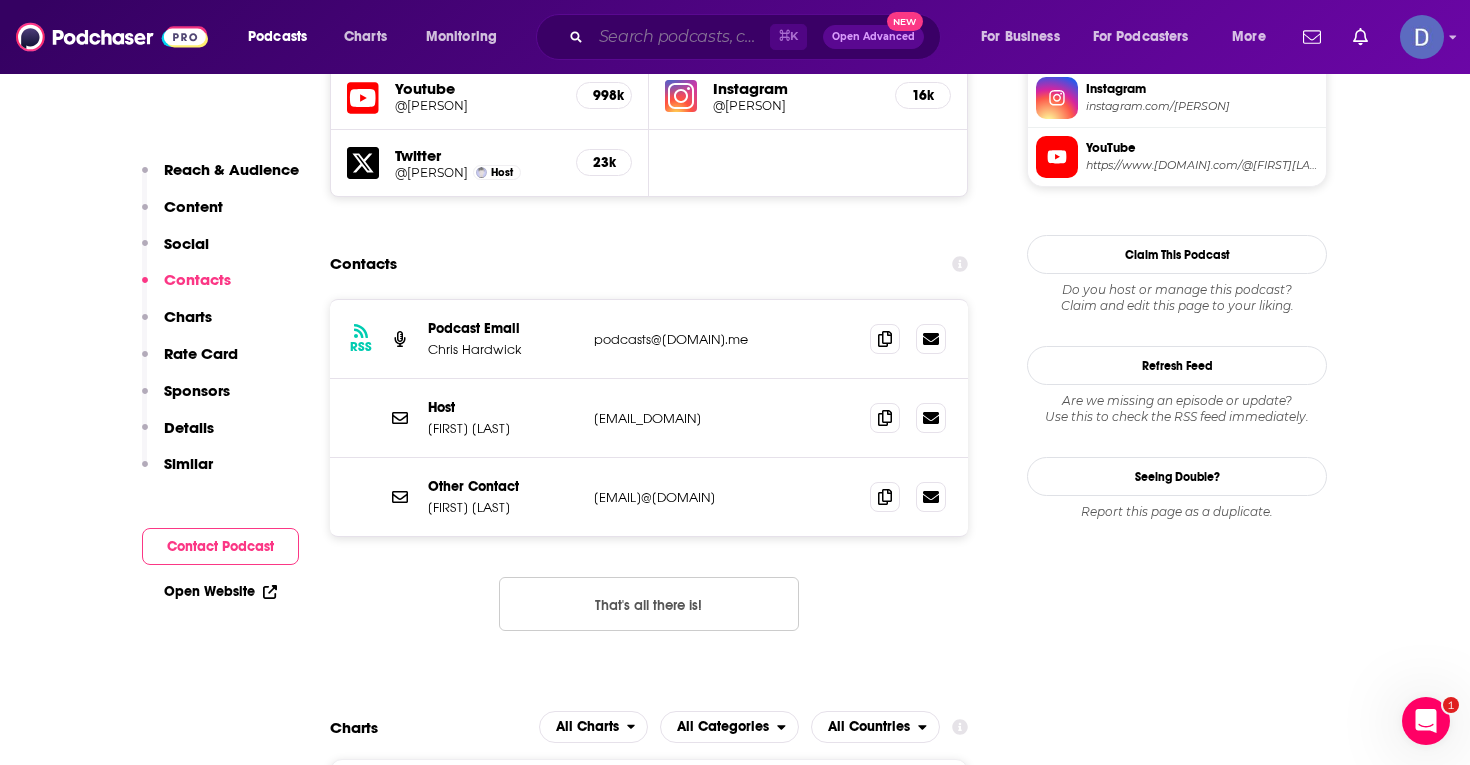 click at bounding box center (680, 37) 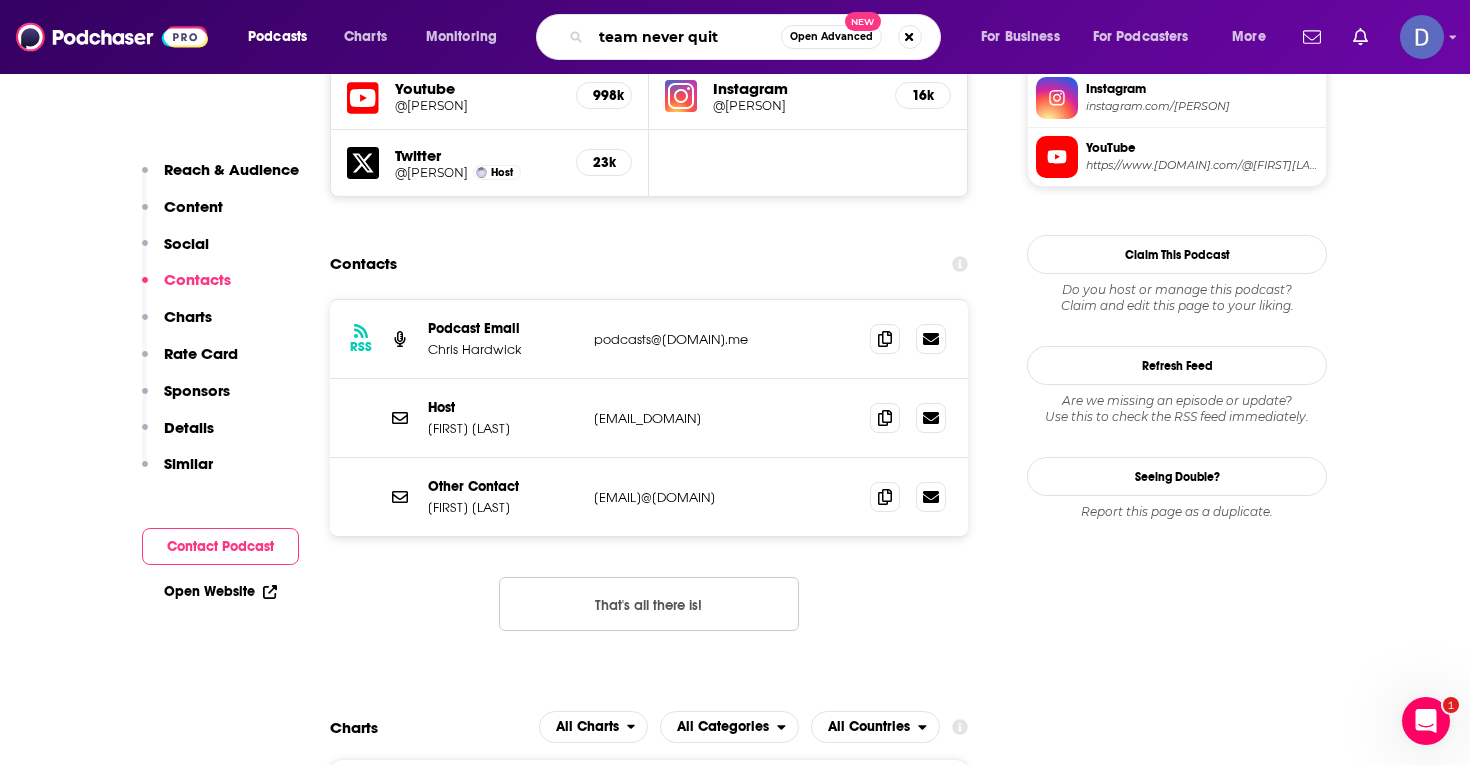 type on "team never quits" 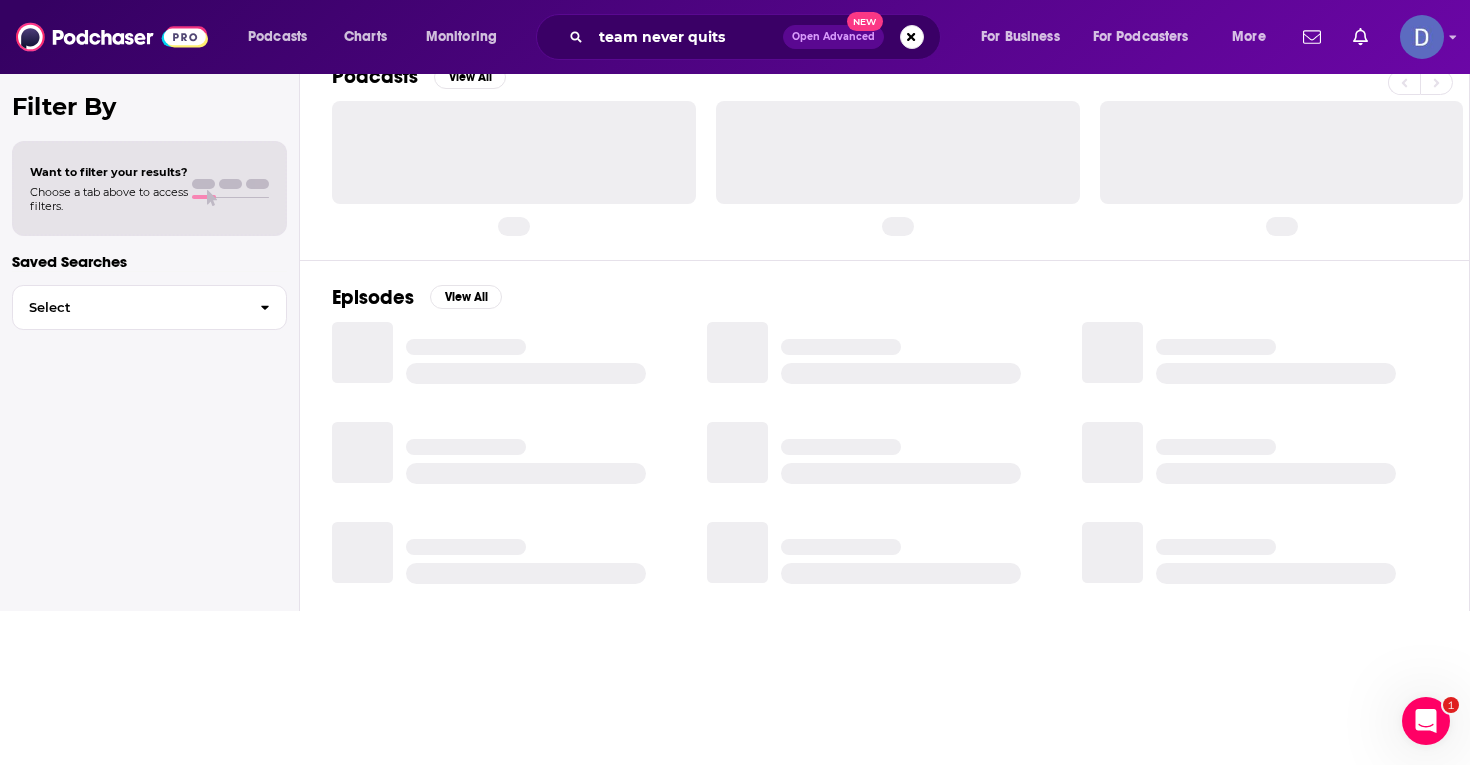 scroll, scrollTop: 0, scrollLeft: 0, axis: both 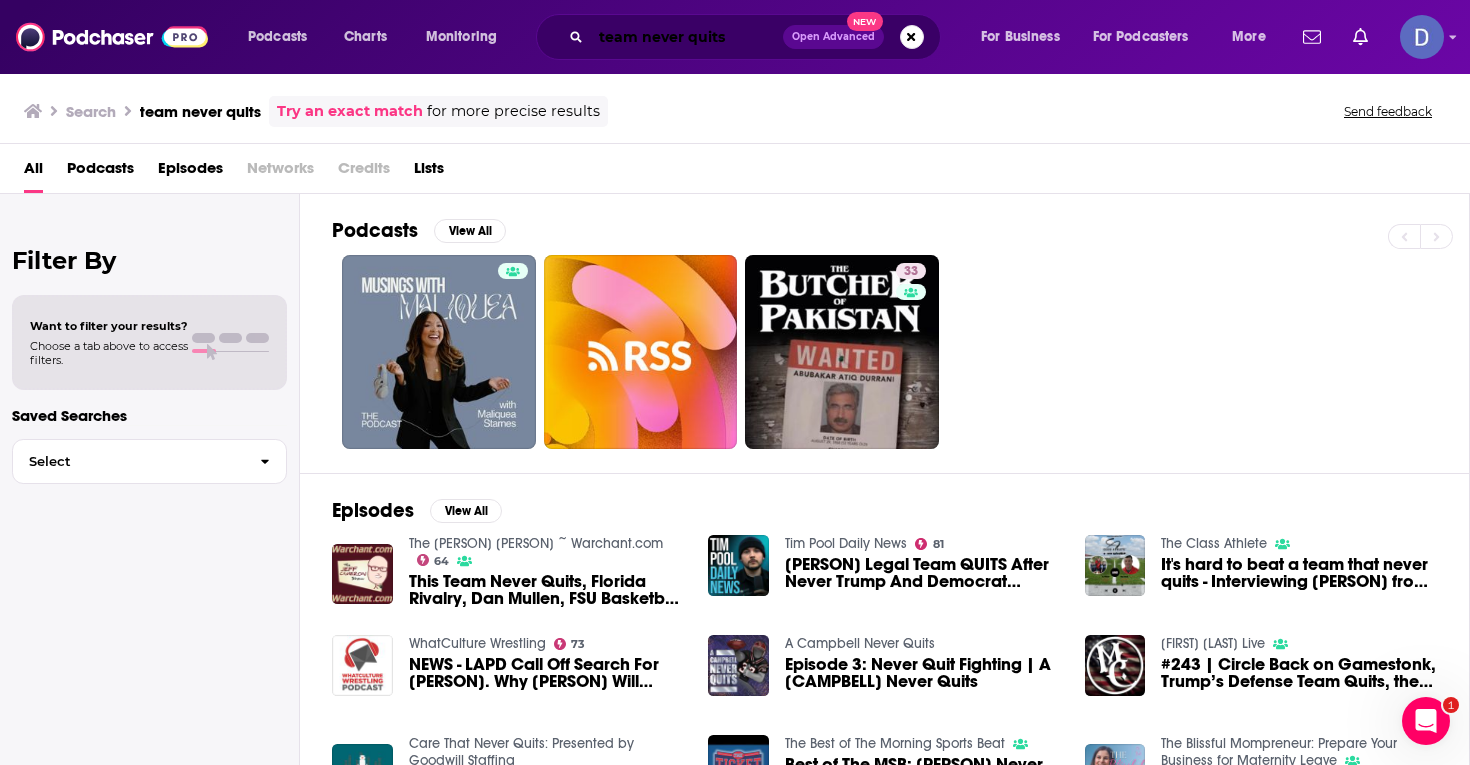 click on "team never quits" at bounding box center [687, 37] 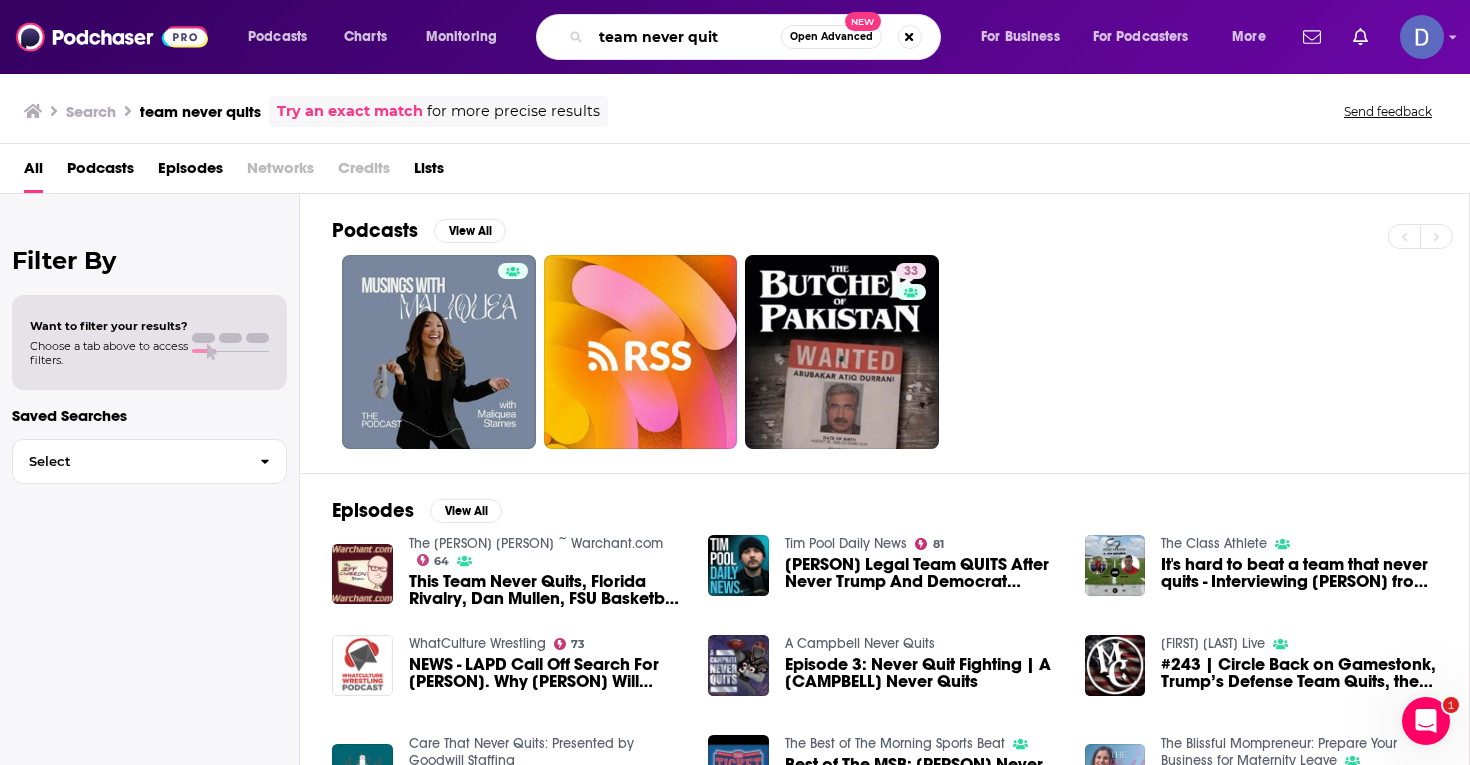 type on "team never quit" 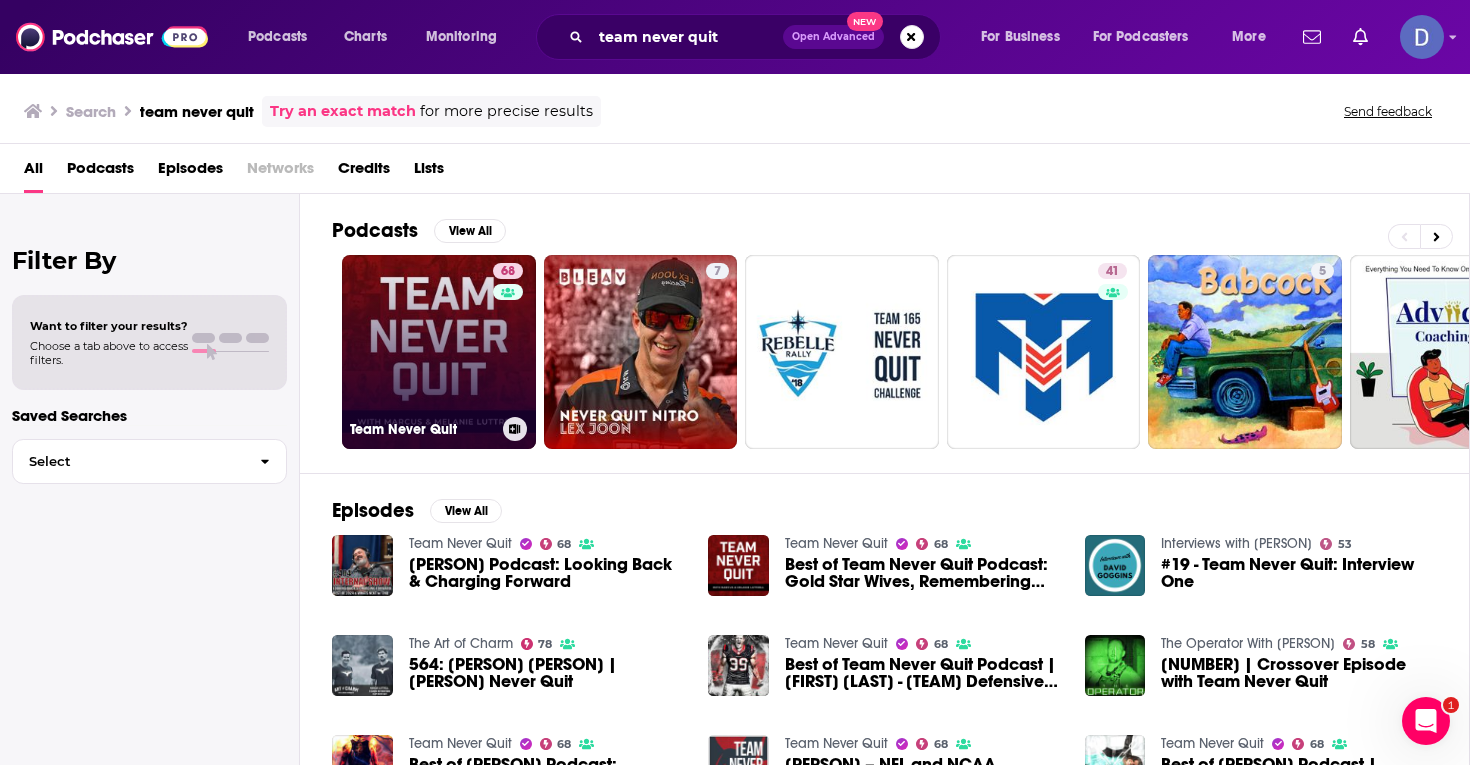 click on "68 [PERSON] Never Quit" at bounding box center (439, 352) 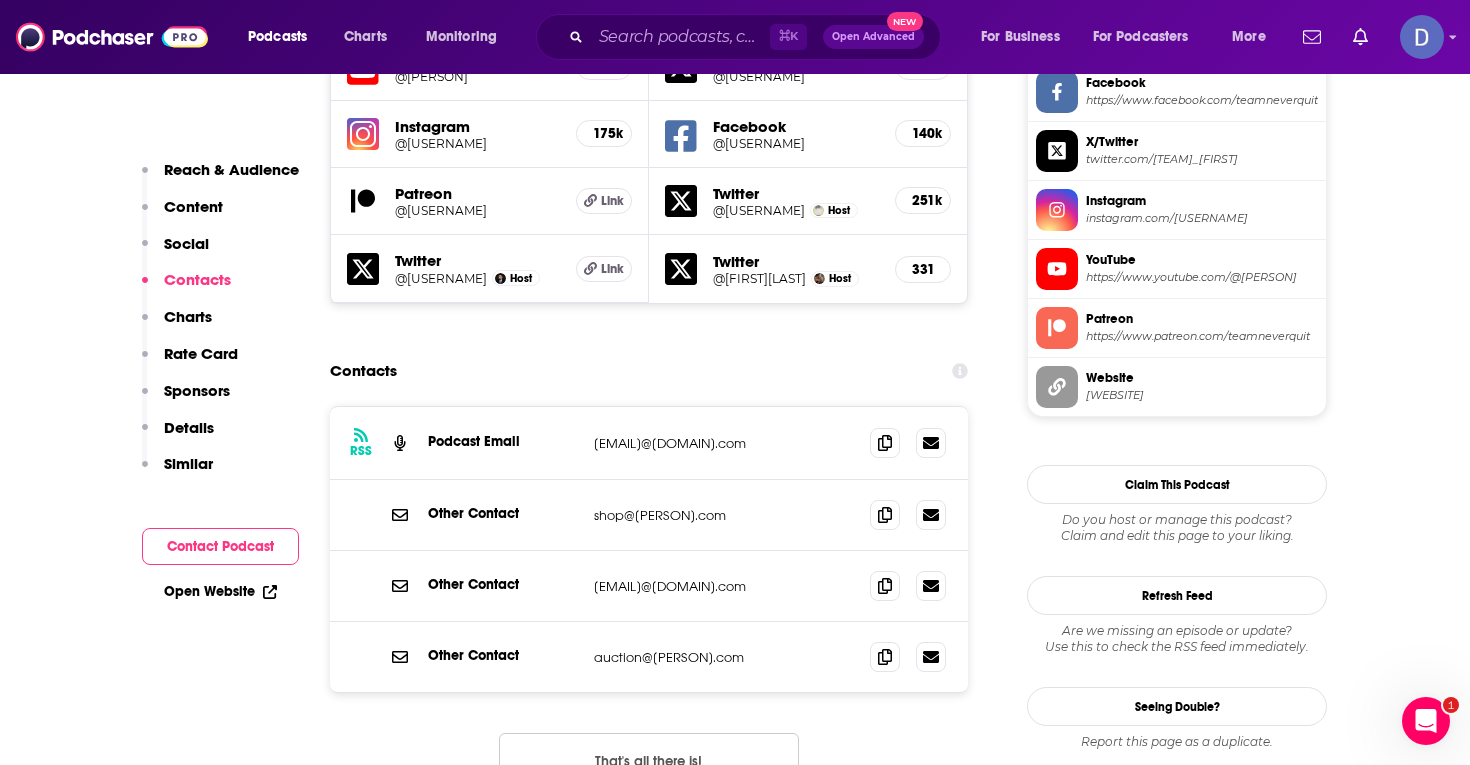 scroll, scrollTop: 1848, scrollLeft: 0, axis: vertical 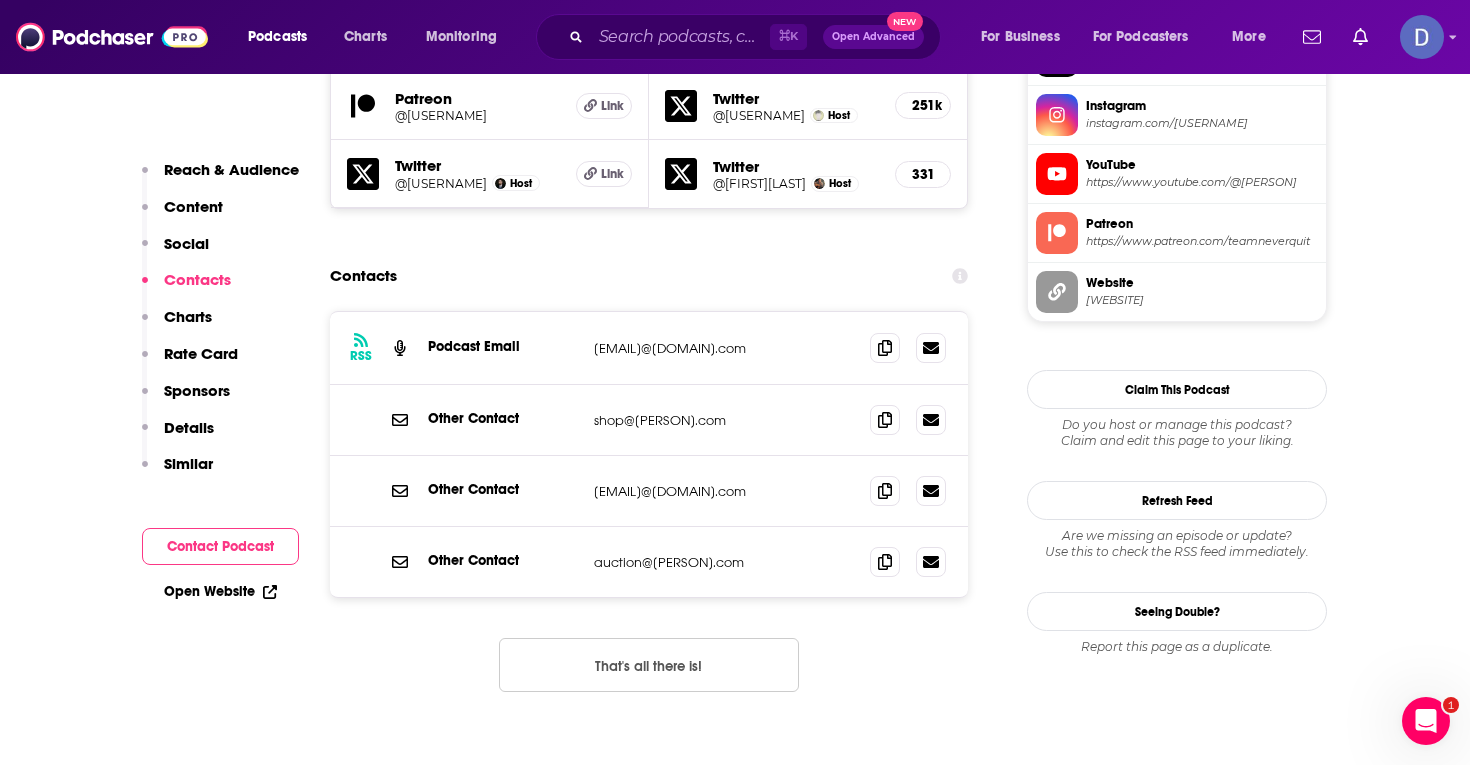 drag, startPoint x: 787, startPoint y: 351, endPoint x: 588, endPoint y: 355, distance: 199.04019 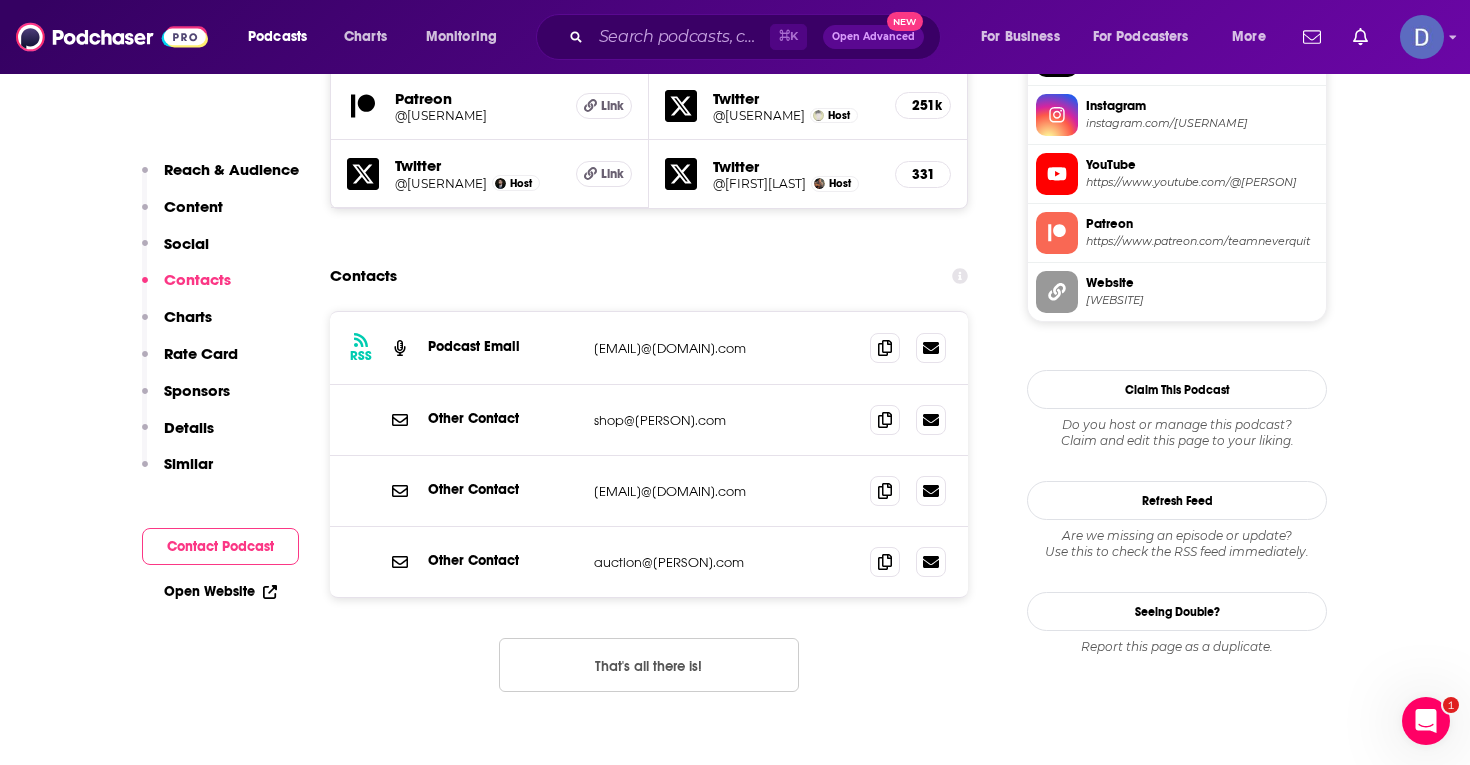 copy on "[EMAIL]@[DOMAIN].com" 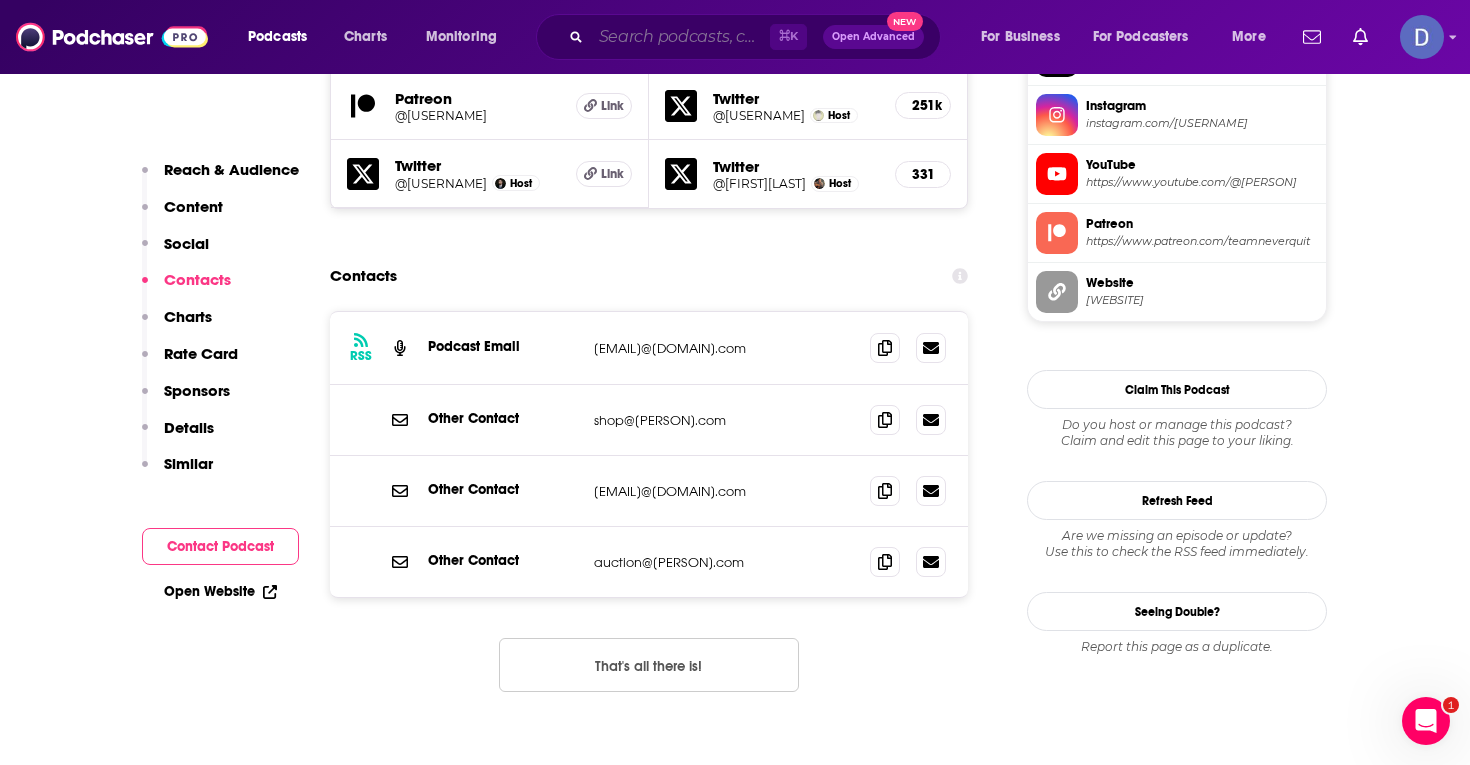 click at bounding box center [680, 37] 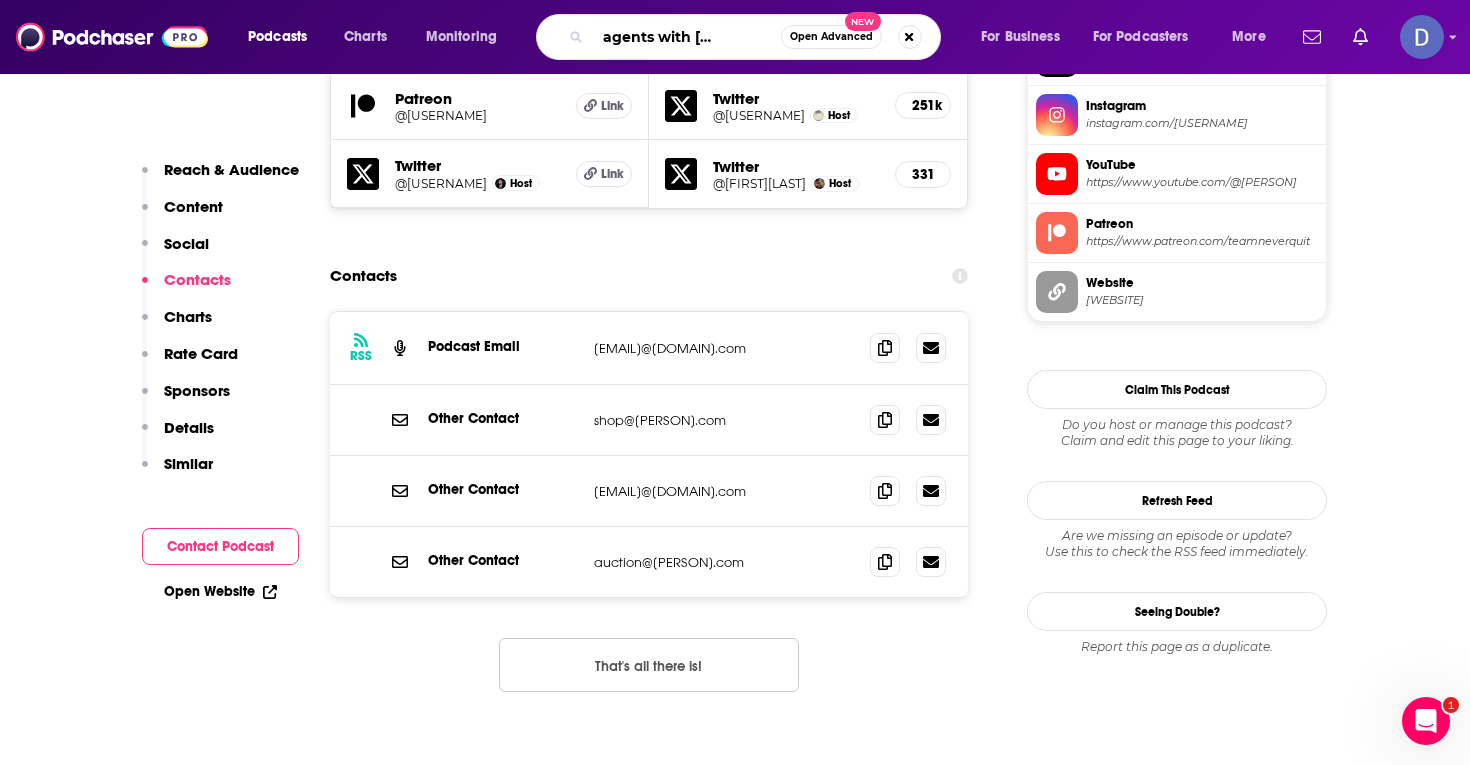 scroll, scrollTop: 0, scrollLeft: 66, axis: horizontal 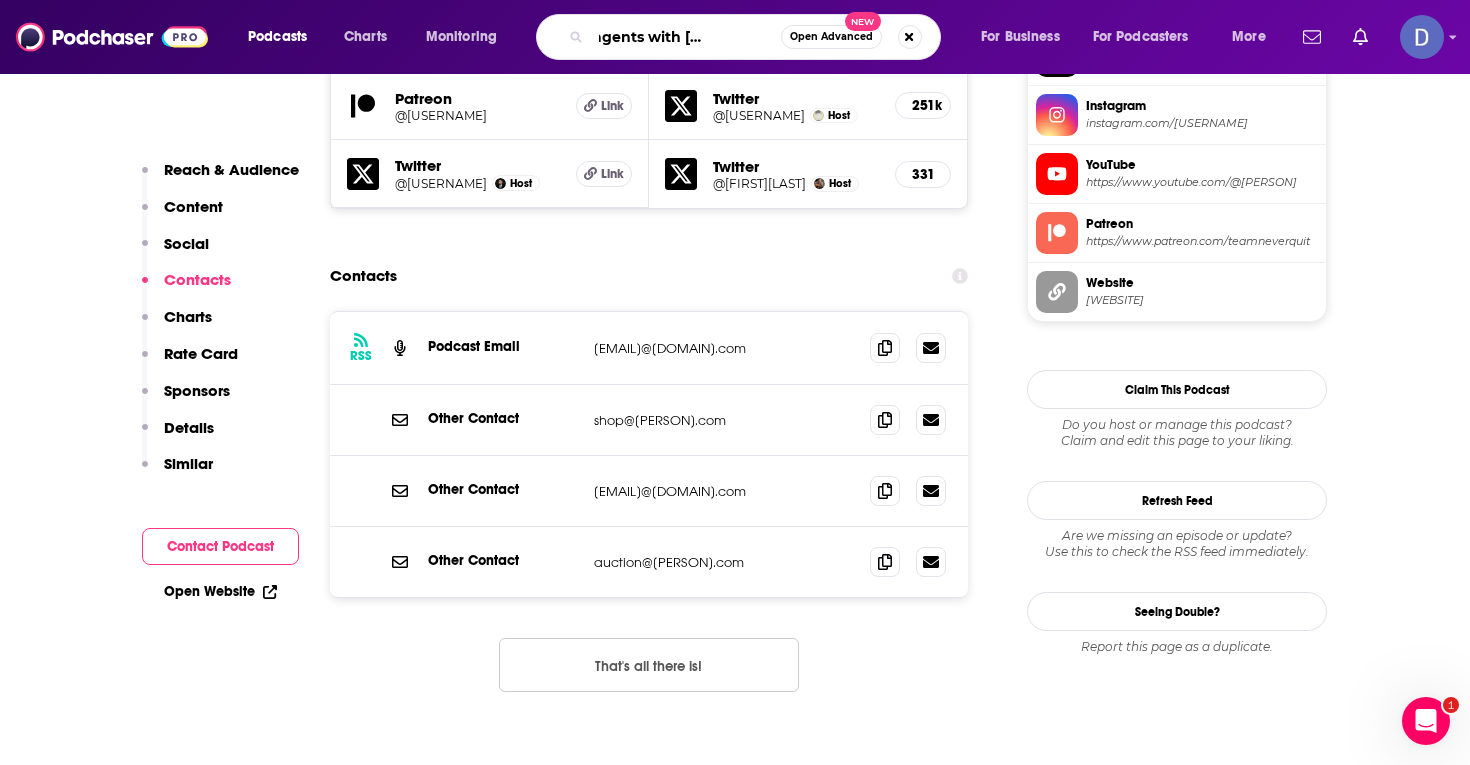 type on "change agents with [FIRST] [LAST]" 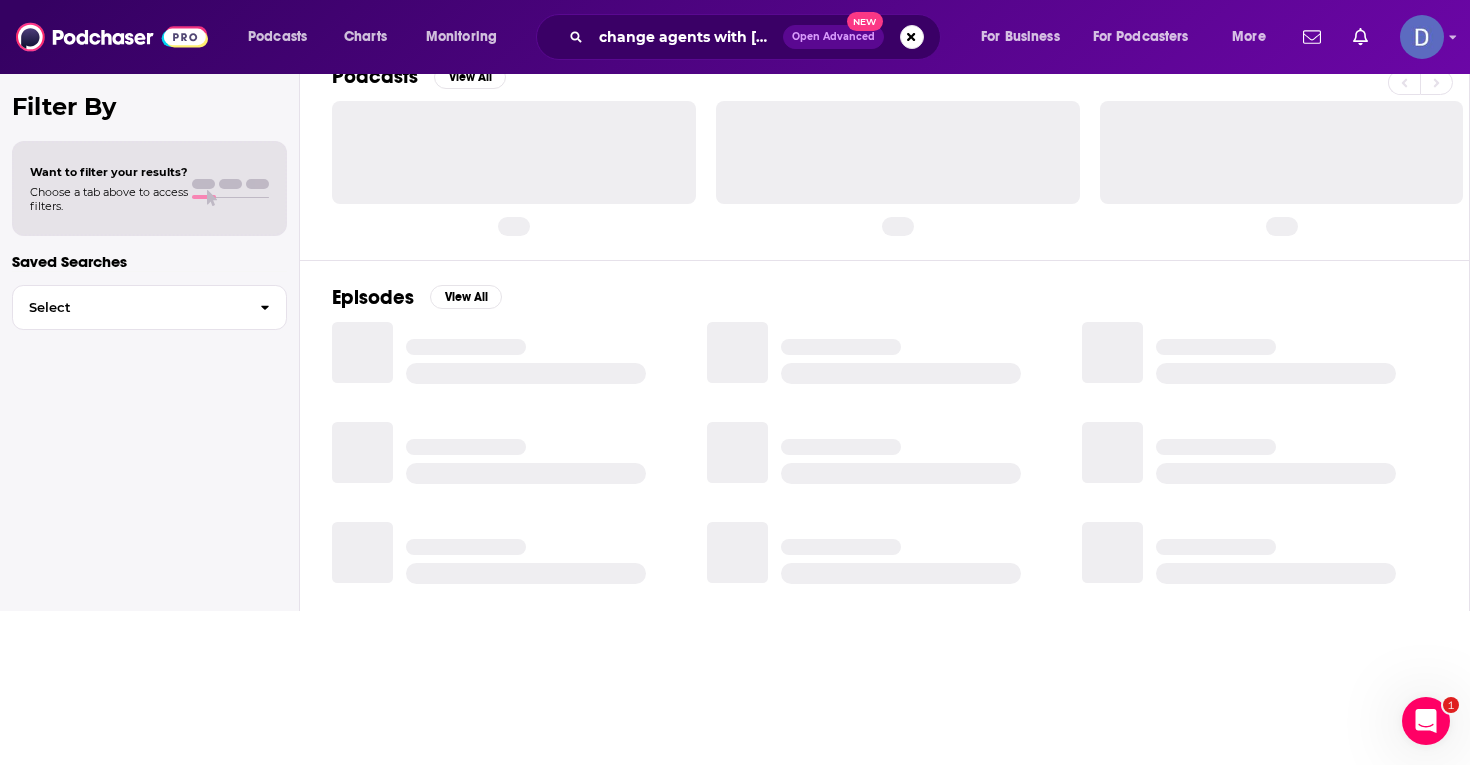 scroll, scrollTop: 0, scrollLeft: 0, axis: both 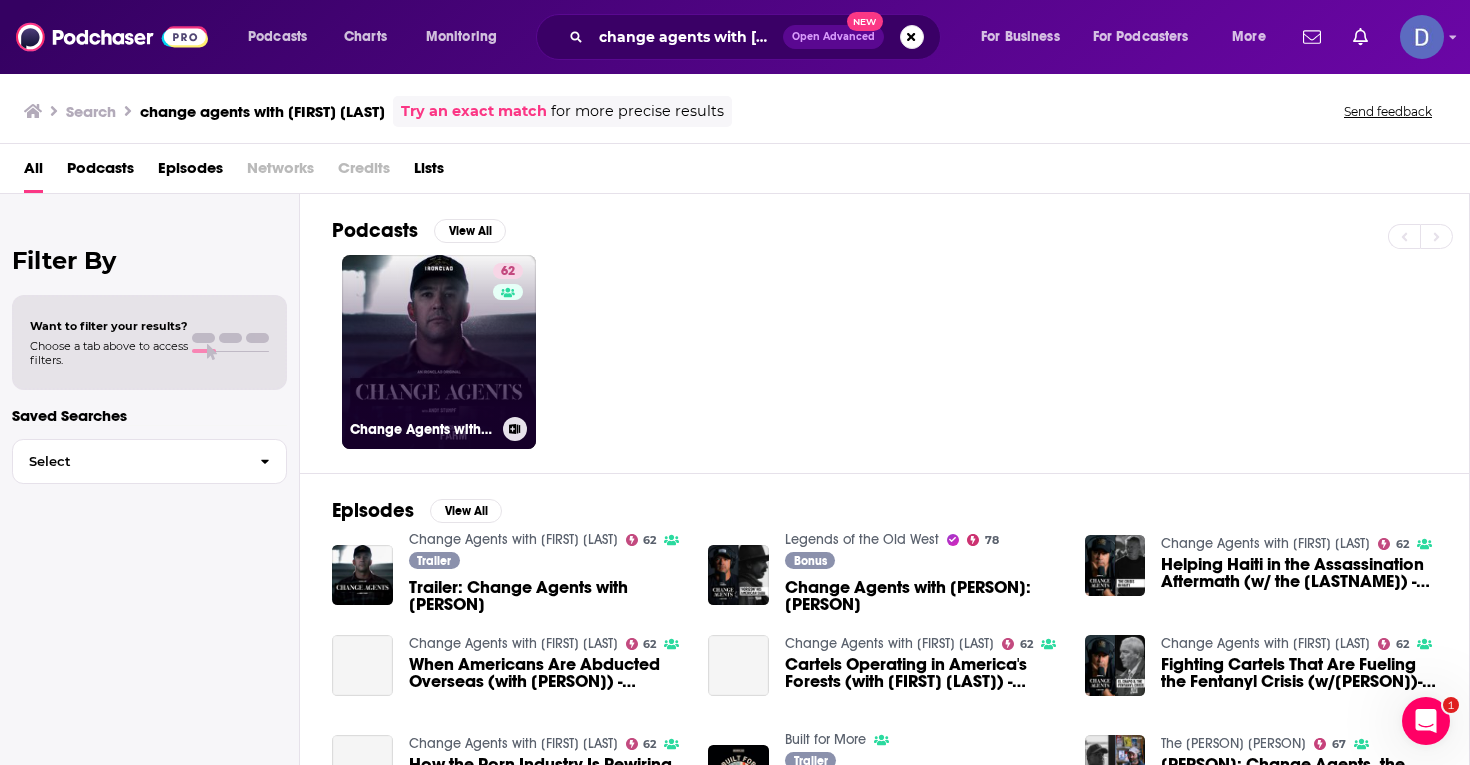 click on "62 Change Agents with [FIRST] [LAST]" at bounding box center [439, 352] 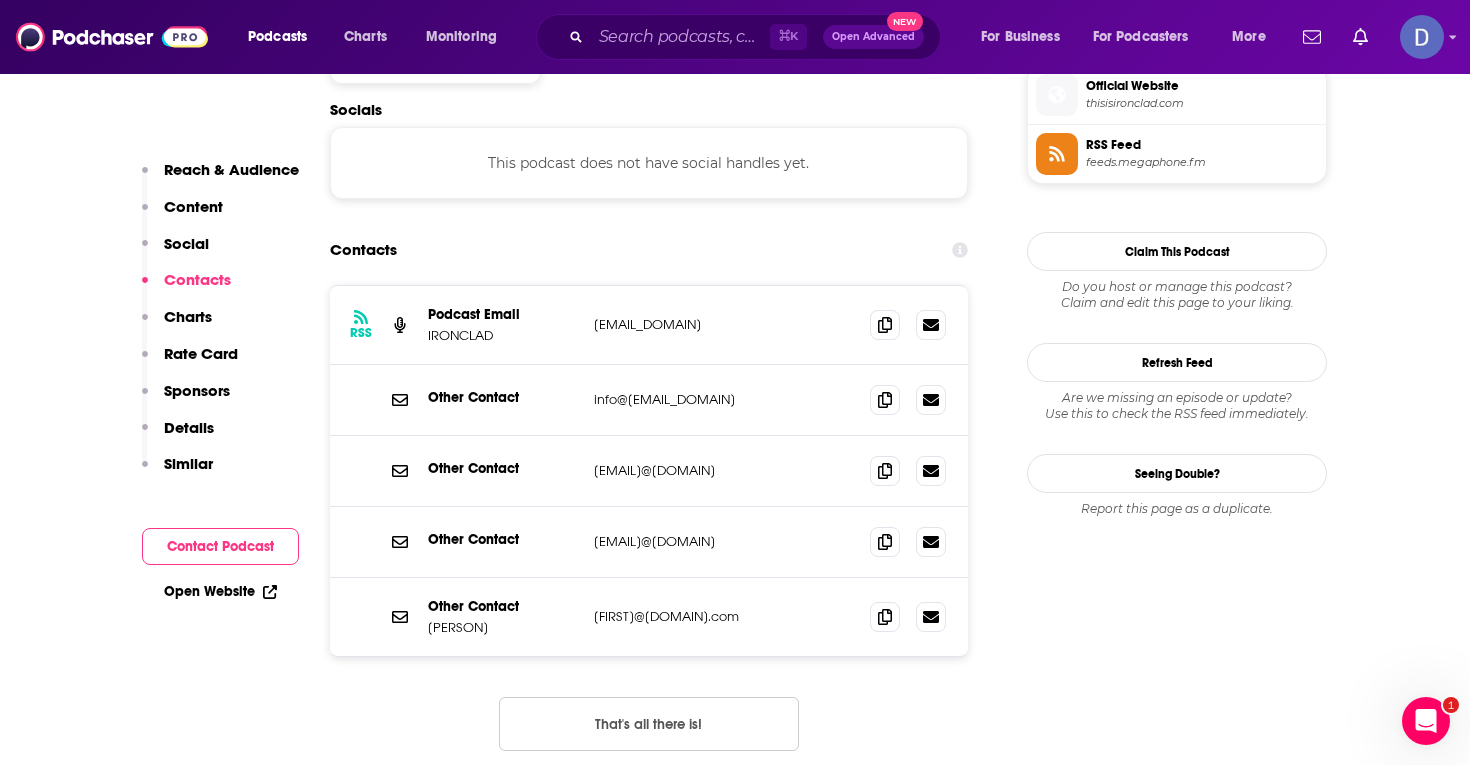 scroll, scrollTop: 1627, scrollLeft: 0, axis: vertical 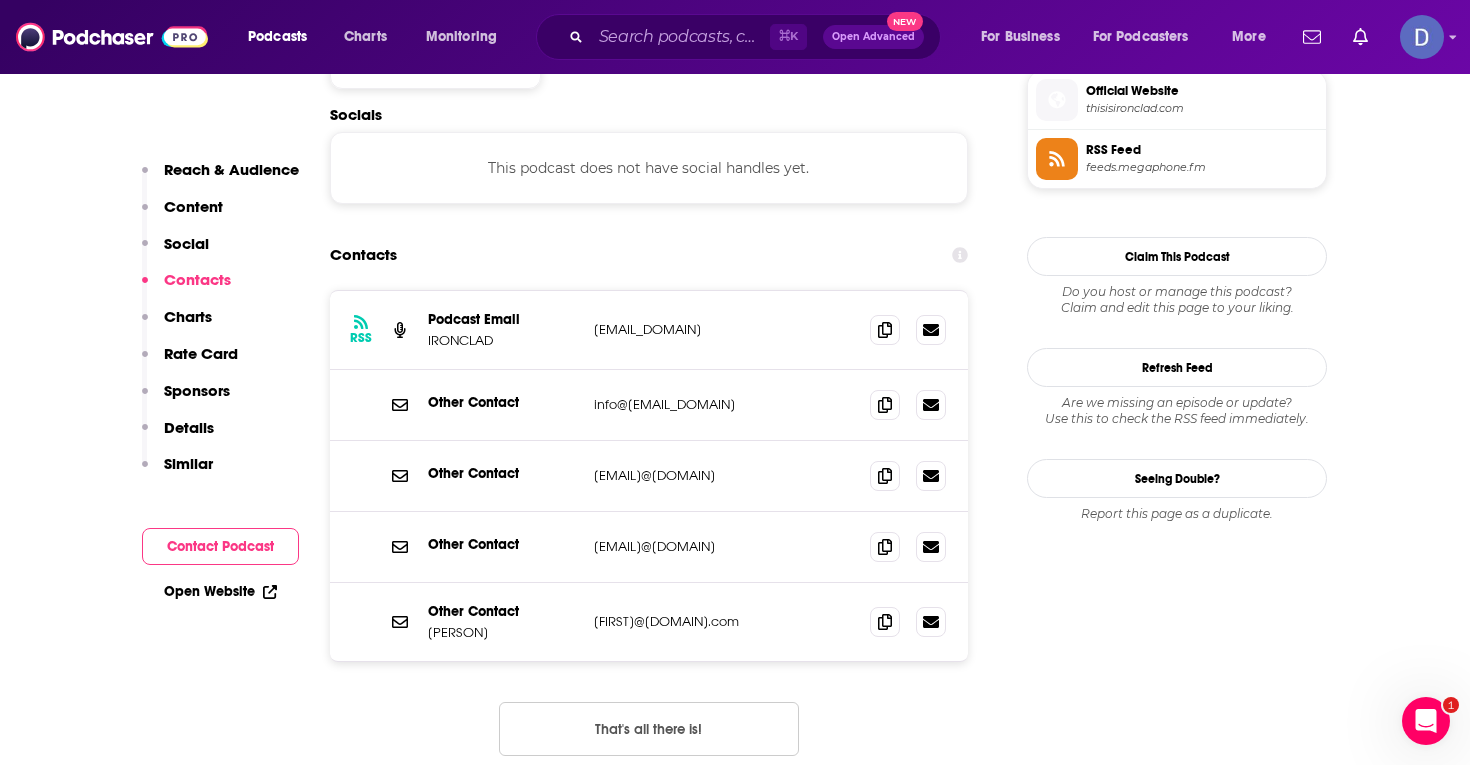 drag, startPoint x: 831, startPoint y: 330, endPoint x: 591, endPoint y: 335, distance: 240.05208 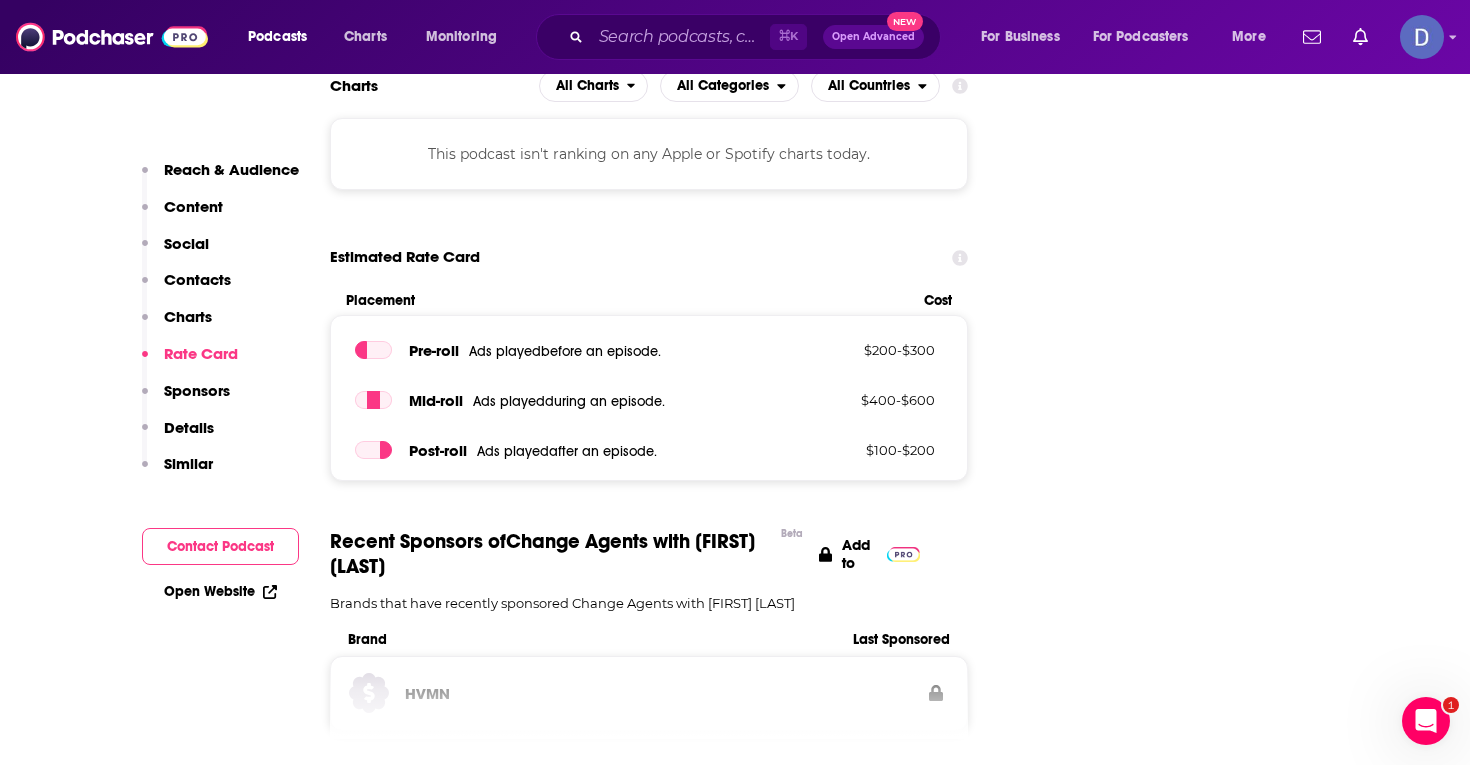 scroll, scrollTop: 2409, scrollLeft: 0, axis: vertical 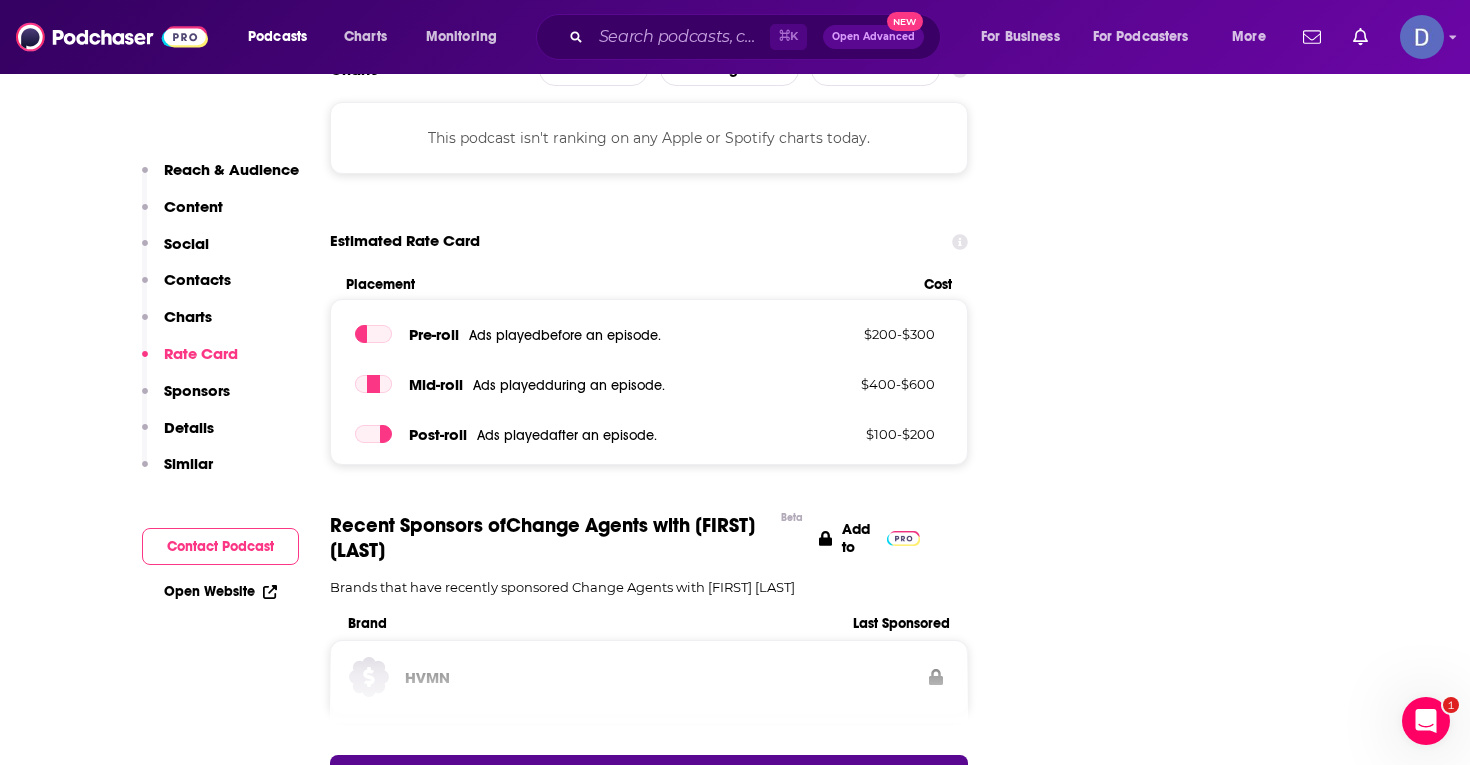 click on "Open Website" at bounding box center [220, 591] 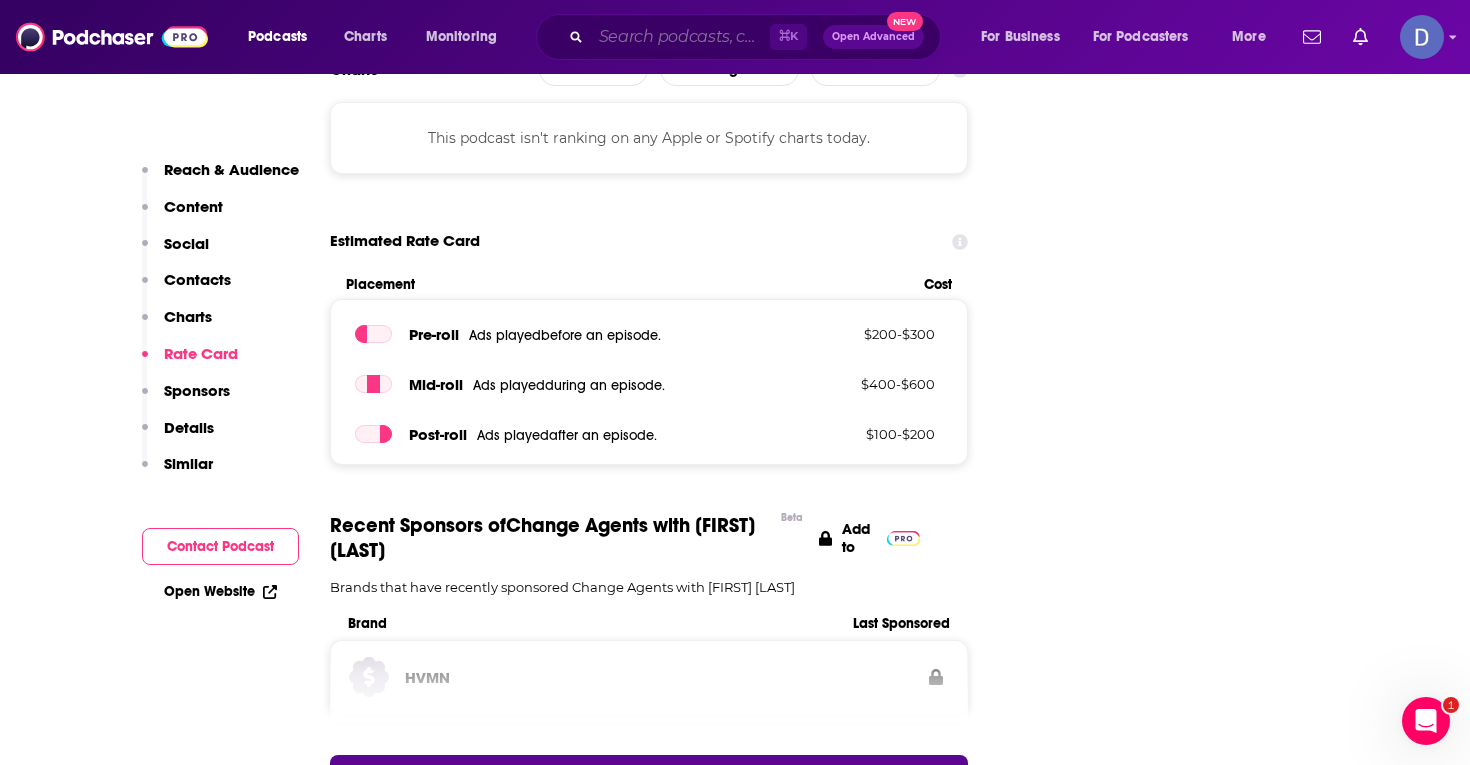 click at bounding box center (680, 37) 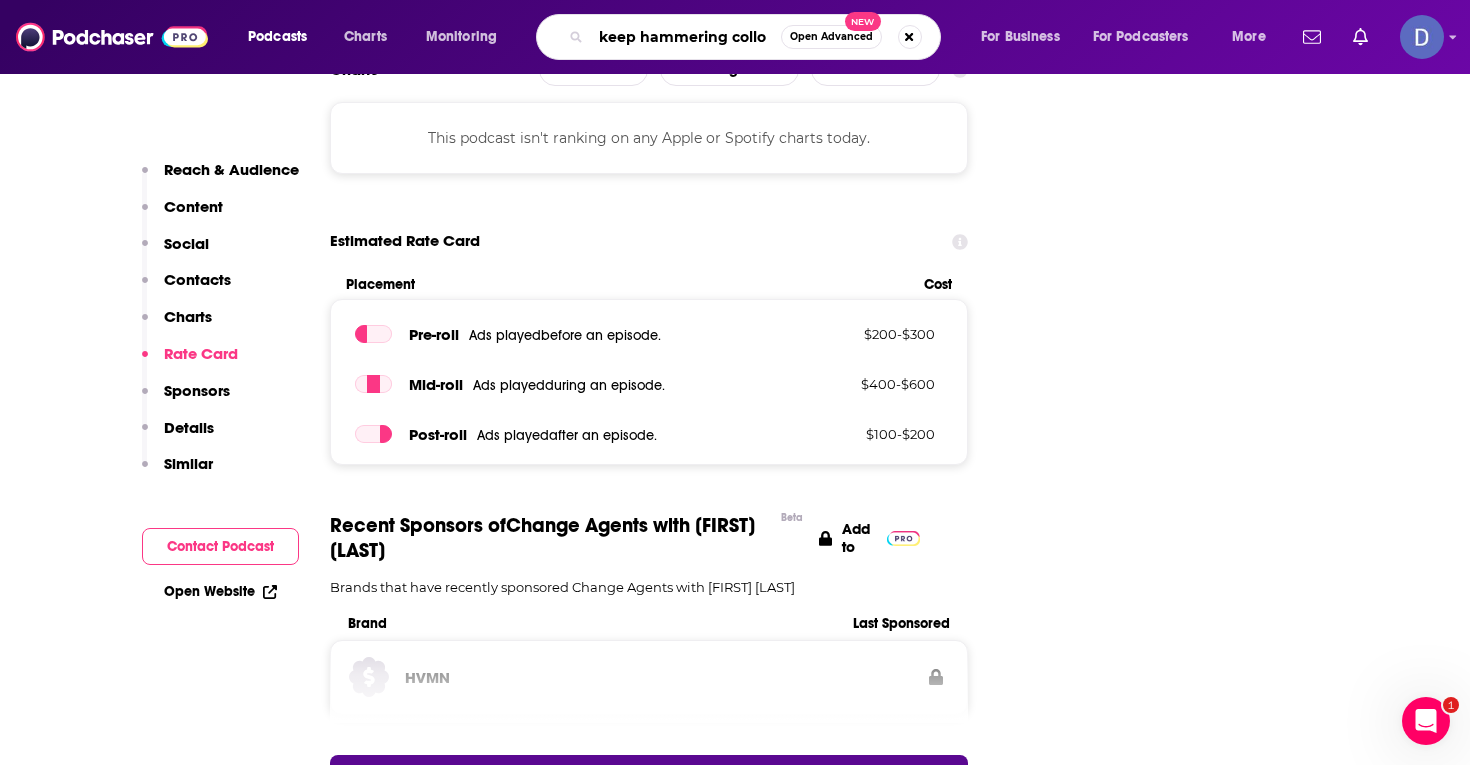 scroll, scrollTop: 0, scrollLeft: 0, axis: both 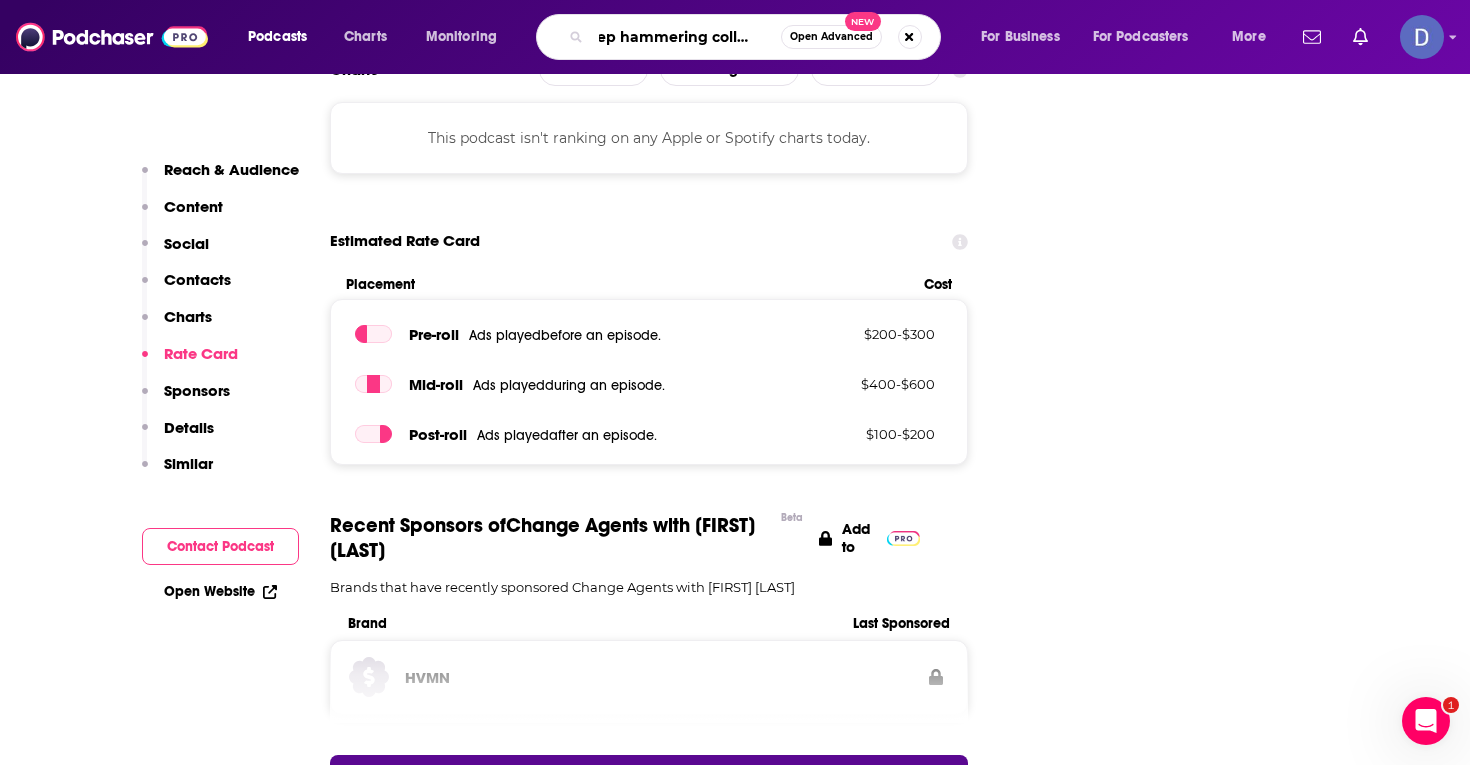 type on "keep hammering collective" 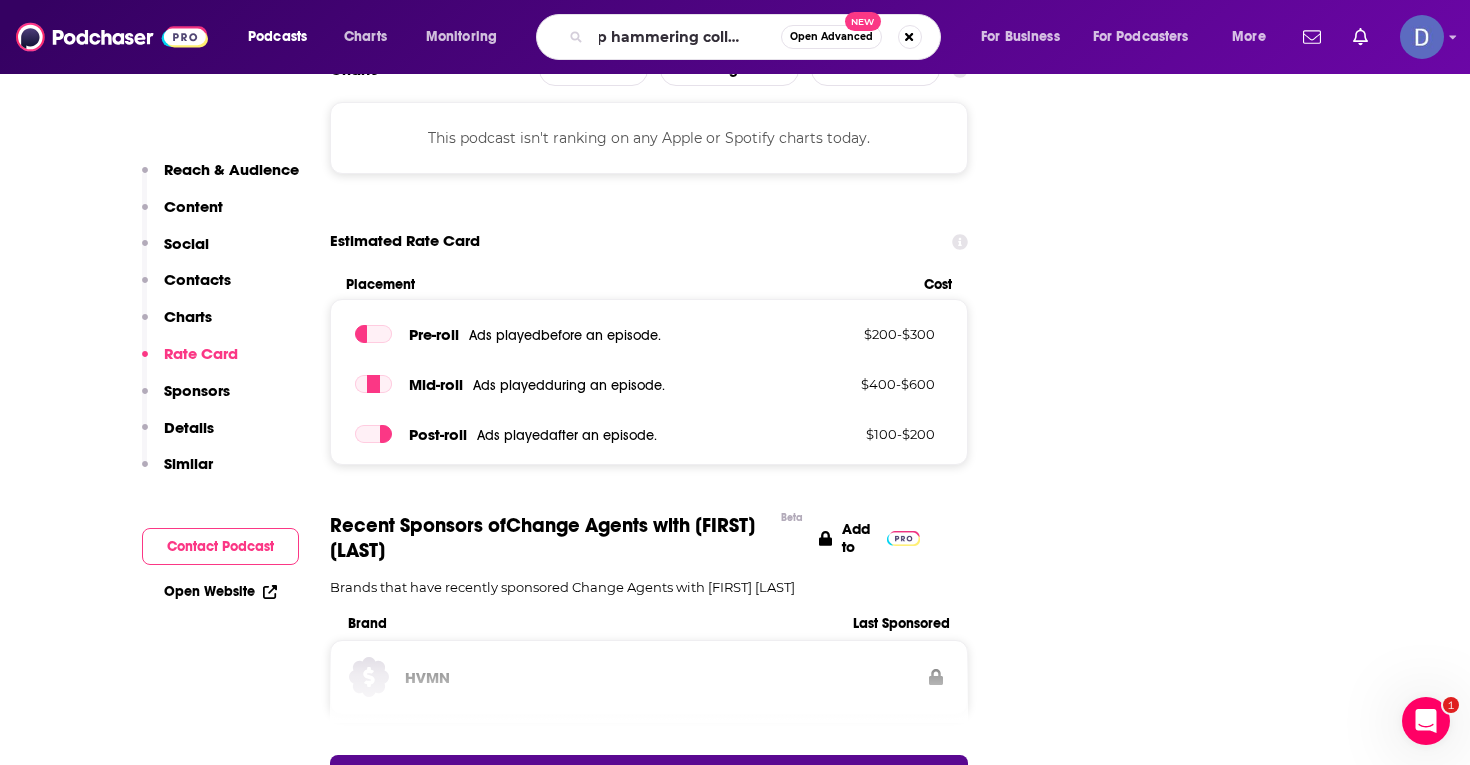 scroll, scrollTop: 0, scrollLeft: 0, axis: both 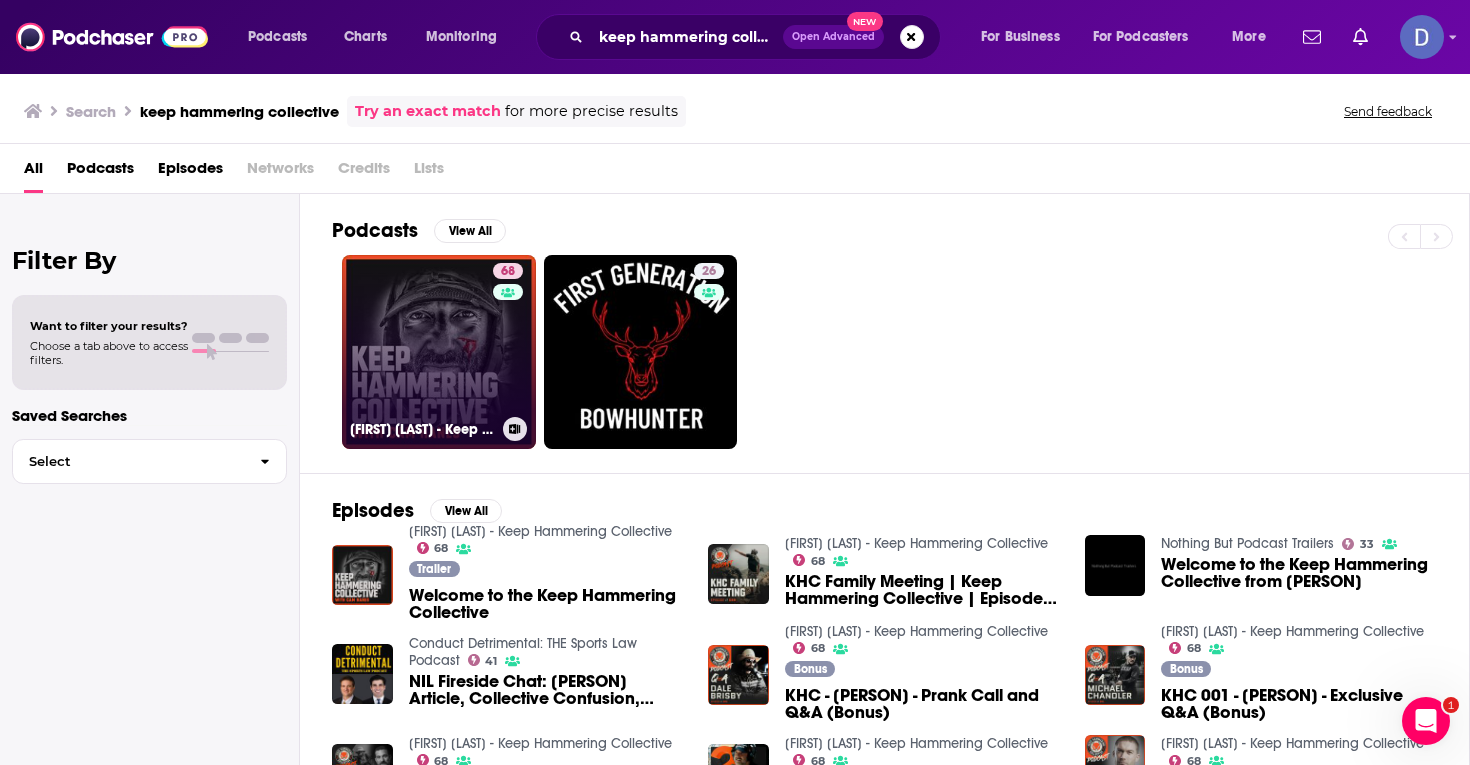 click on "68 [FIRST] [LAST] - Keep Hammering Collective" at bounding box center [439, 352] 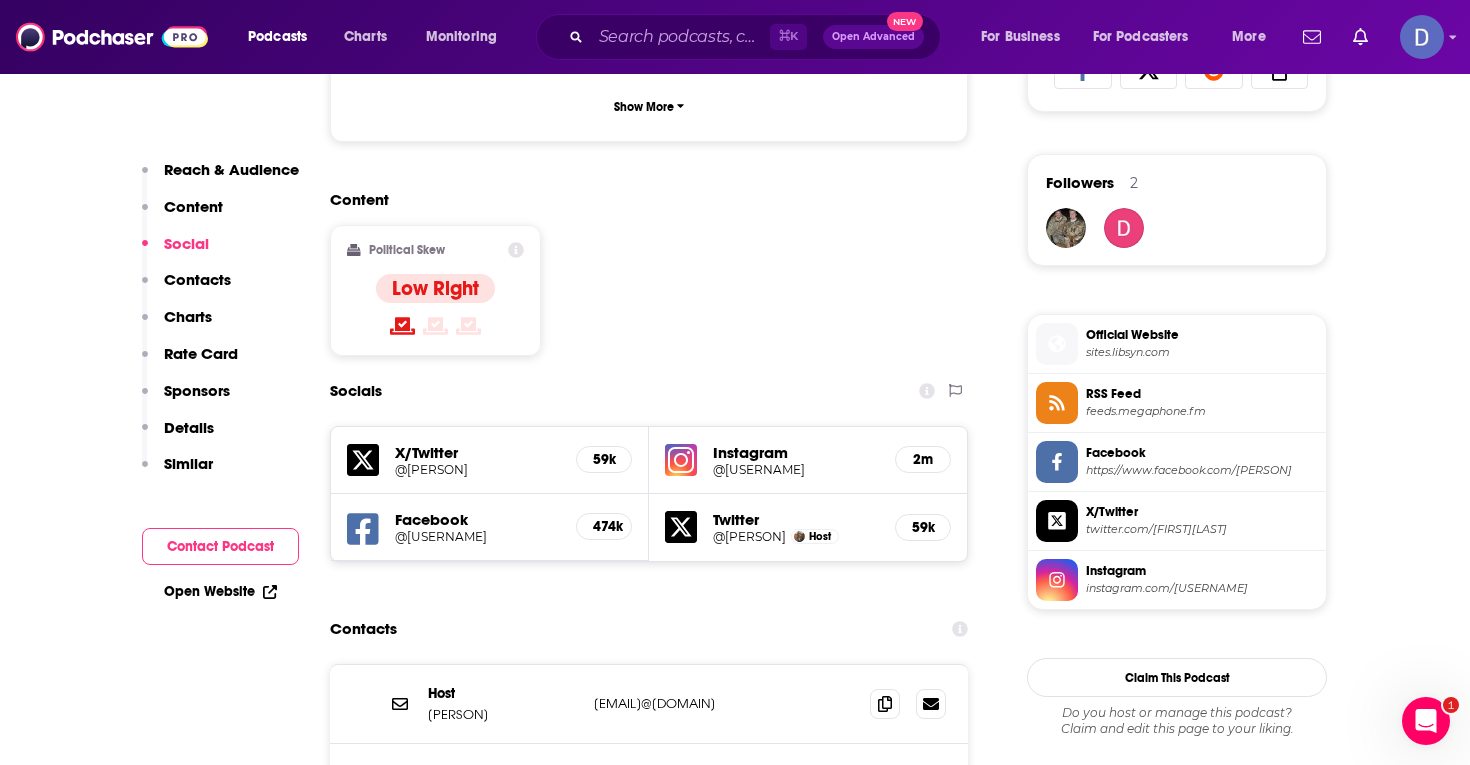 scroll, scrollTop: 1376, scrollLeft: 0, axis: vertical 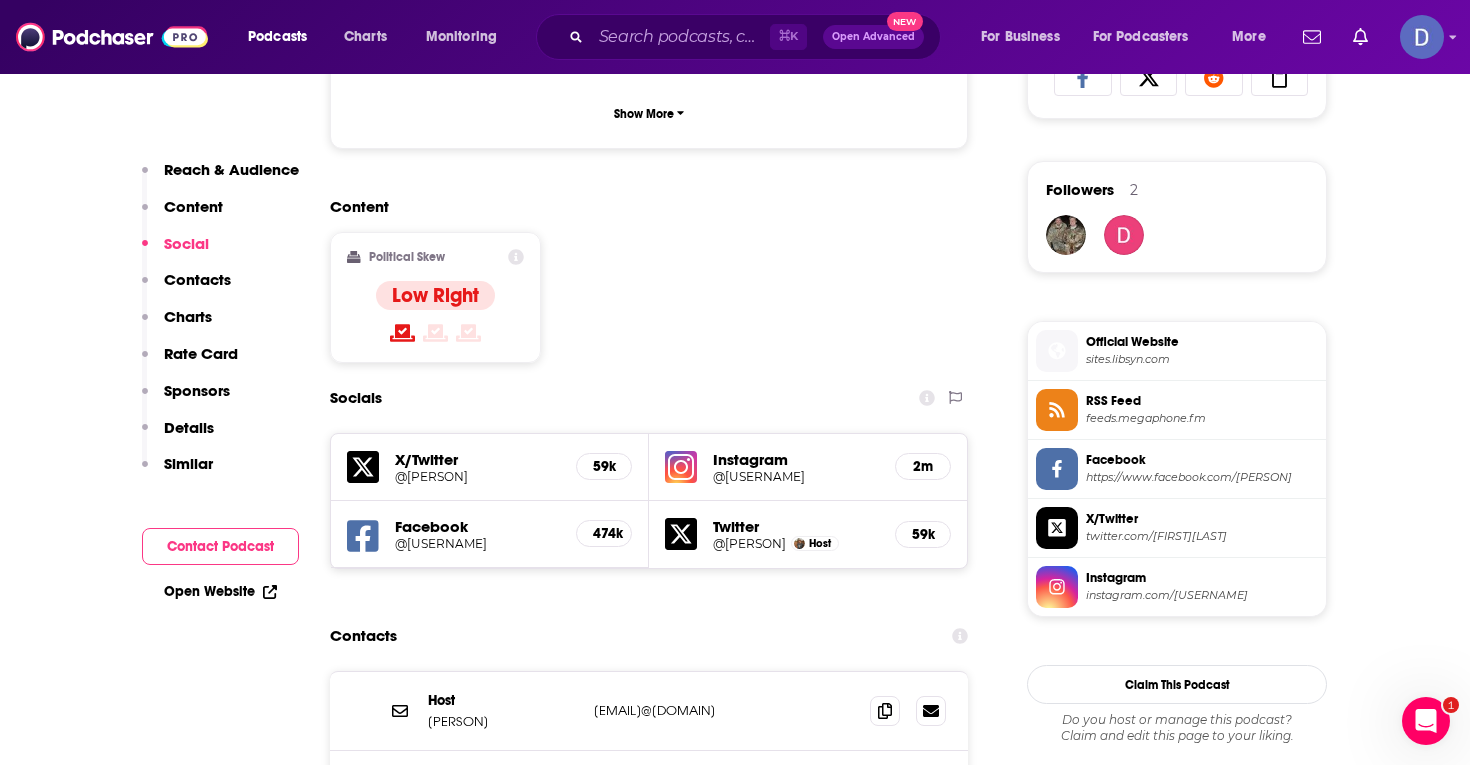 click on "Open Website" at bounding box center (220, 591) 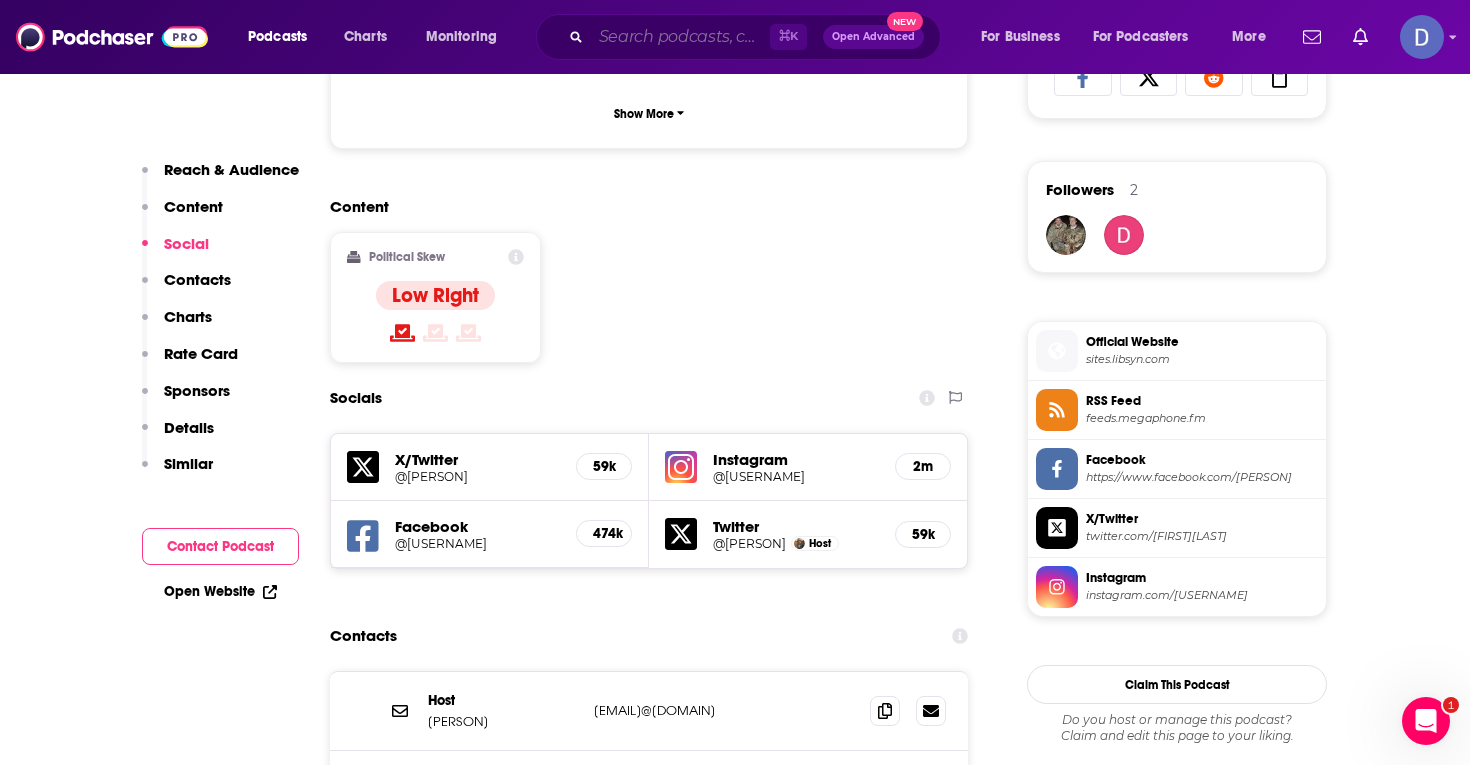 click at bounding box center [680, 37] 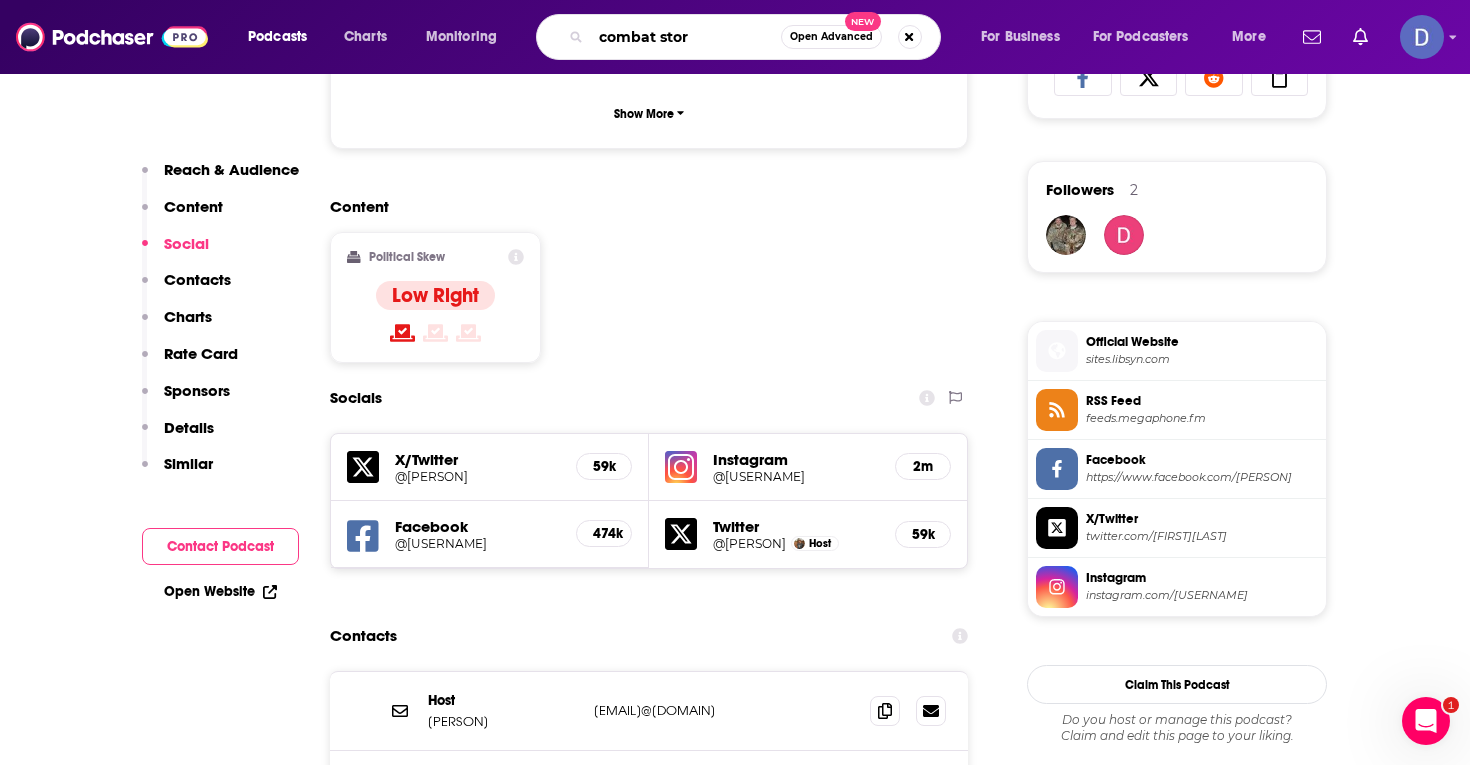 type on "combat story" 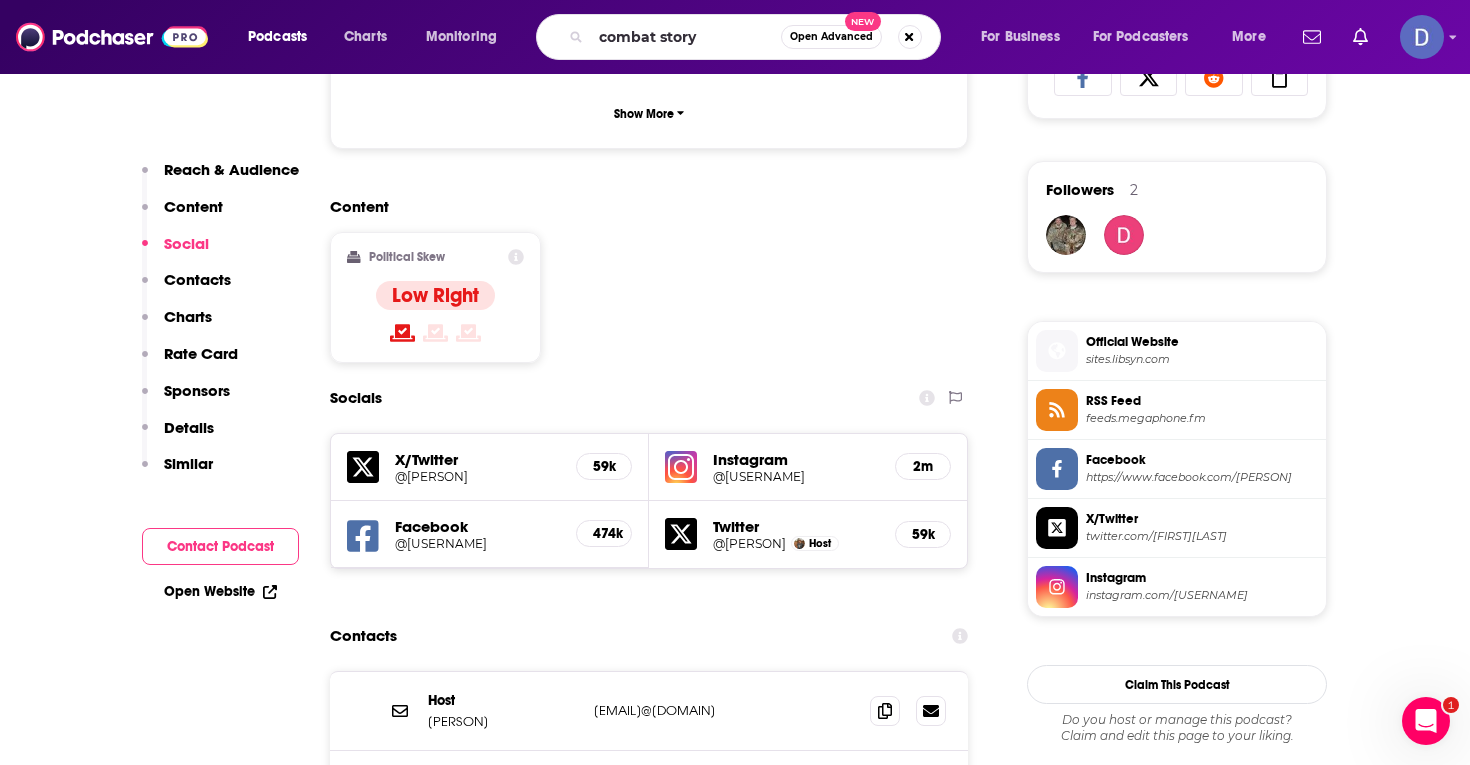 scroll, scrollTop: 0, scrollLeft: 0, axis: both 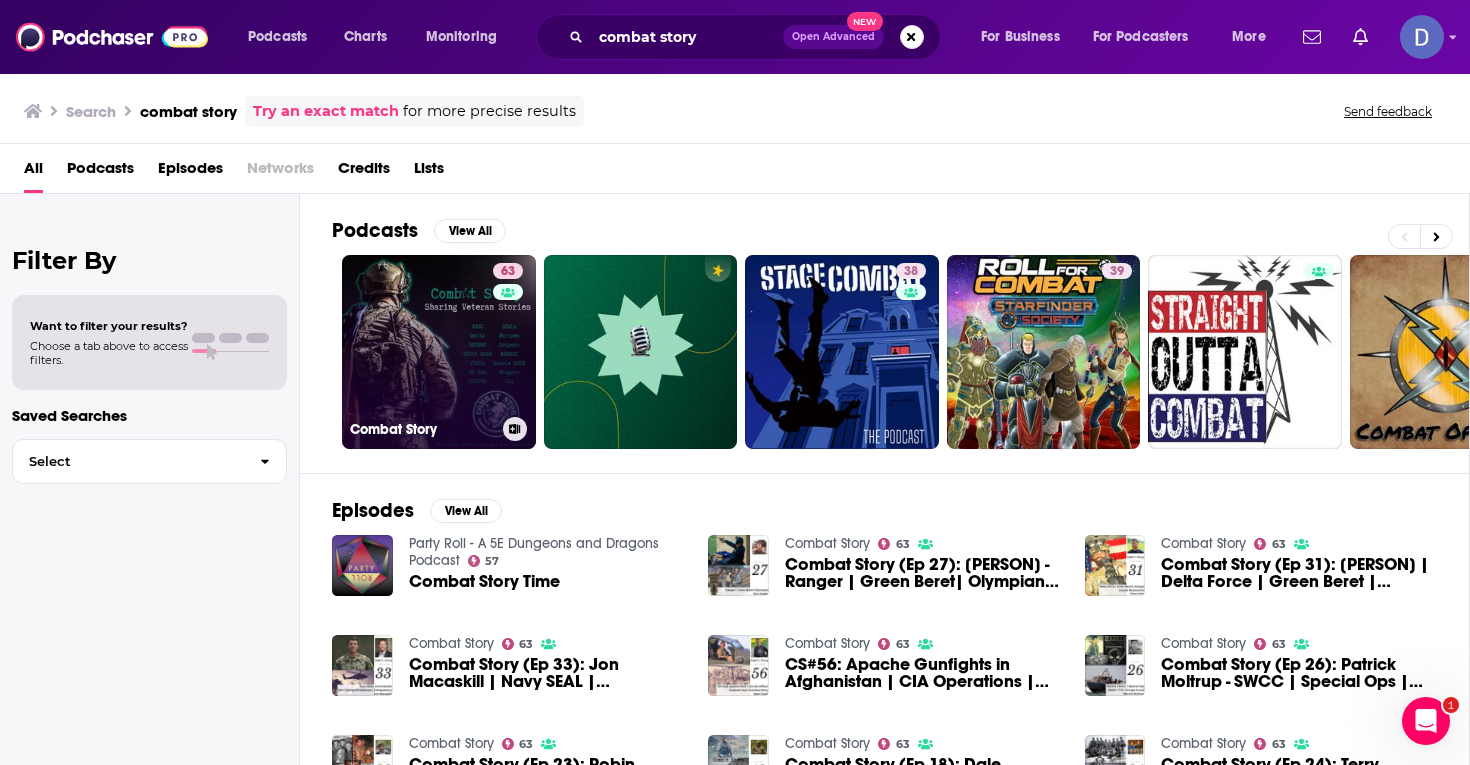 click on "[NUMBER] Combat Story" at bounding box center (439, 352) 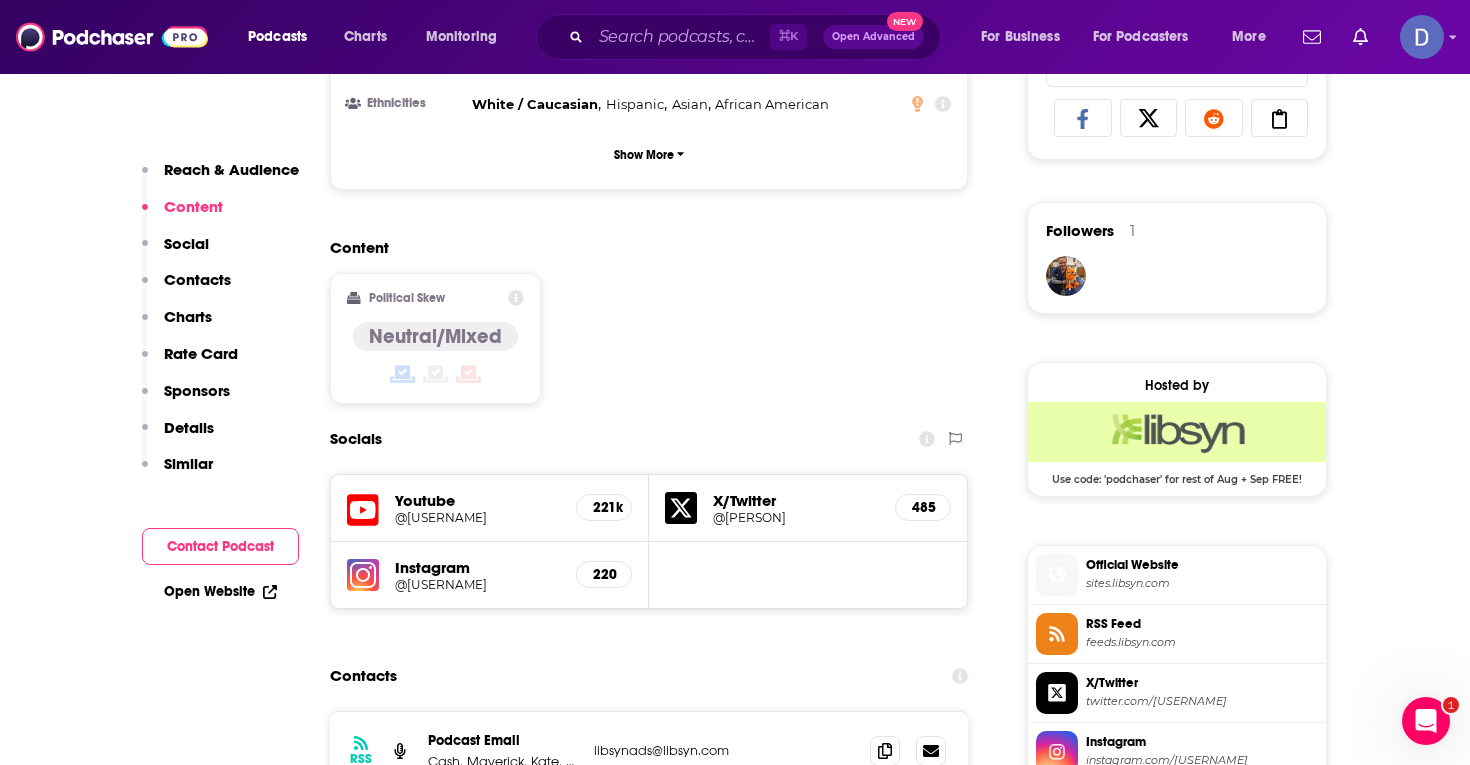 scroll, scrollTop: 1324, scrollLeft: 0, axis: vertical 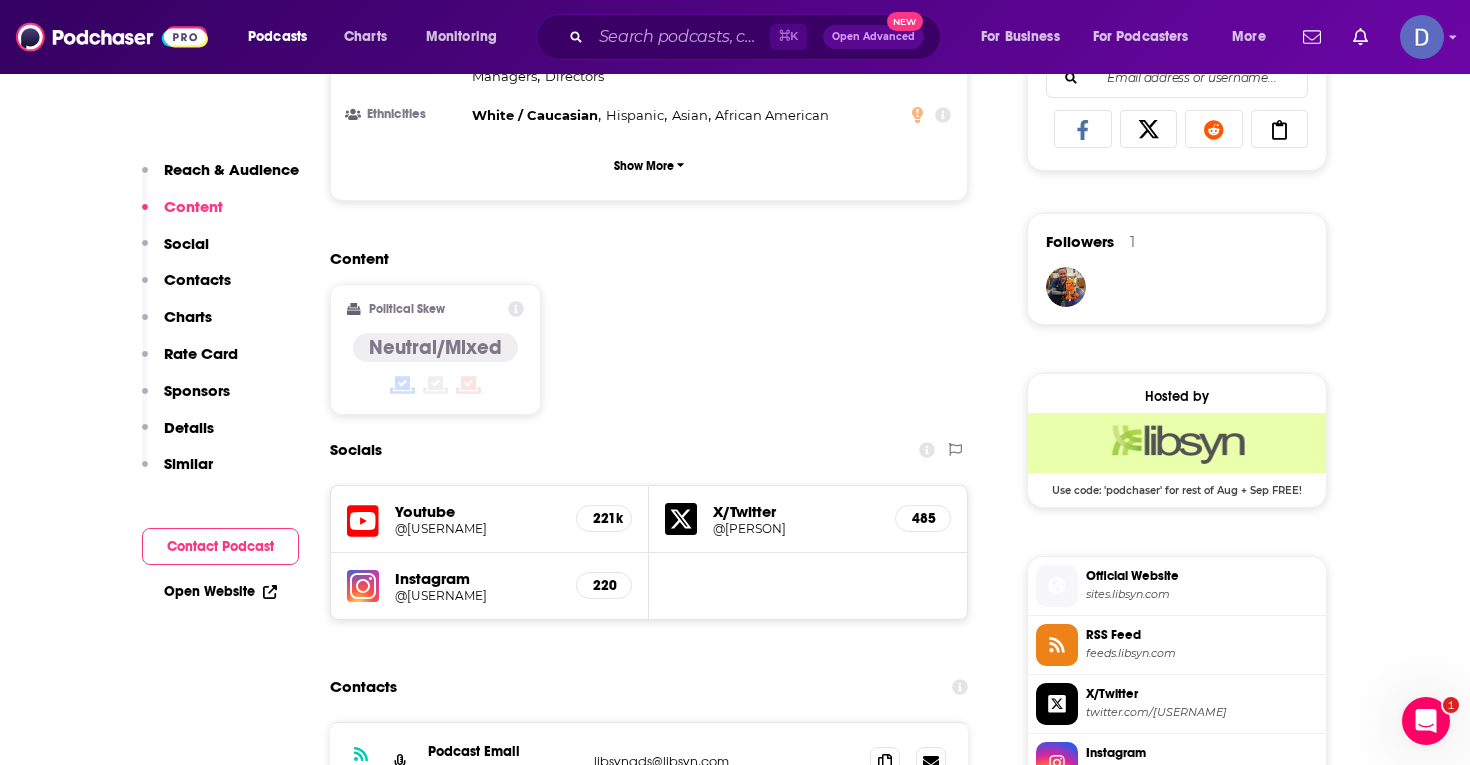 click on "Open Website" at bounding box center [220, 591] 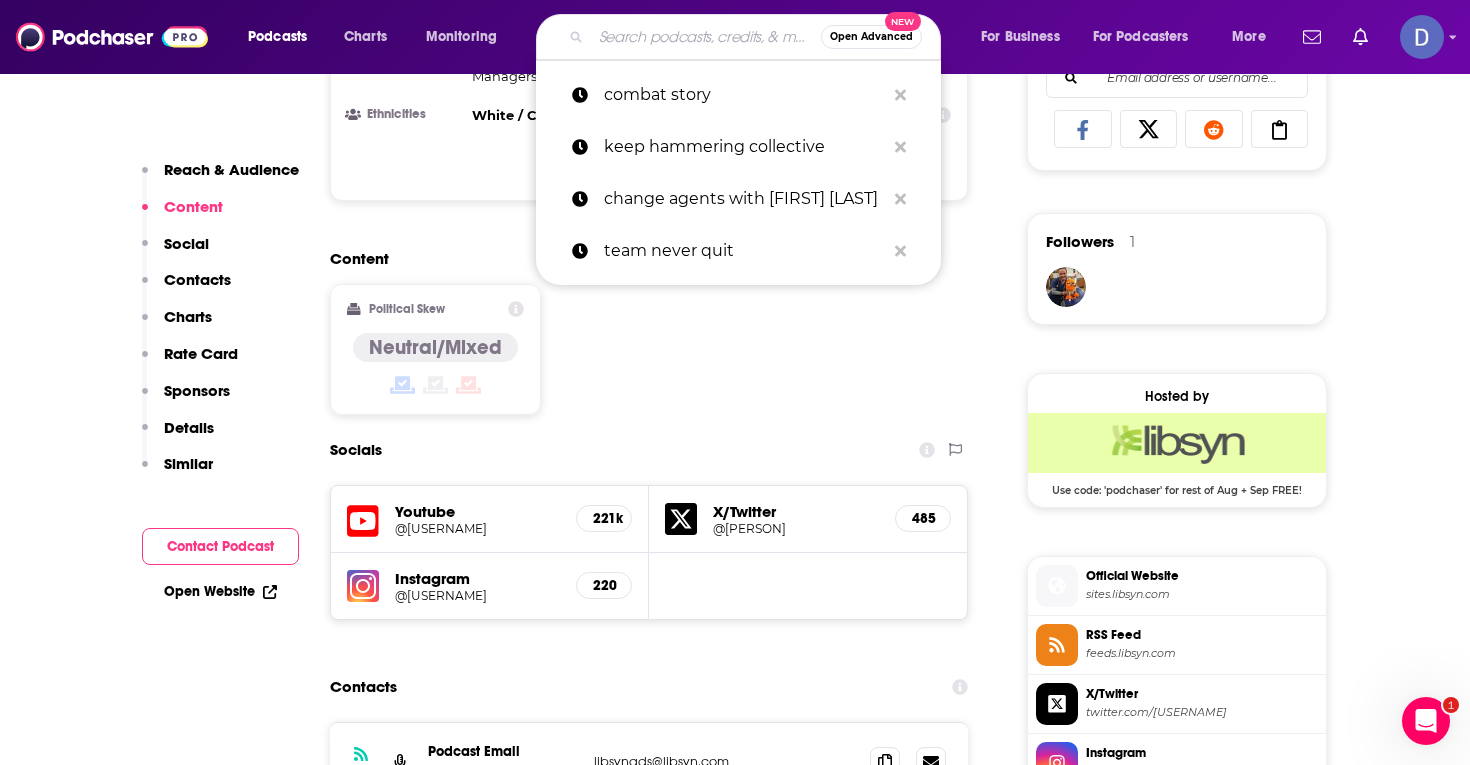 click at bounding box center (706, 37) 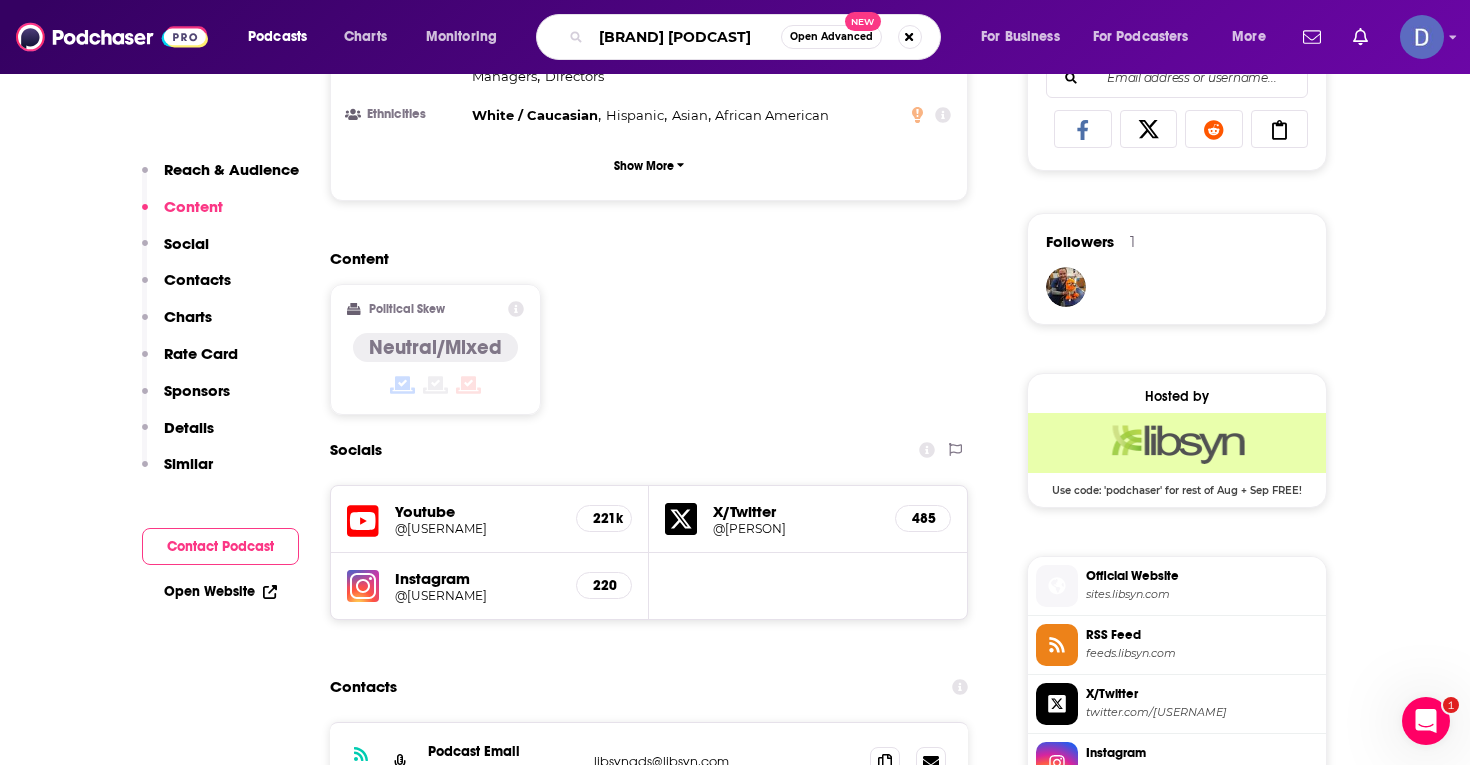 type on "[PERSON] Podcast" 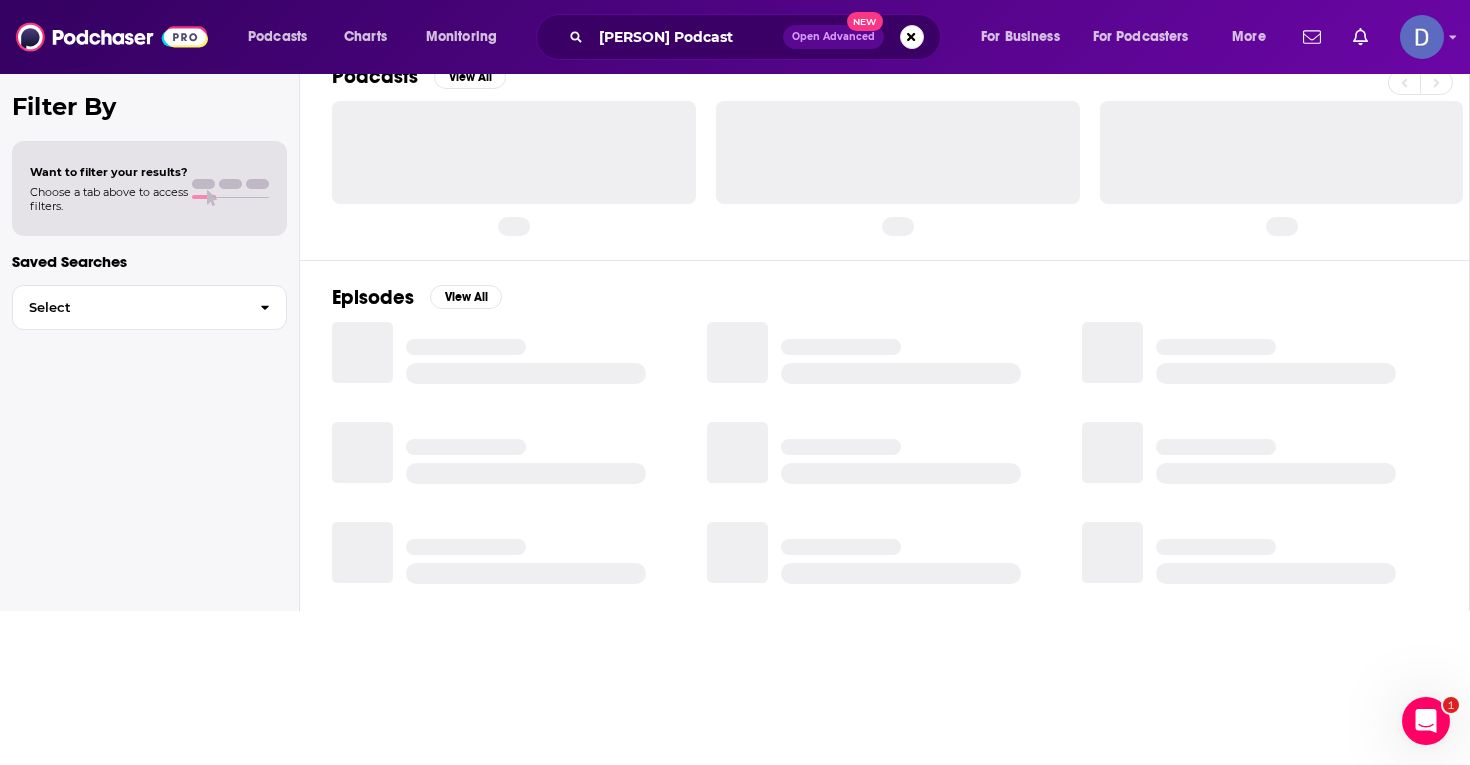 scroll, scrollTop: 0, scrollLeft: 0, axis: both 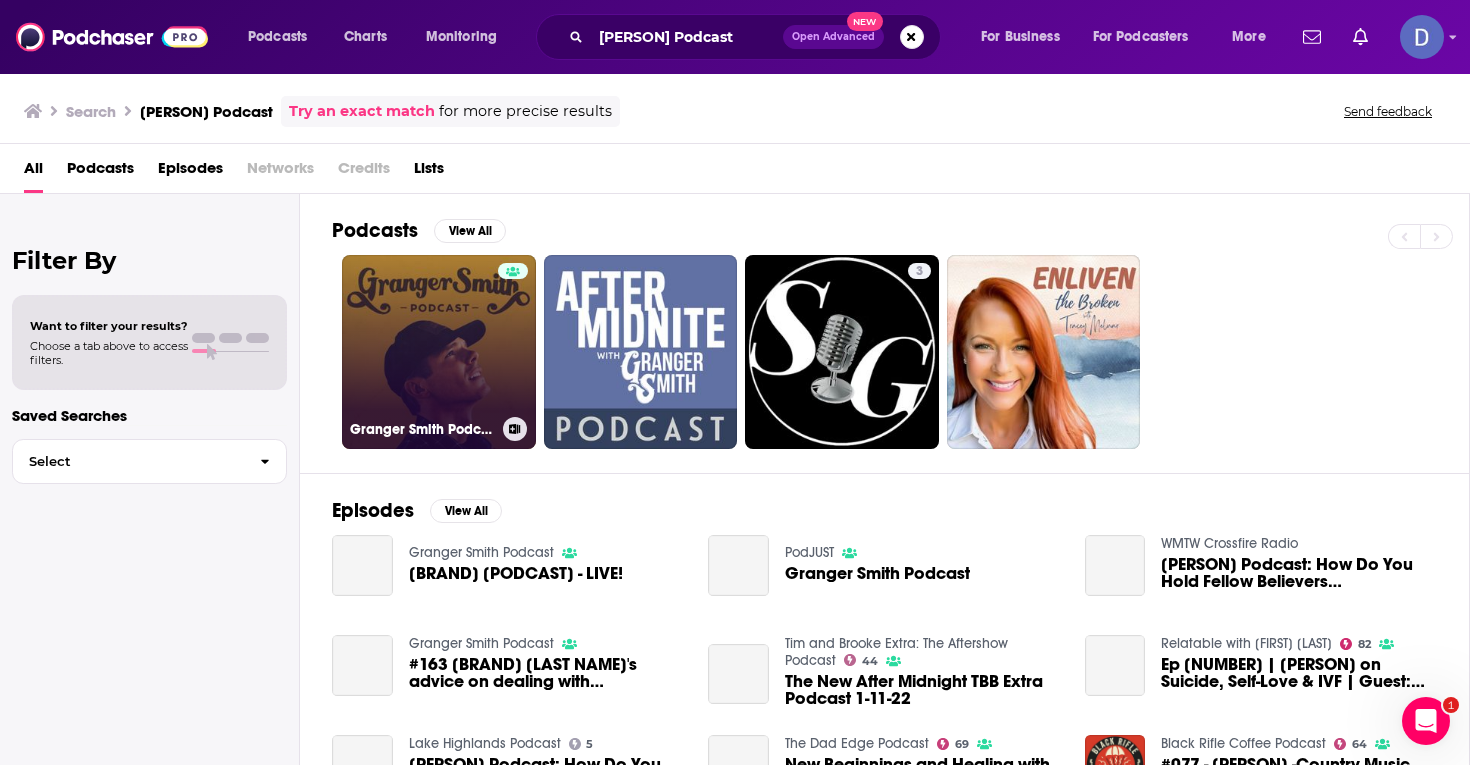 click on "Granger Smith Podcast" at bounding box center (439, 352) 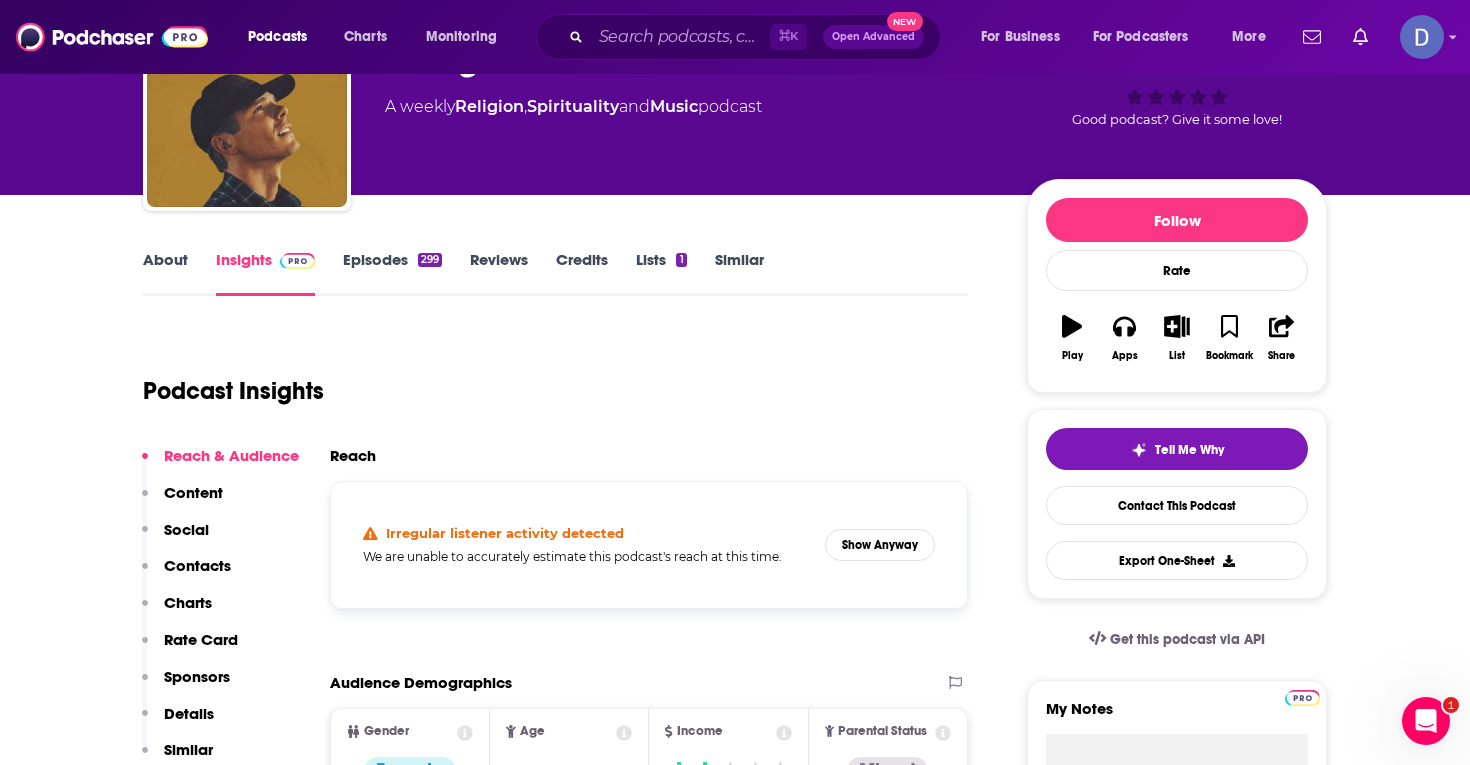 scroll, scrollTop: 133, scrollLeft: 0, axis: vertical 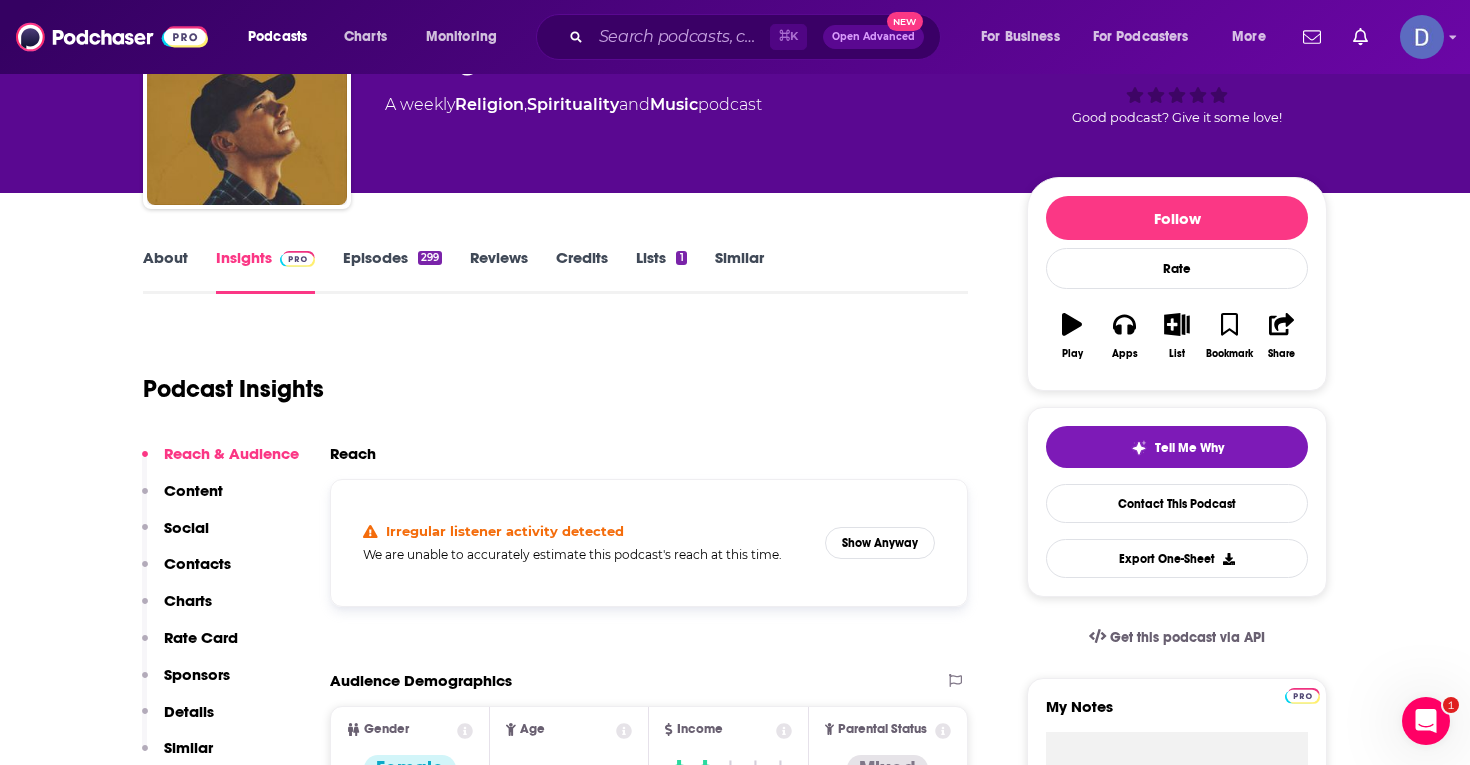 click on "Episodes 299" at bounding box center (392, 271) 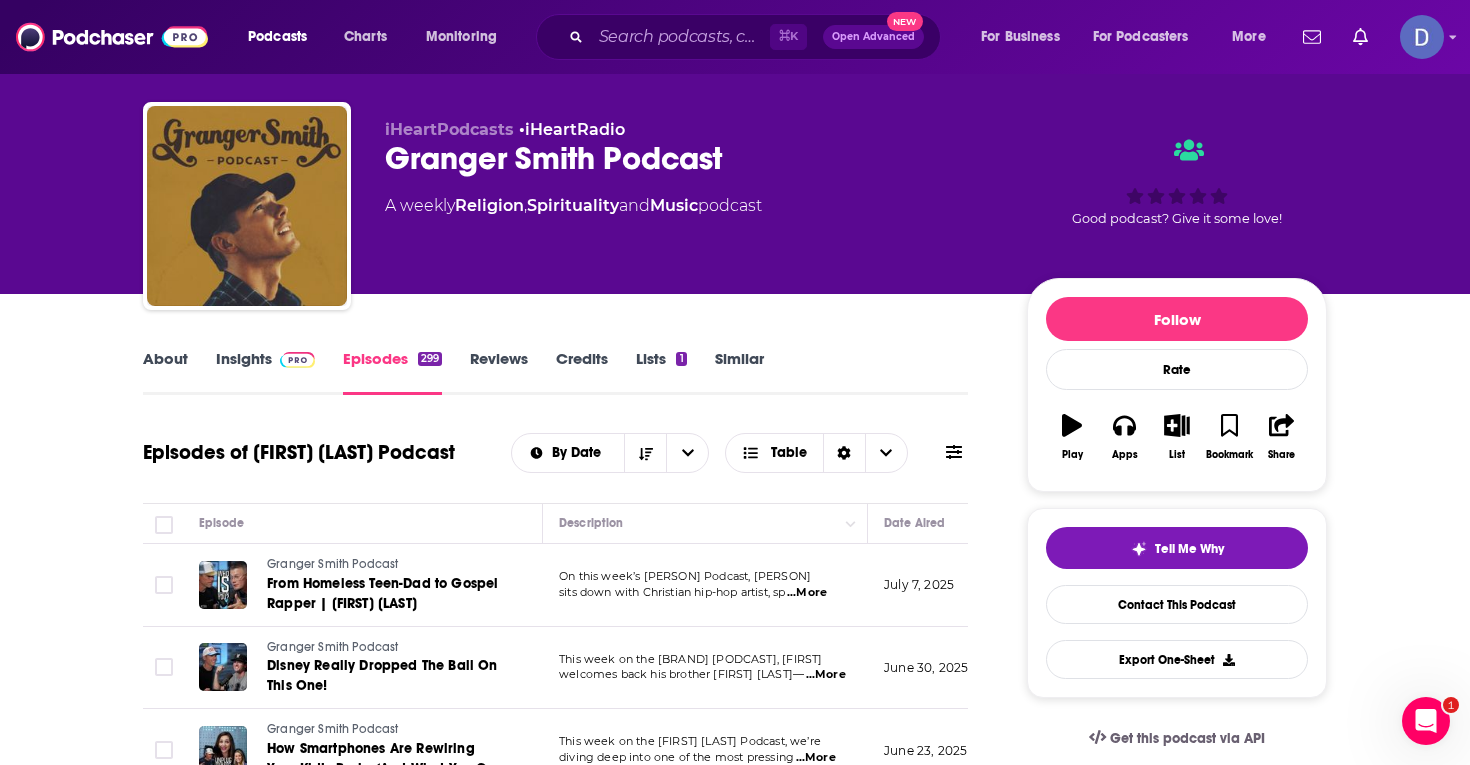 scroll, scrollTop: 0, scrollLeft: 0, axis: both 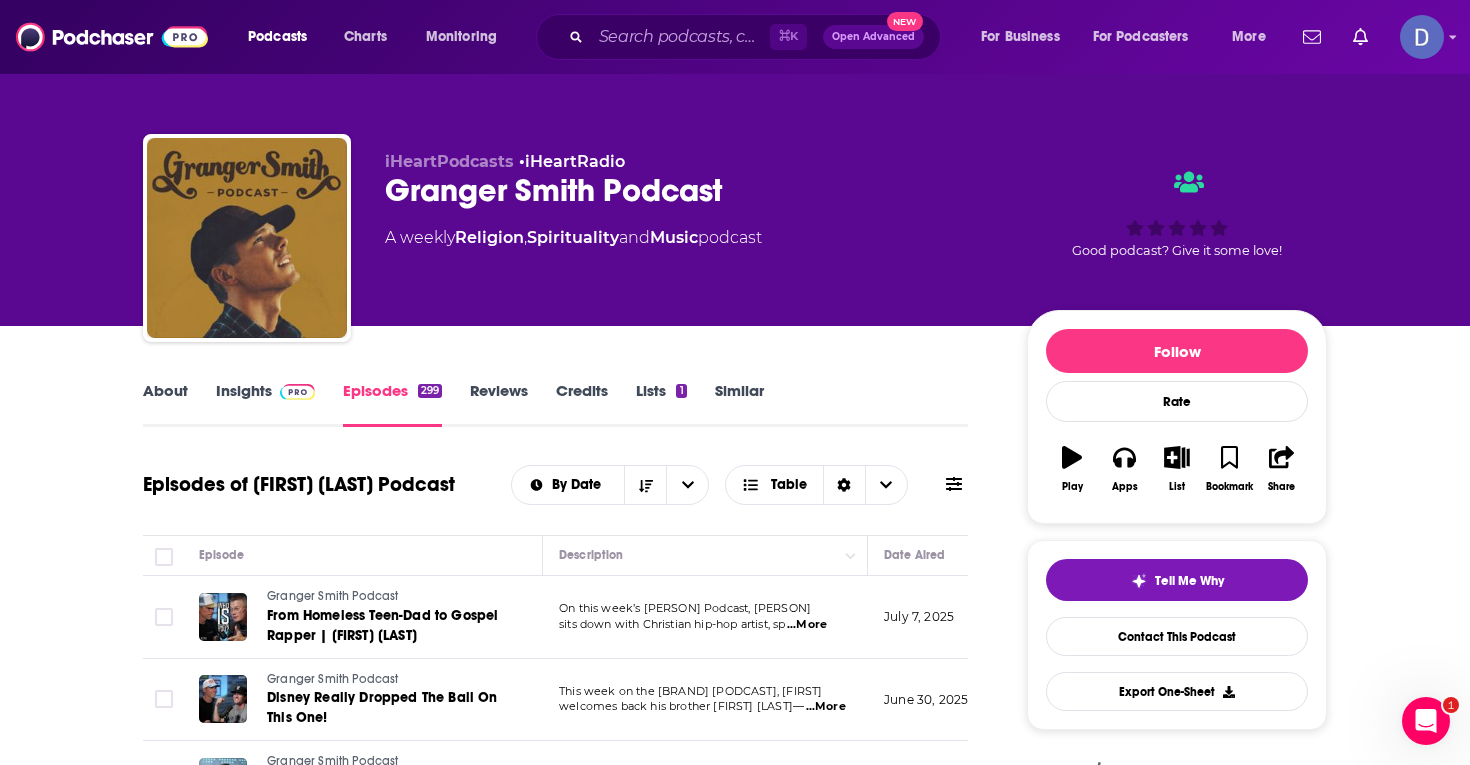 click on "Insights" at bounding box center [265, 404] 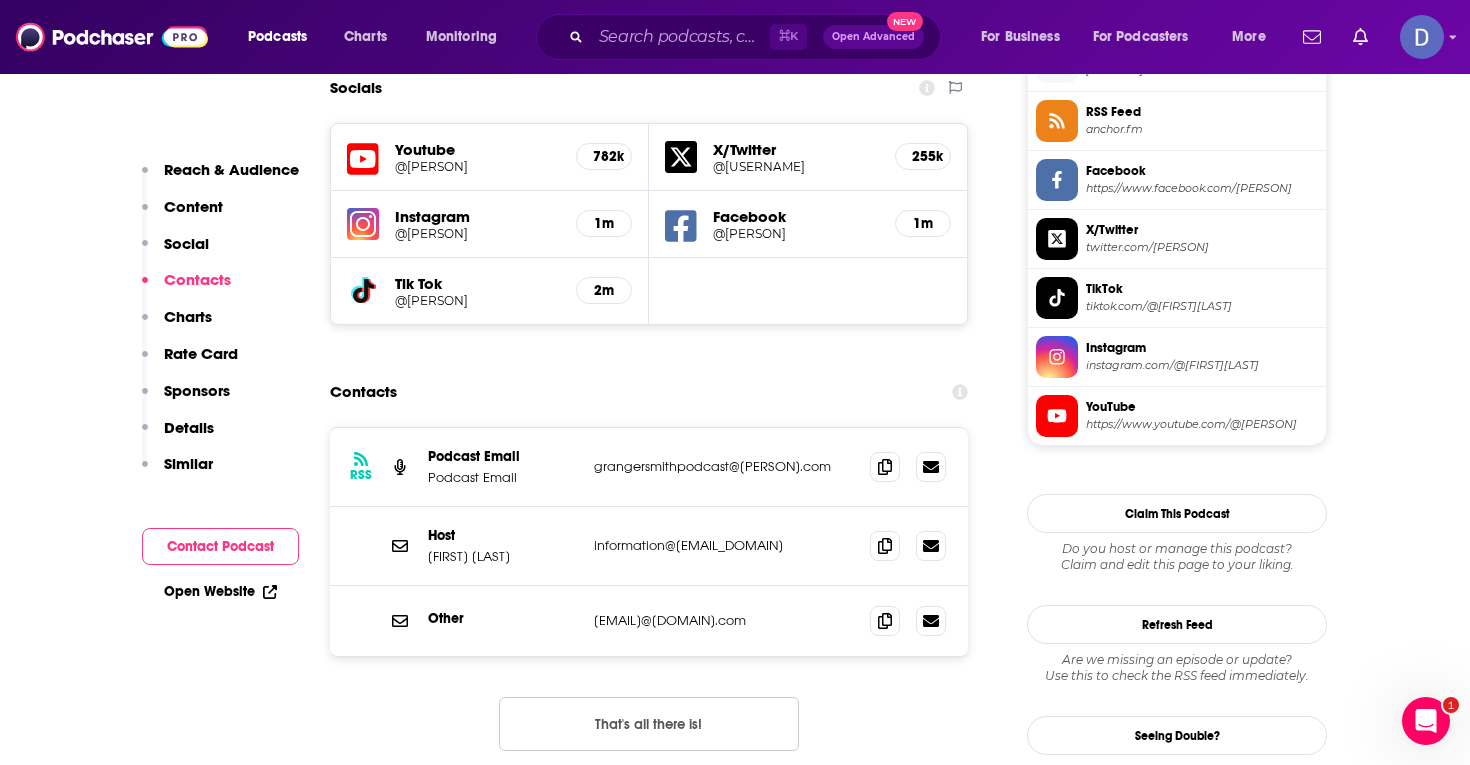 scroll, scrollTop: 1679, scrollLeft: 0, axis: vertical 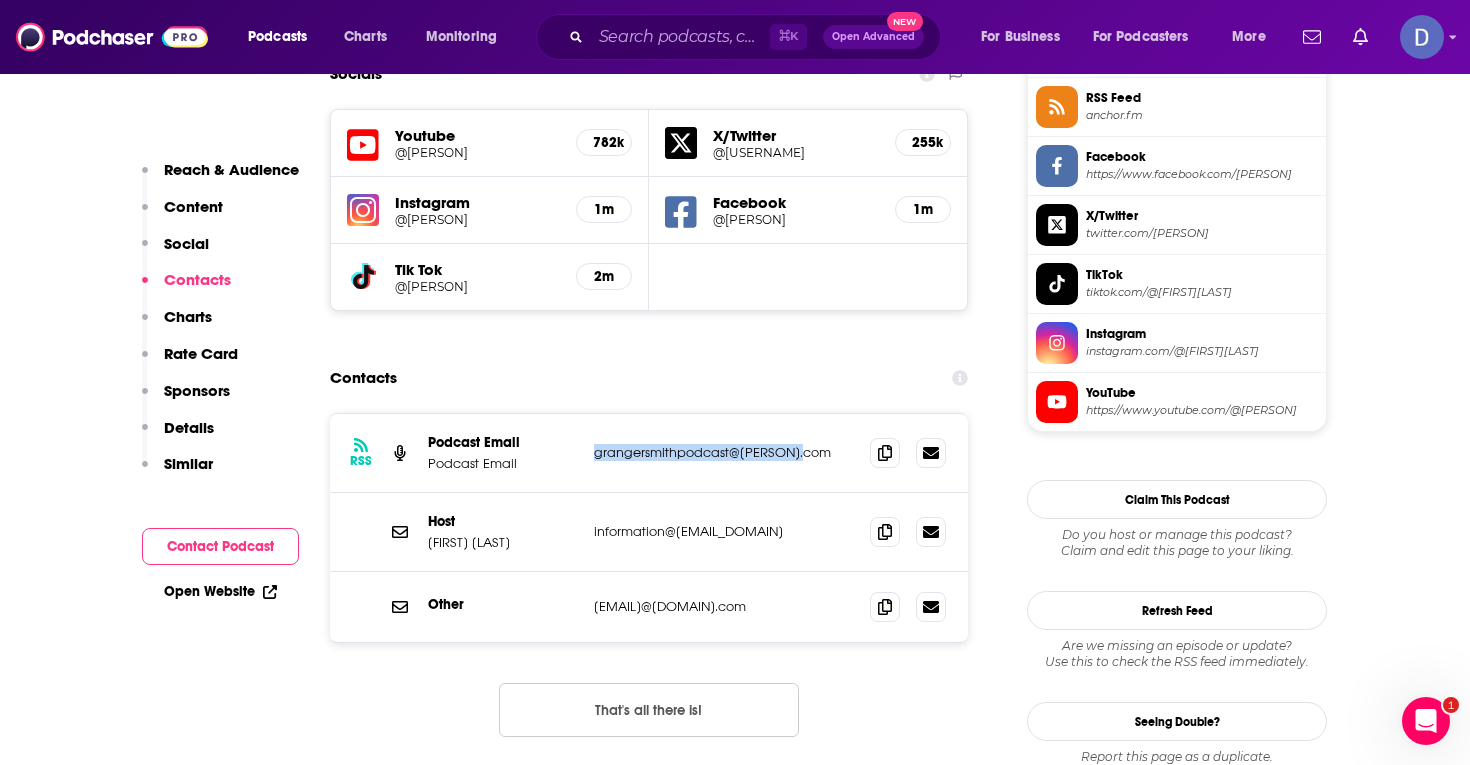 drag, startPoint x: 808, startPoint y: 457, endPoint x: 591, endPoint y: 457, distance: 217 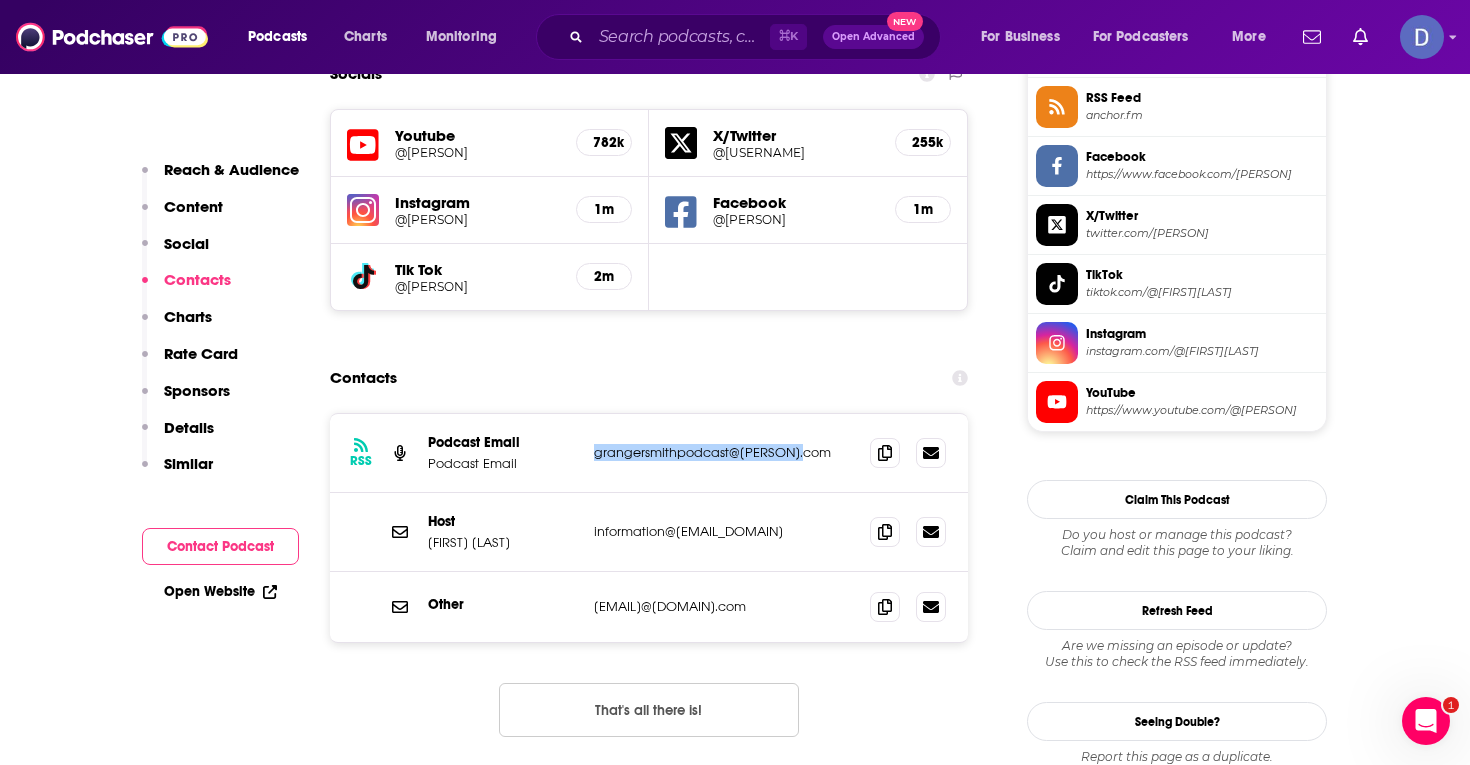 click on "Podcasts Charts Monitoring ⌘ K Open Advanced New For Business For Podcasters More Podcasts Charts Monitoring For Business For Podcasters More iHeartPodcasts • iHeartRadio [FIRST] [LAST] Podcast A weekly Religion , Spirituality and Music podcast Good podcast? Give it some love! Message your Concierge Team Send a message iHeartPodcasts • iHeartRadio [FIRST] [LAST] Podcast Insights iHeartPodcasts • iHeartRadio [FIRST] [LAST] Podcast A weekly Religion , Spirituality and Music podcast Good podcast? Give it some love! Follow Rate Podcast Play Apps List Bookmark Share About Insights Episodes 299 Reviews Credits Lists 1 Similar Podcast Insights Reach & Audience Content Social Contacts Charts Rate Card Sponsors Details Similar Contact Podcast Open Website Reach Irregular listener activity detected We are unable to accurately estimate this podcast's reach at this time. Show Anyway Export One-Sheet Audience Demographics Gender Female Age 27 yo Income $ $ $ $ $ Parental Status Mixed 1 2 3" at bounding box center [735, 4020] 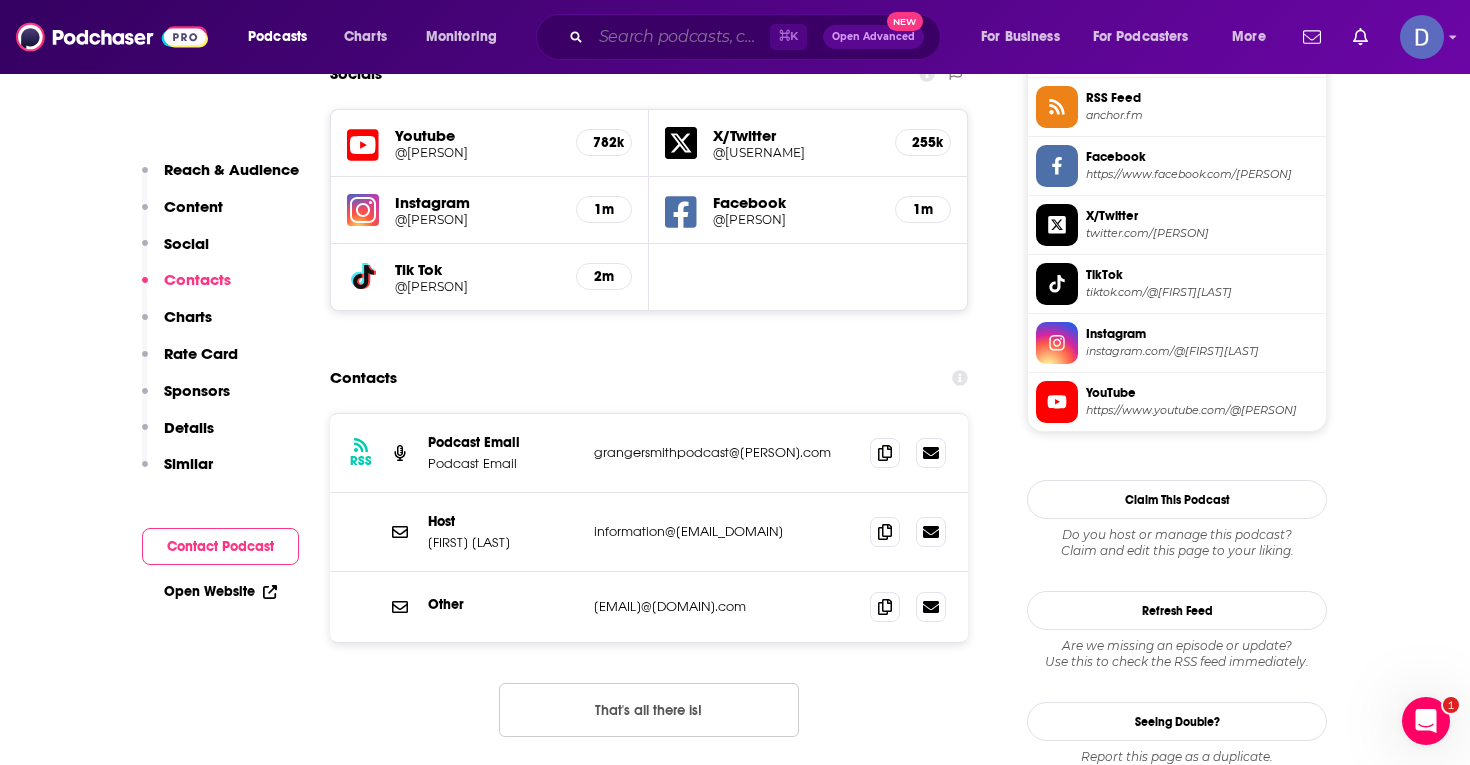 click at bounding box center [680, 37] 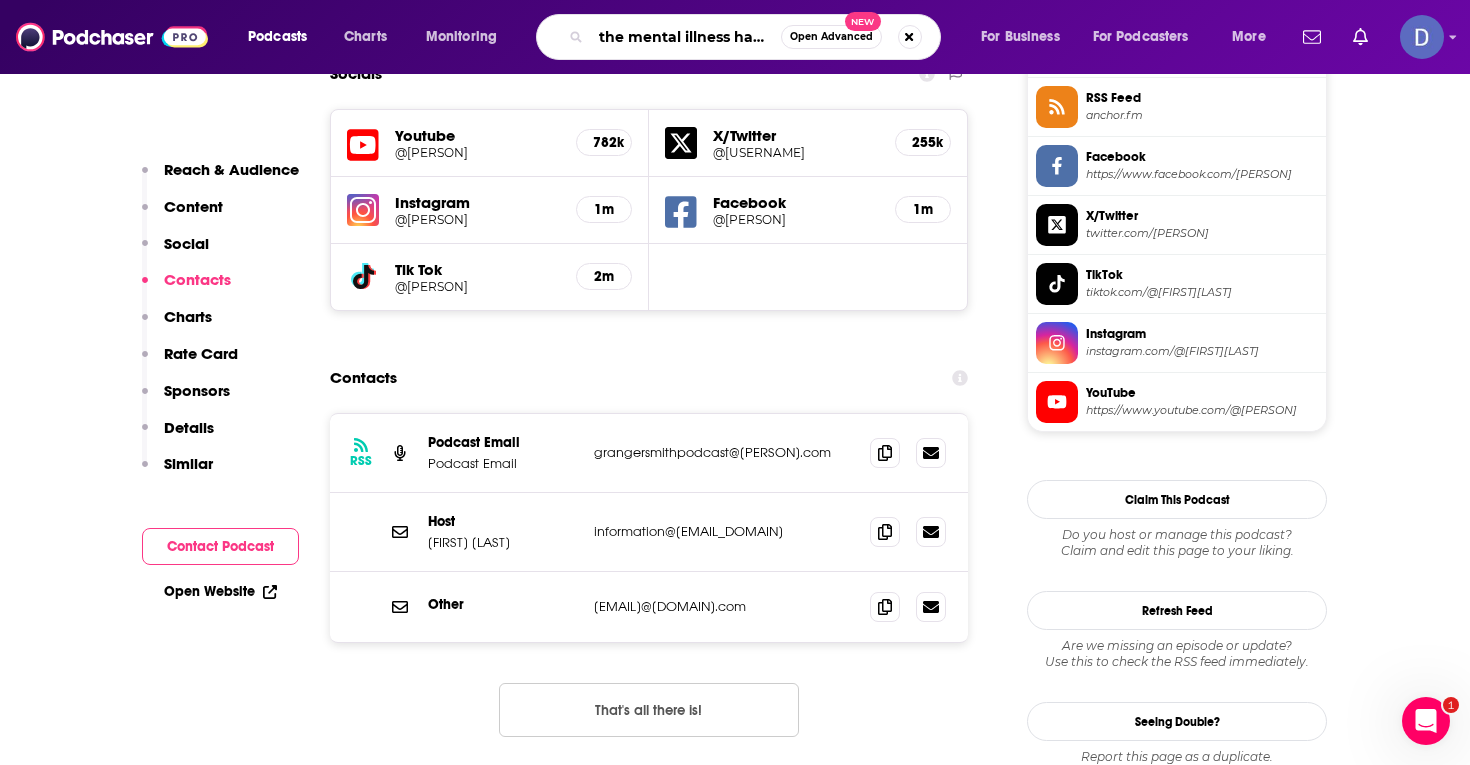 scroll, scrollTop: 0, scrollLeft: 0, axis: both 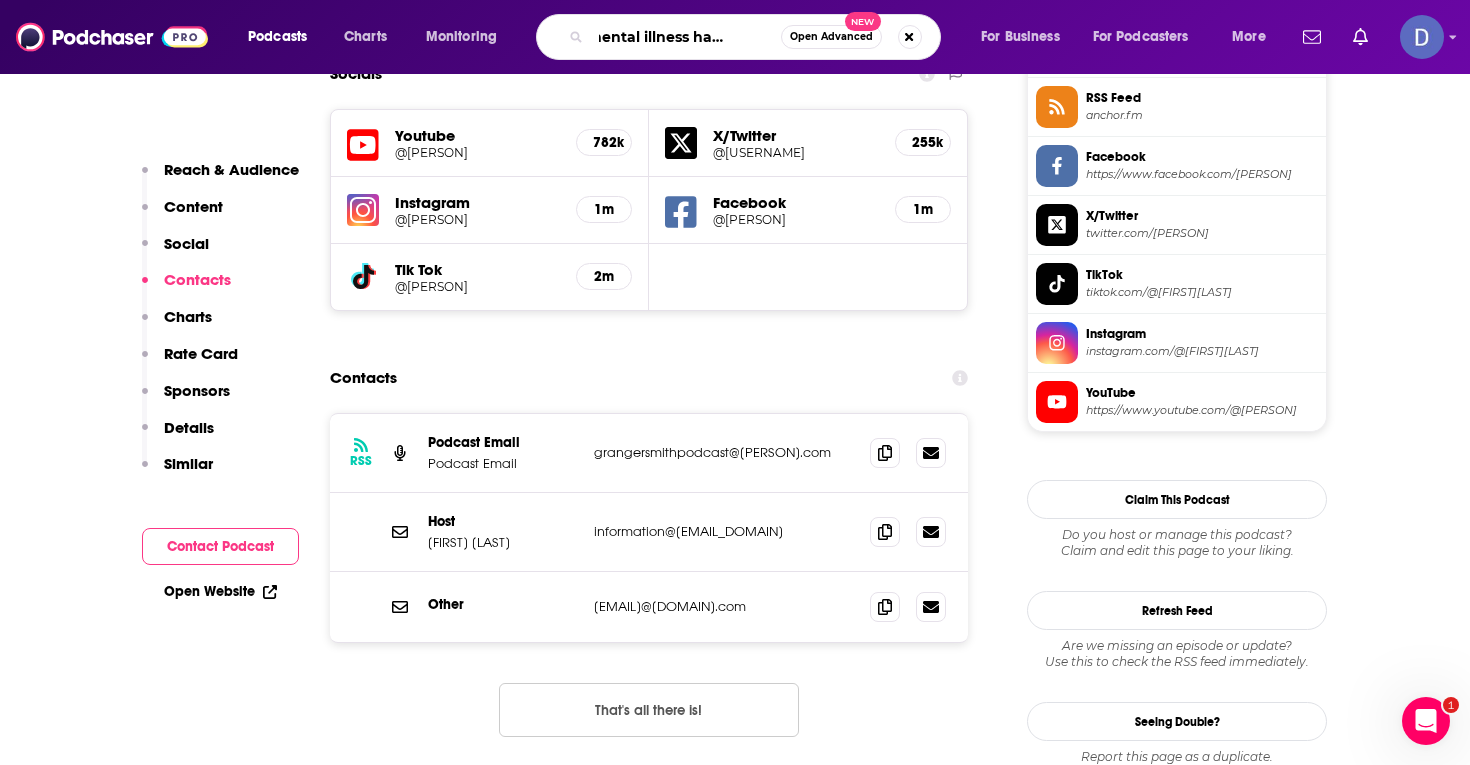 type on "the mental illness happy hour" 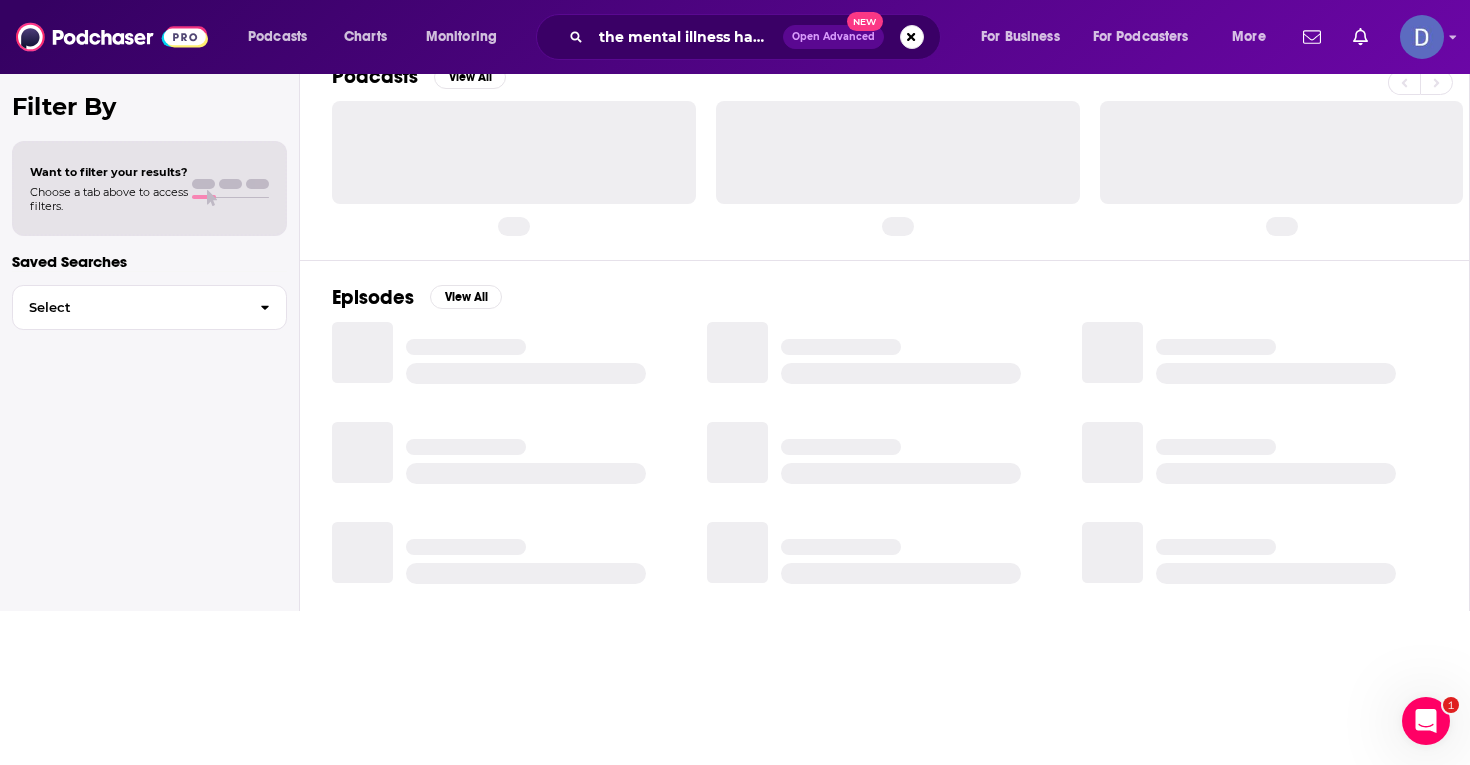 scroll, scrollTop: 0, scrollLeft: 0, axis: both 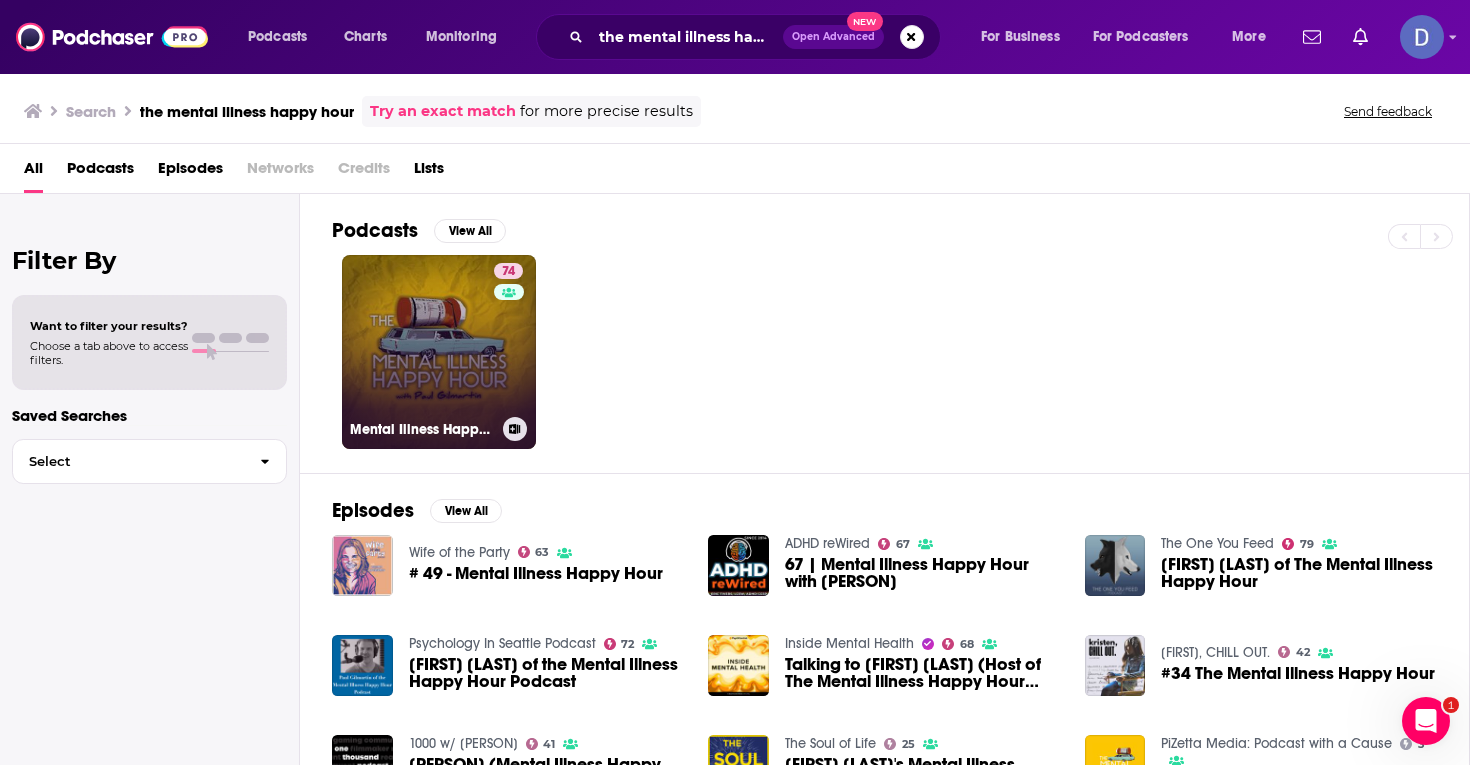 click on "74 Mental Illness Happy Hour" at bounding box center (439, 352) 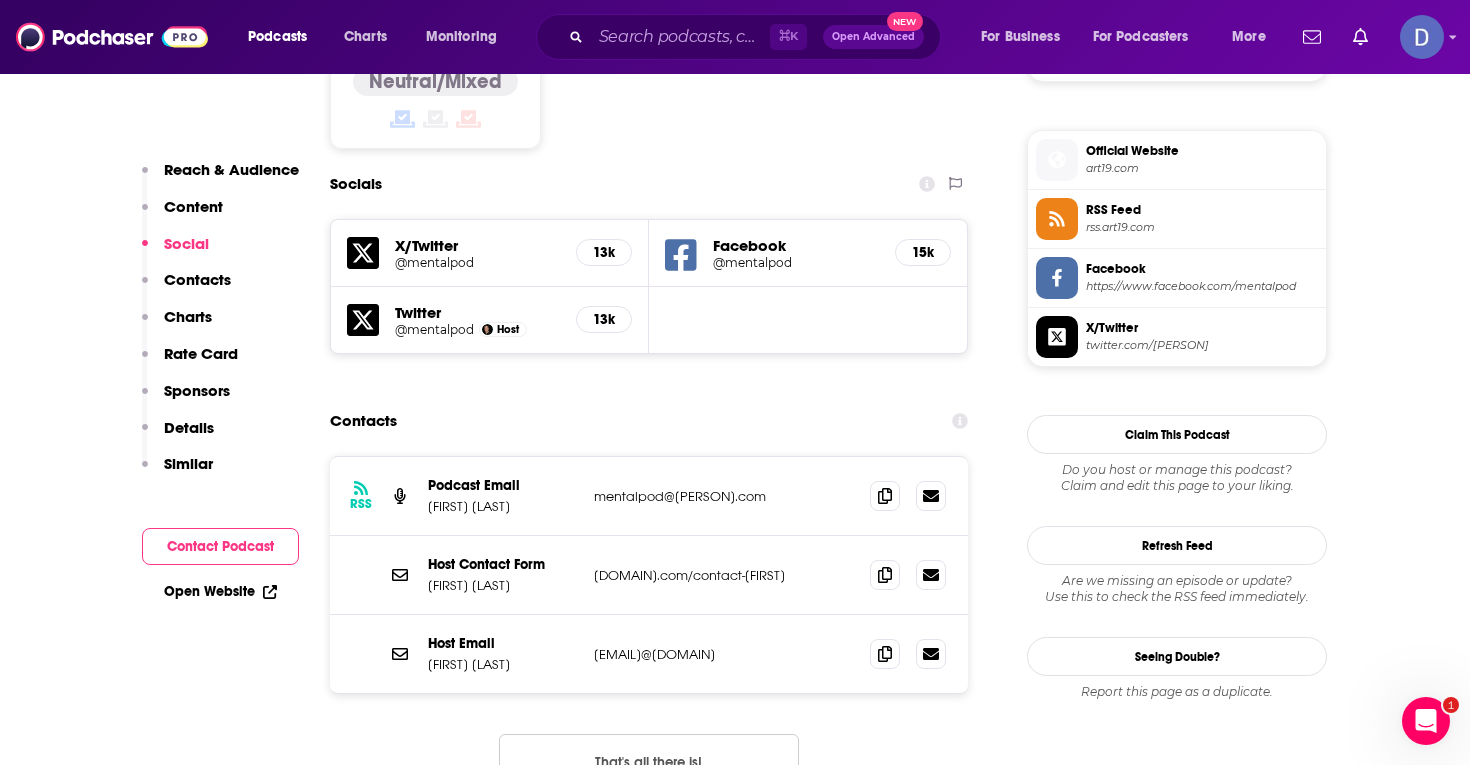 scroll, scrollTop: 1587, scrollLeft: 0, axis: vertical 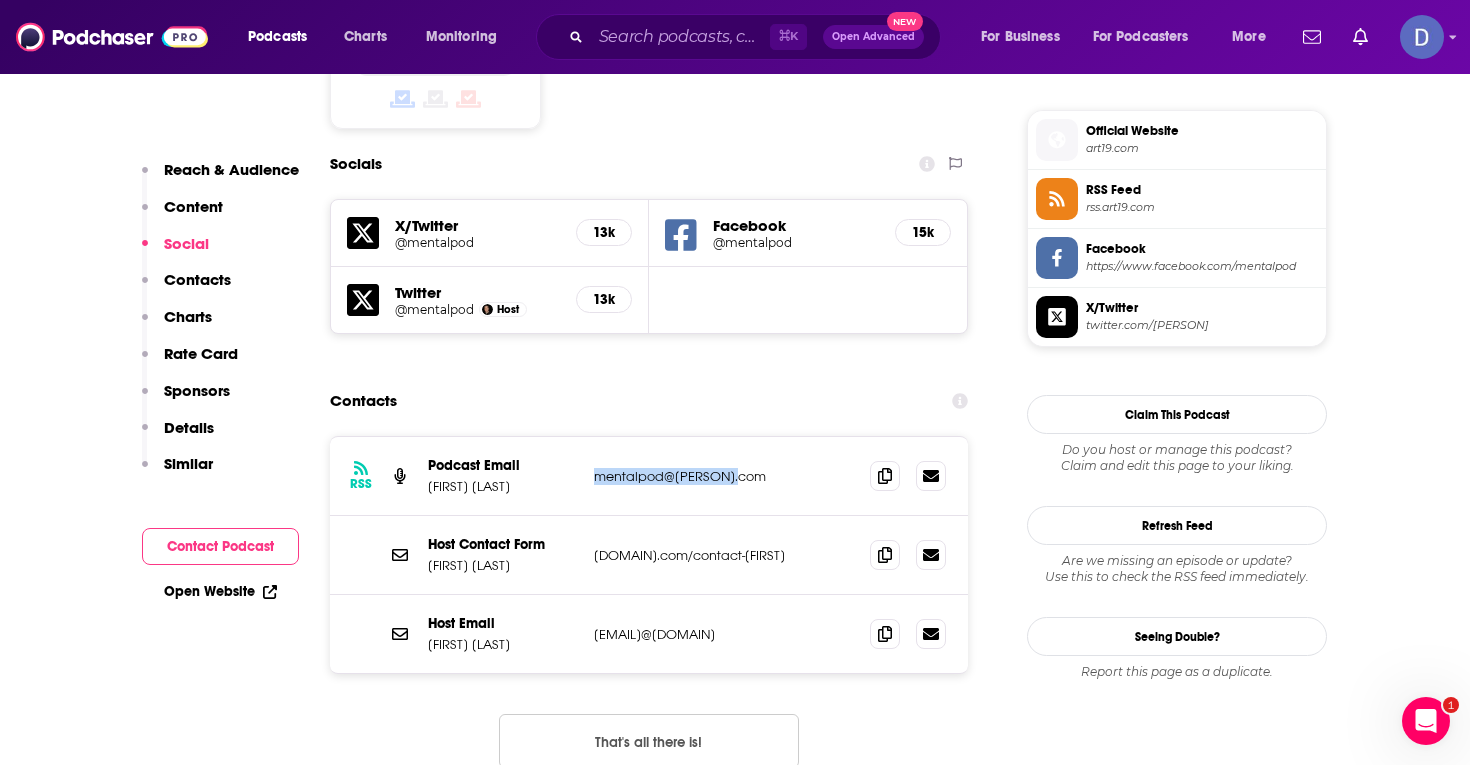 drag, startPoint x: 780, startPoint y: 477, endPoint x: 590, endPoint y: 484, distance: 190.1289 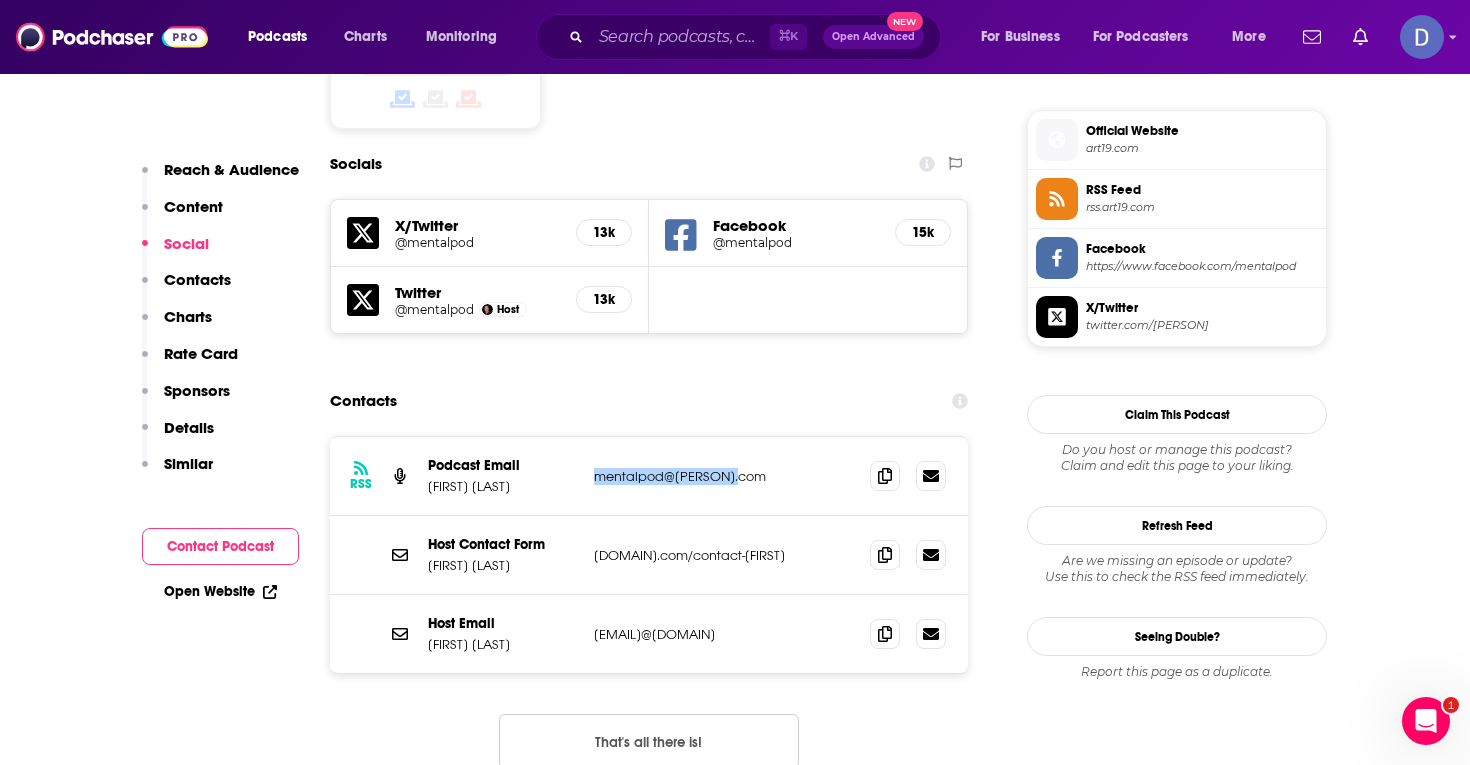 click on "Podcasts Charts Monitoring ⌘  K Open Advanced New For Business For Podcasters More Podcasts Charts Monitoring For Business For Podcasters More [FIRST] [LAST]   Mental Illness Happy Hour 74 A   weekly  Health ,  Fitness  and  Mental Health  podcast  featuring  [FIRST] [LAST] 74   4   people  rated this podcast Message your Concierge Team Send a message [FIRST] [LAST]   Mental Illness Happy Hour 74 Insights [FIRST] [LAST]   Mental Illness Happy Hour 74 A   weekly  Health ,  Fitness  and  Mental Health  podcast  featuring  [FIRST] [LAST] 74   4   people  rated this podcast Follow Rate Podcast Play Apps List Bookmark Share About Insights Episodes 666 Reviews Credits 131 Lists 11 Similar Podcast Insights Reach & Audience Content Social Contacts Charts Rate Card Sponsors Details Similar Contact Podcast Open Website  Reach Power Score™ 74 Total Monthly Listens 168k-249k New Episode Listens 31k-45k Export One-Sheet Audience Demographics Gender Female Age 37 yo Income $ $ $ $ $ Parental Status Not Parents 1 2 3" at bounding box center (735, 4063) 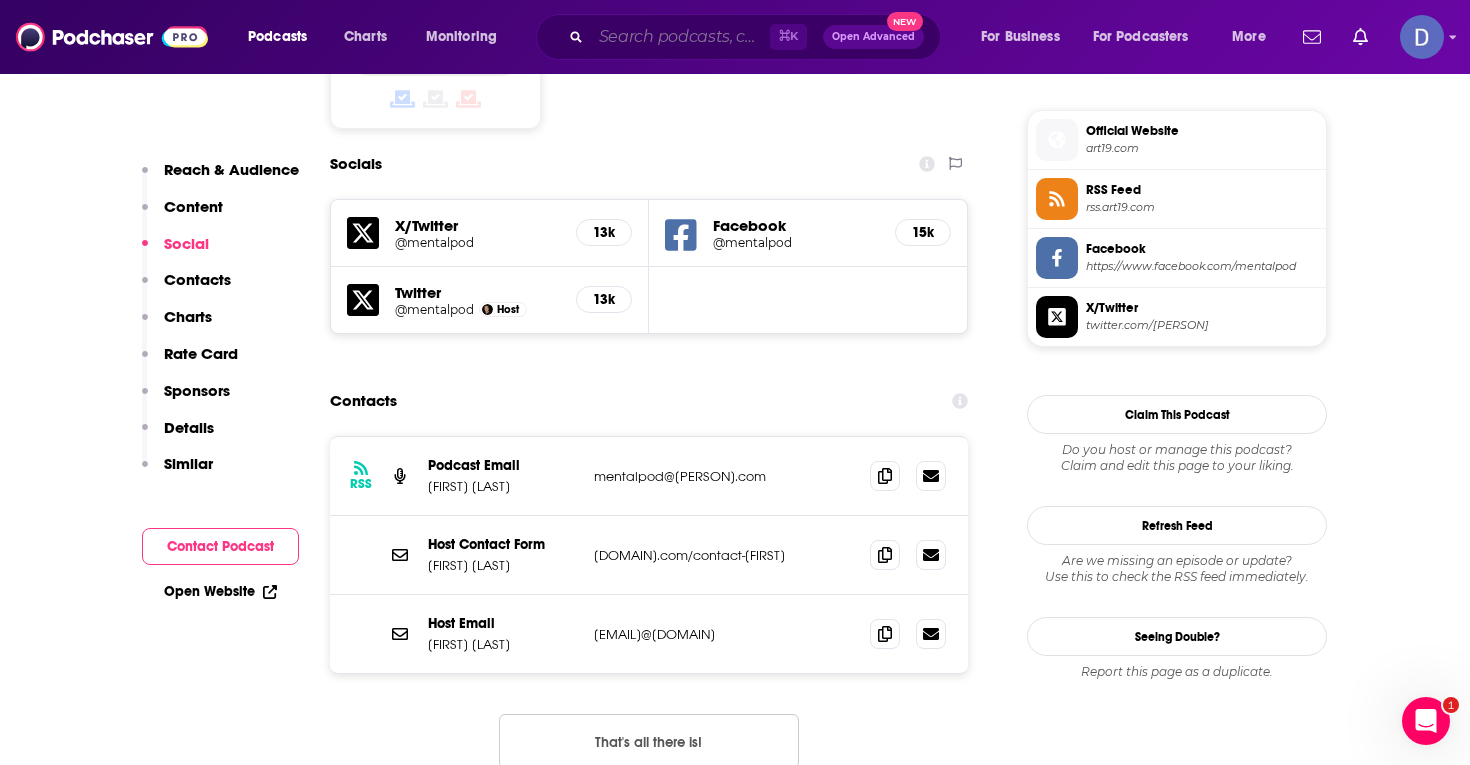 click at bounding box center (680, 37) 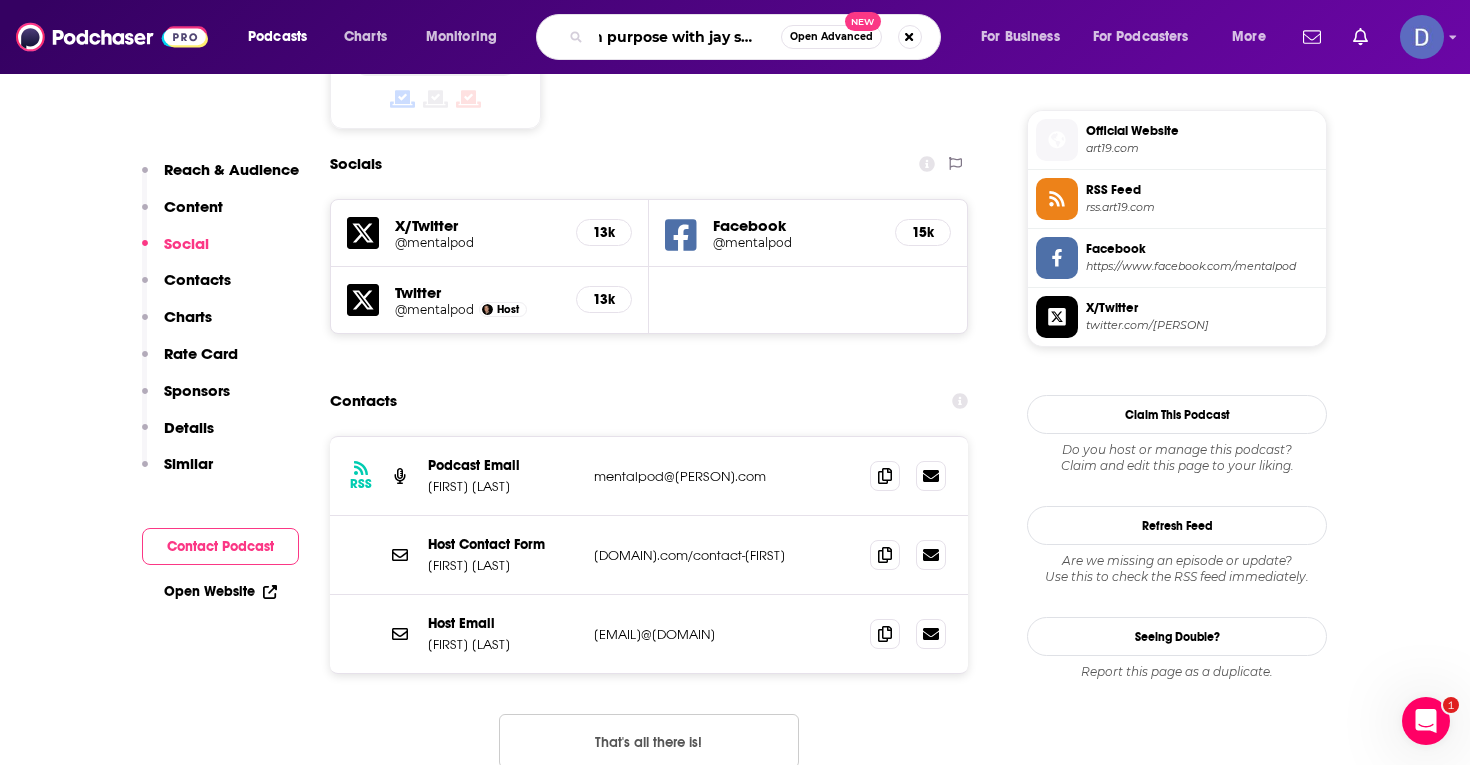 type on "on purpose with [FIRST] [LAST]" 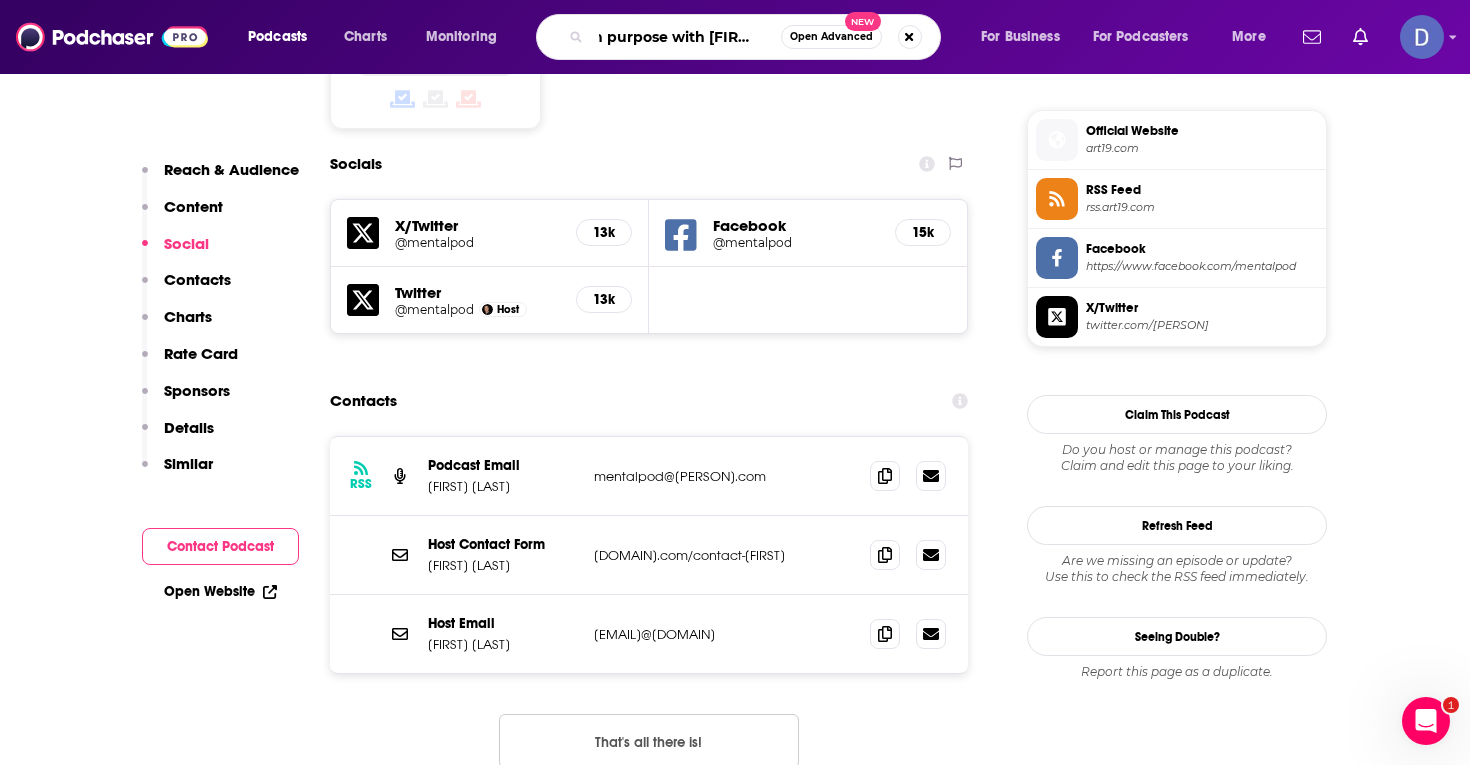 scroll, scrollTop: 0, scrollLeft: 23, axis: horizontal 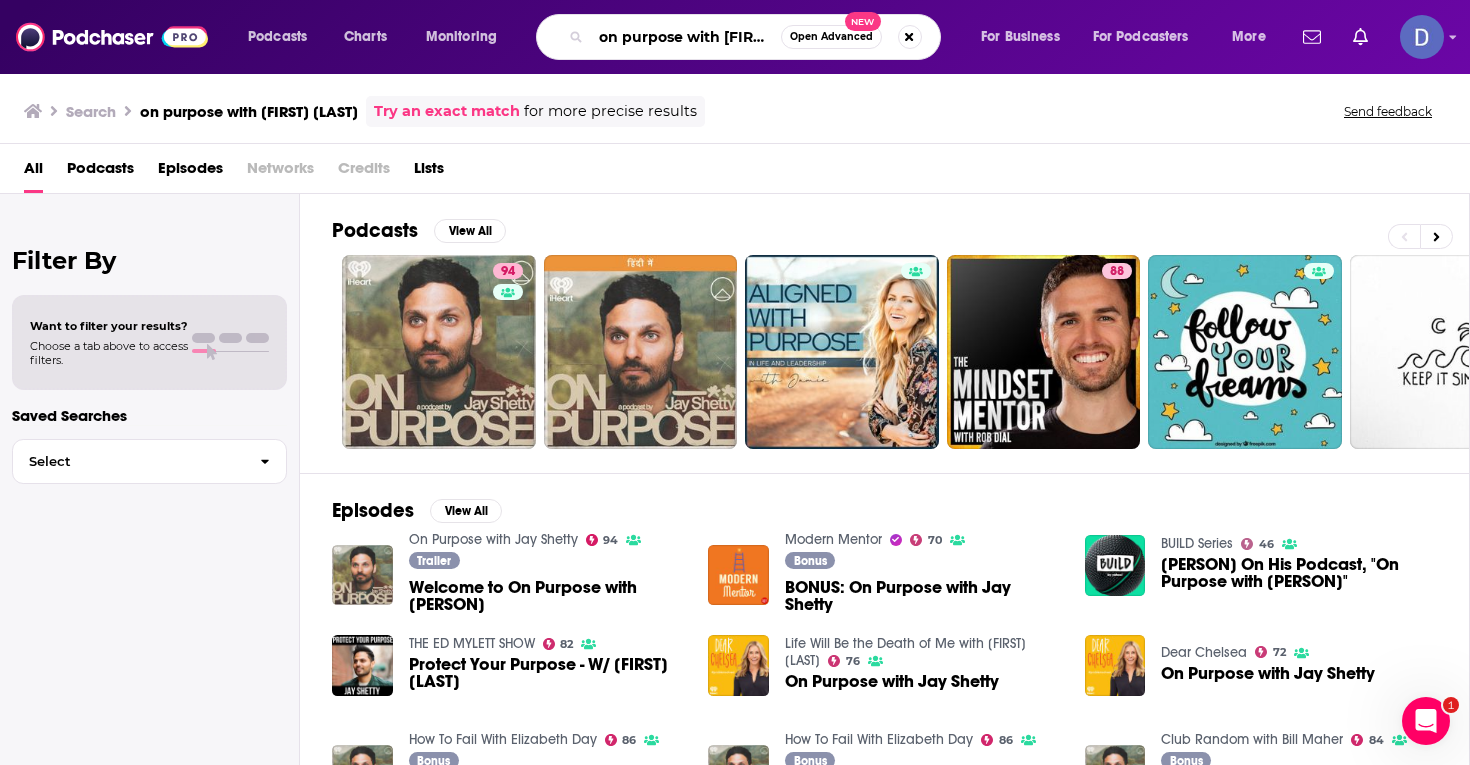 click on "on purpose with [FIRST] [LAST]" at bounding box center (686, 37) 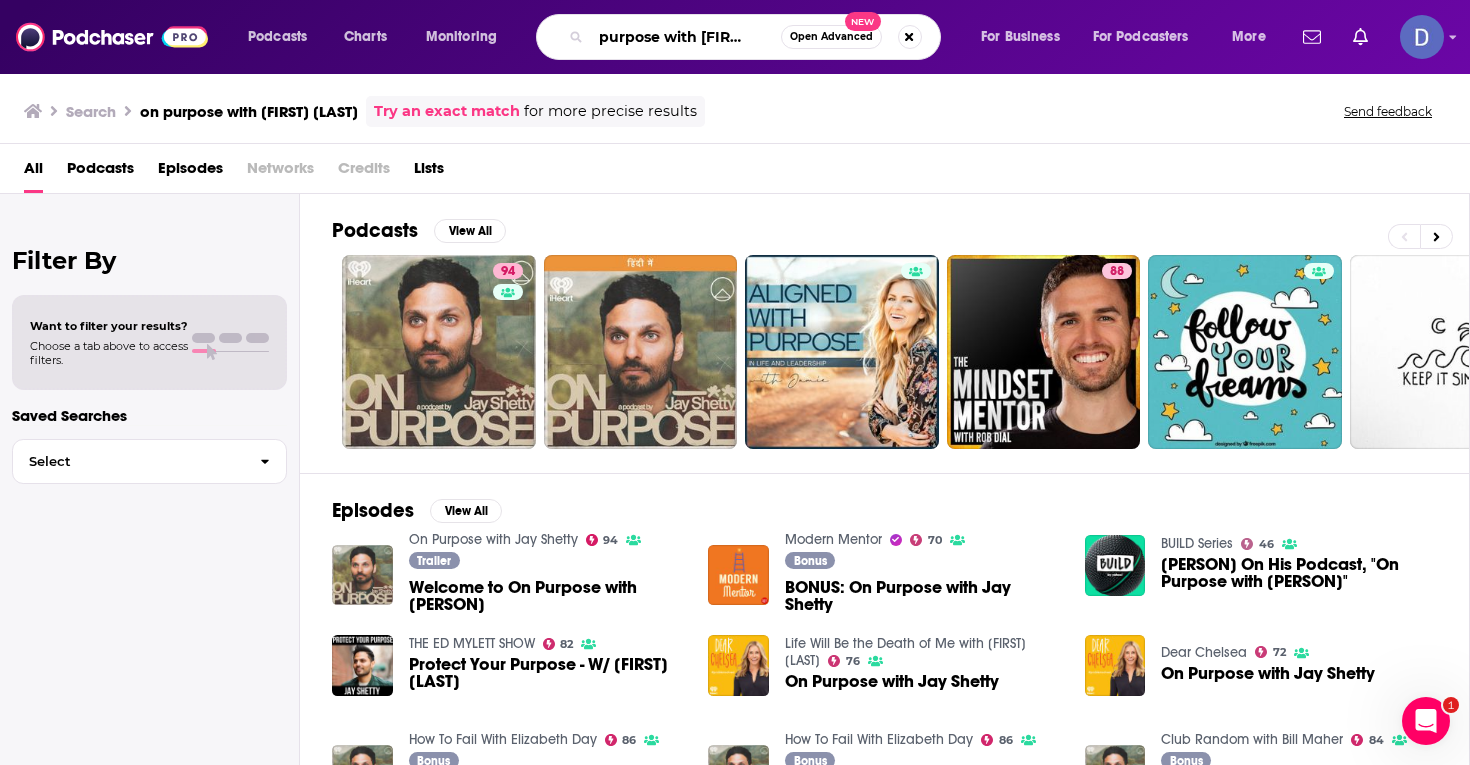 drag, startPoint x: 597, startPoint y: 39, endPoint x: 777, endPoint y: 37, distance: 180.01111 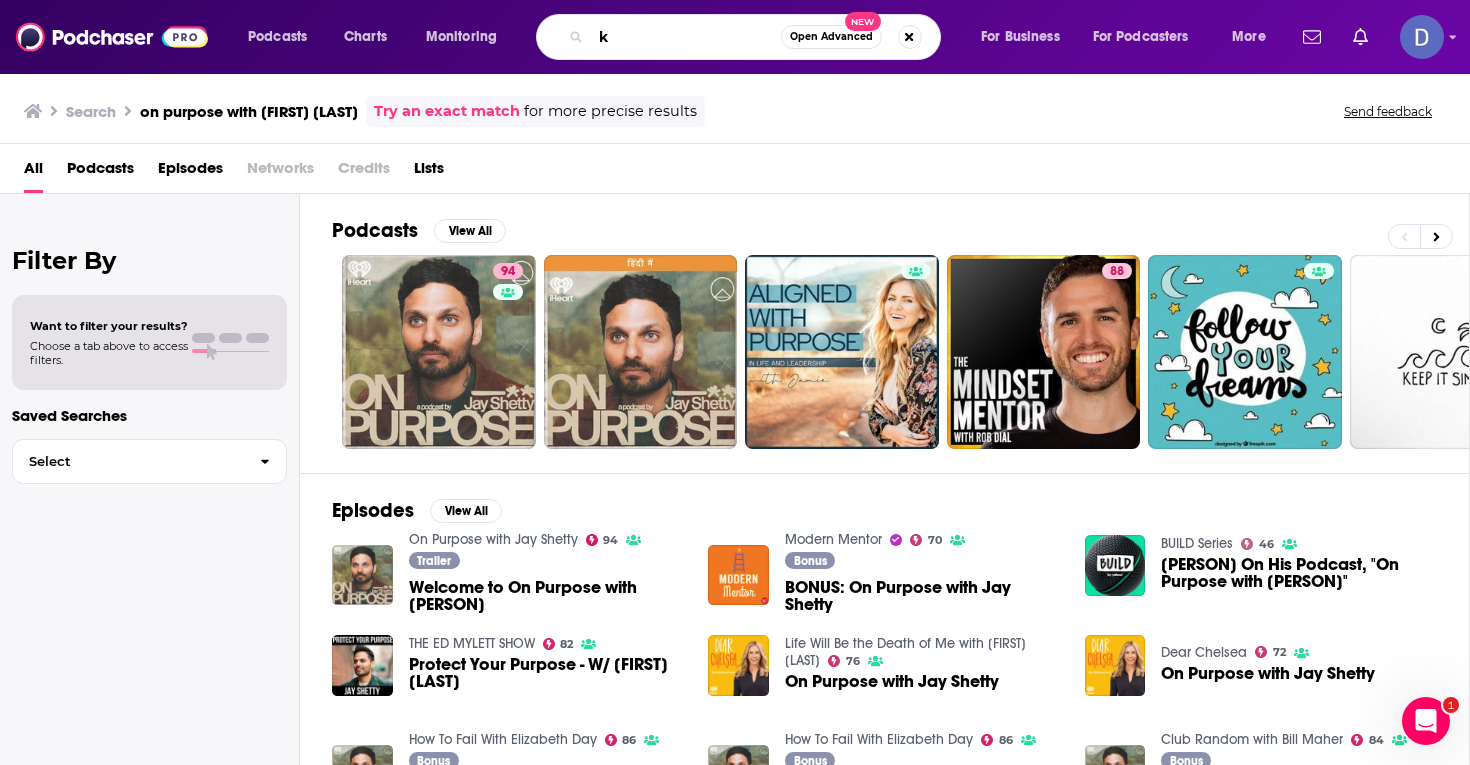 scroll, scrollTop: 0, scrollLeft: 0, axis: both 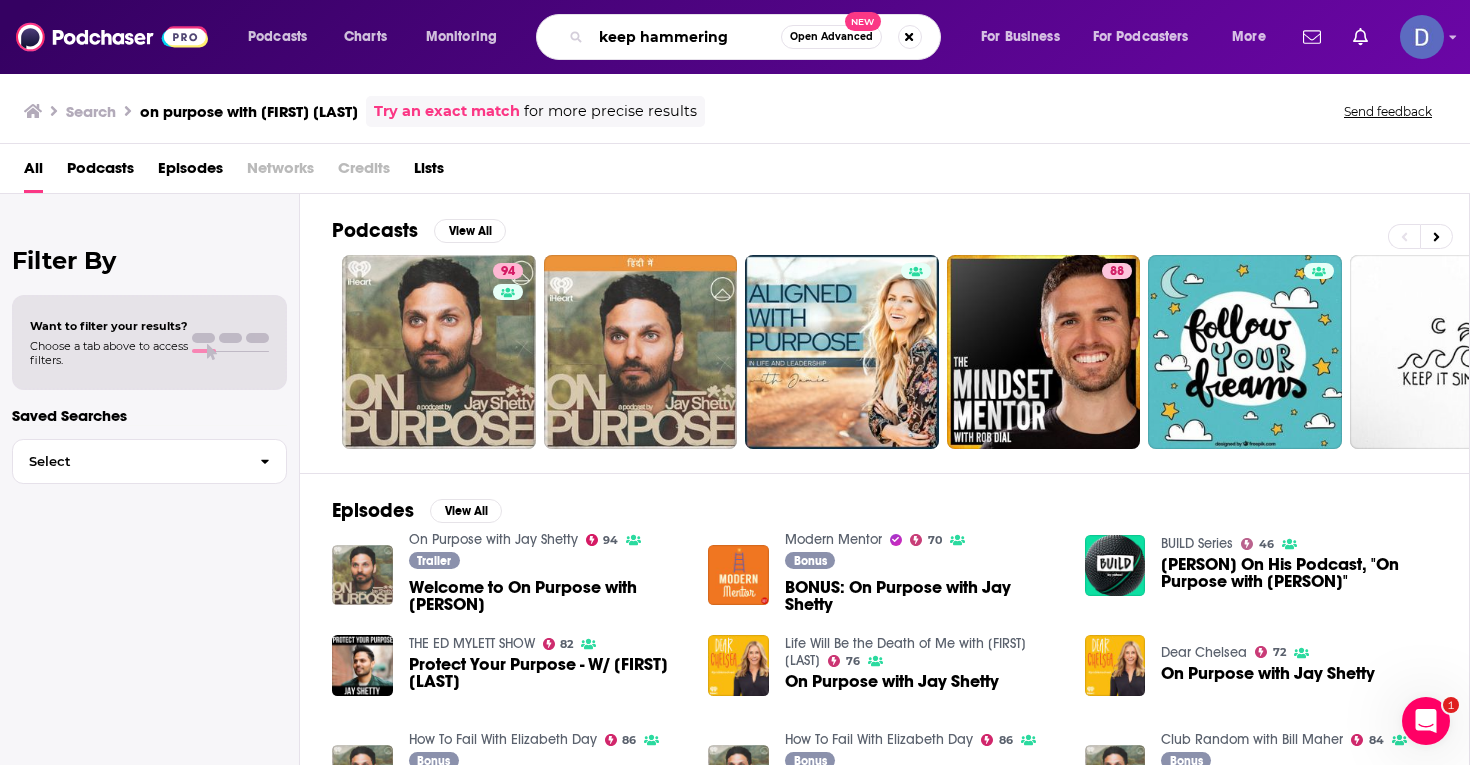 type on "keep hammering" 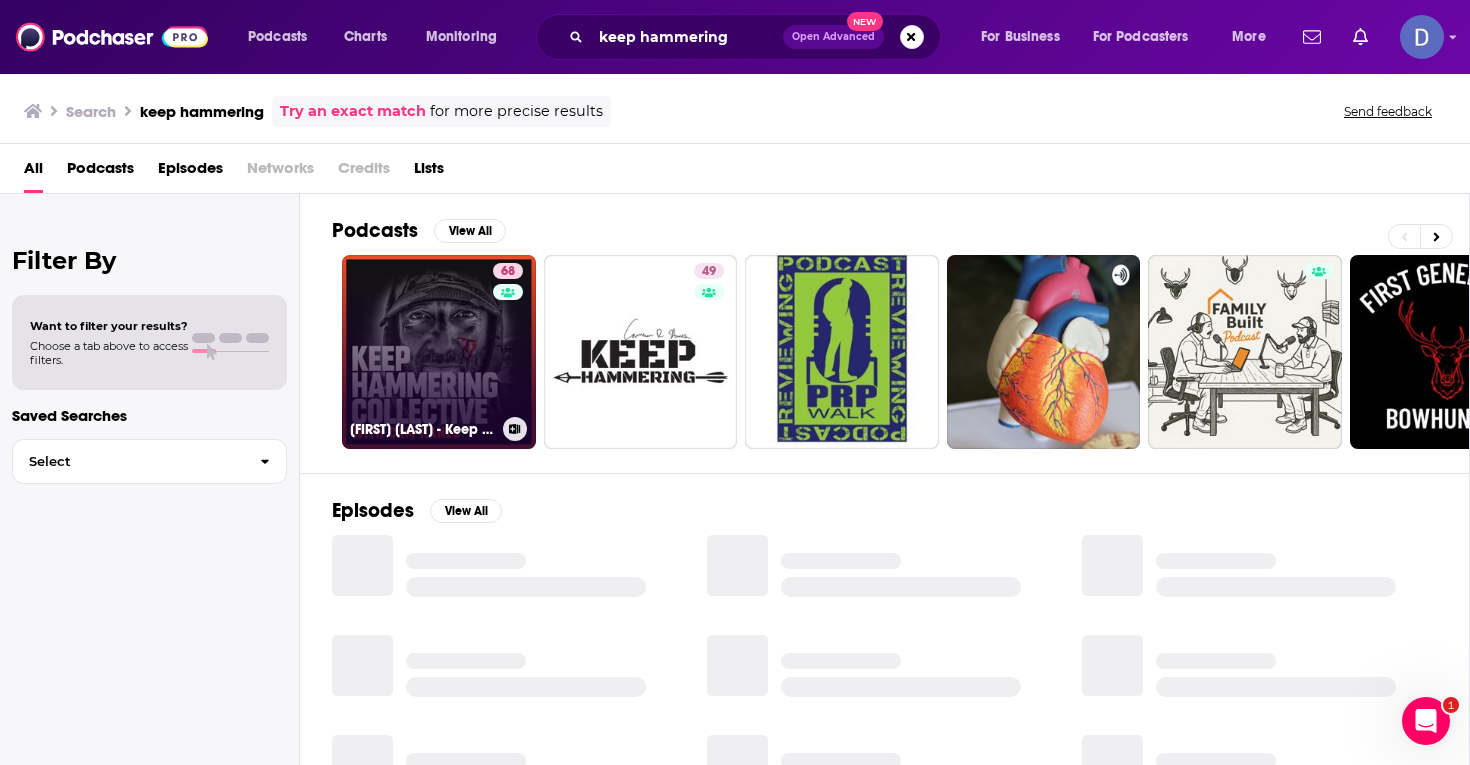 click on "68 [FIRST] [LAST] - Keep Hammering Collective" at bounding box center (439, 352) 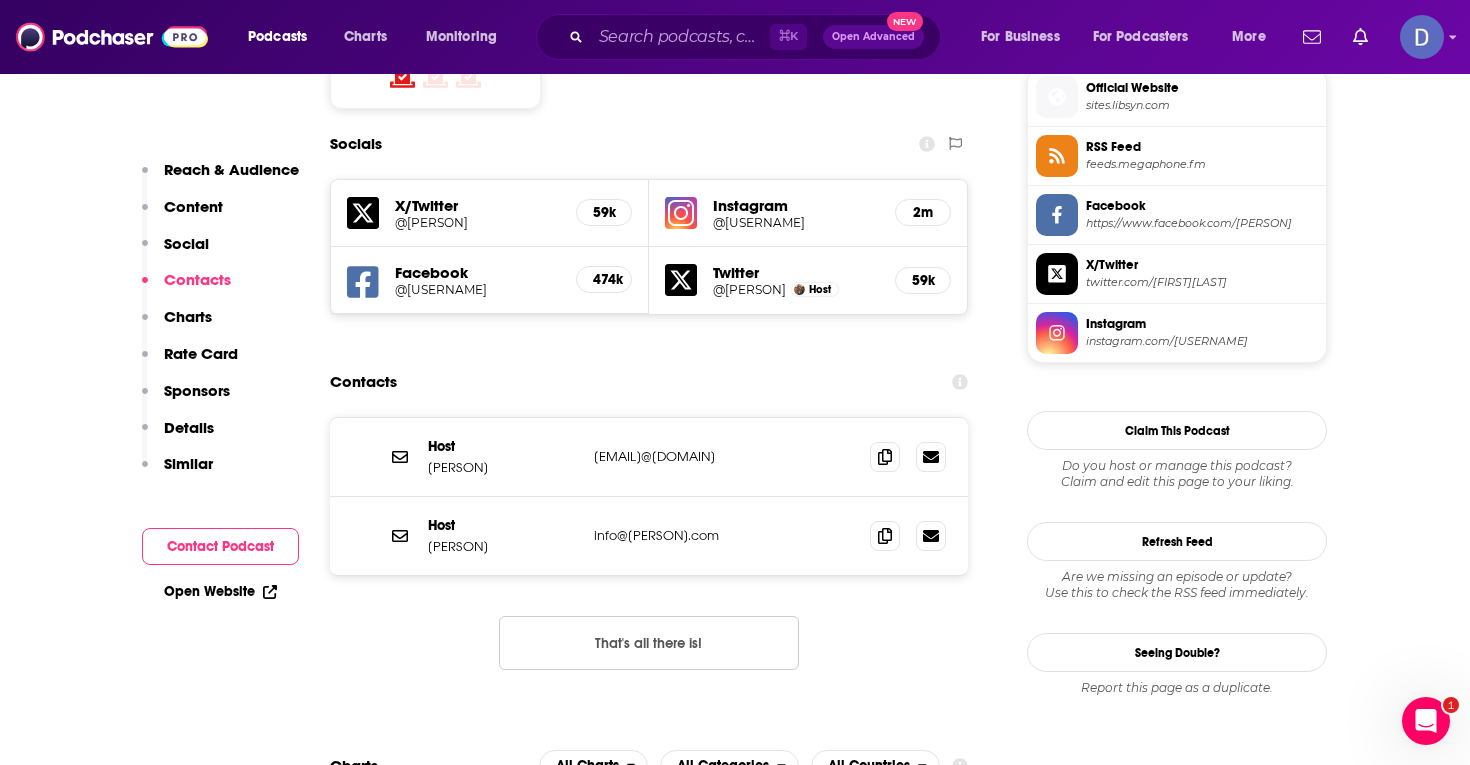 scroll, scrollTop: 1632, scrollLeft: 0, axis: vertical 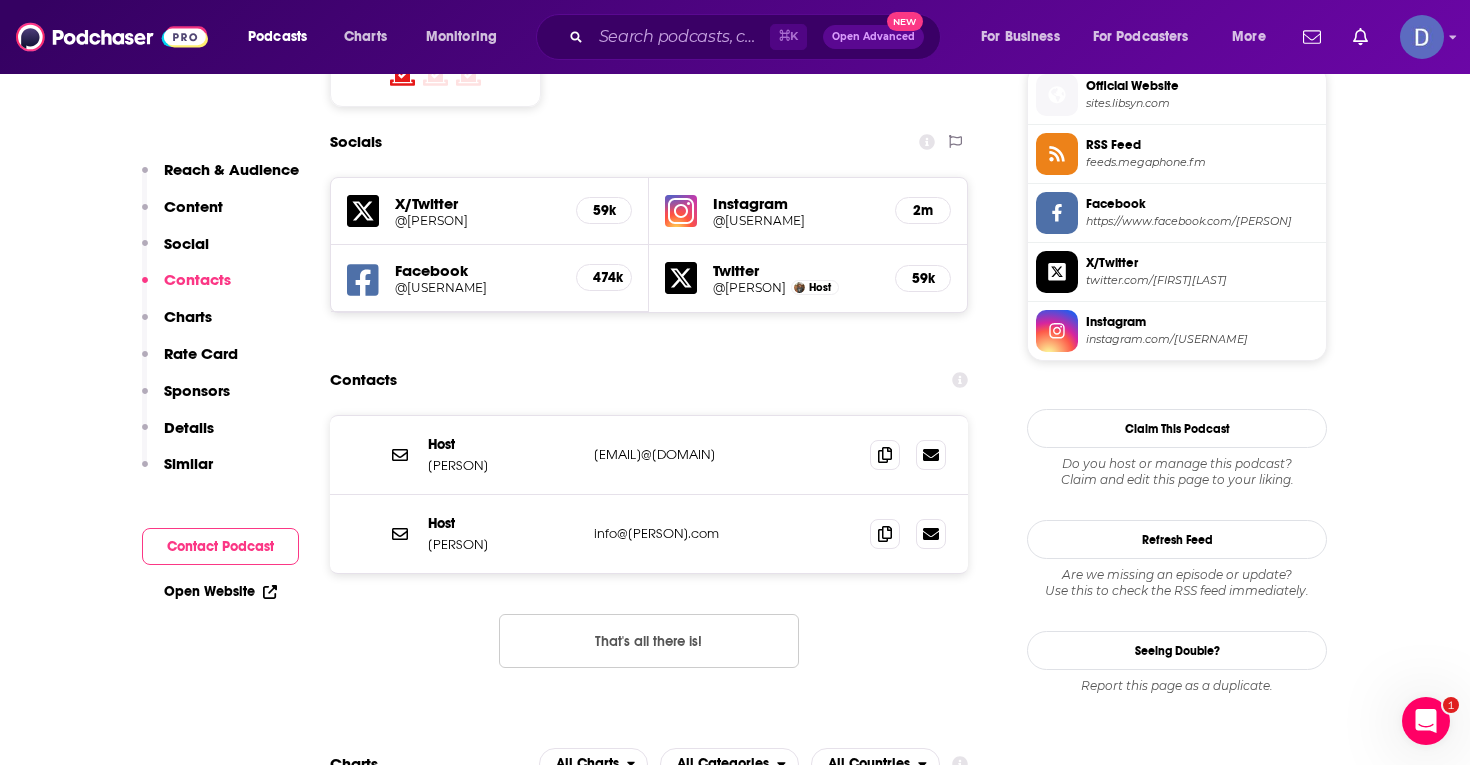 drag, startPoint x: 789, startPoint y: 459, endPoint x: 590, endPoint y: 457, distance: 199.01006 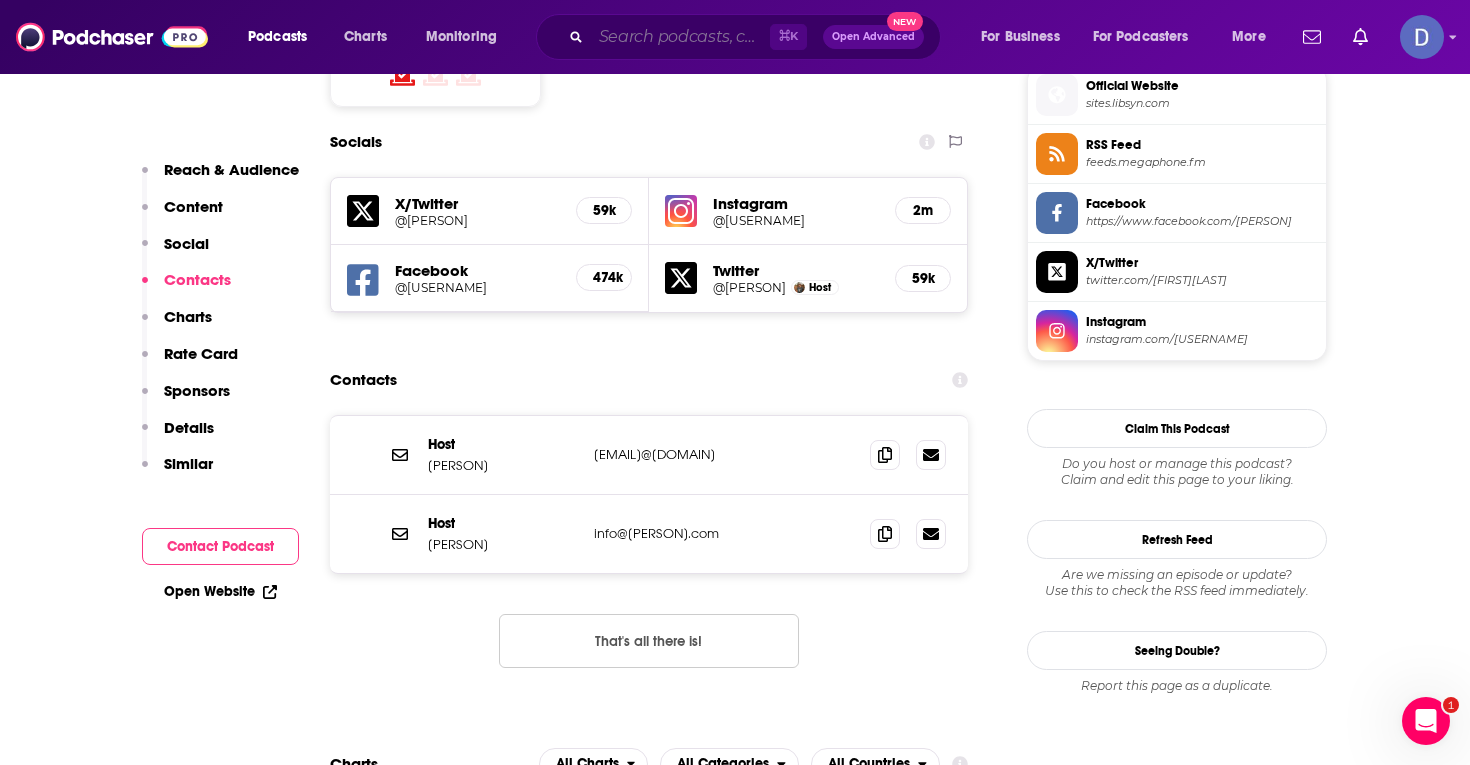 click at bounding box center [680, 37] 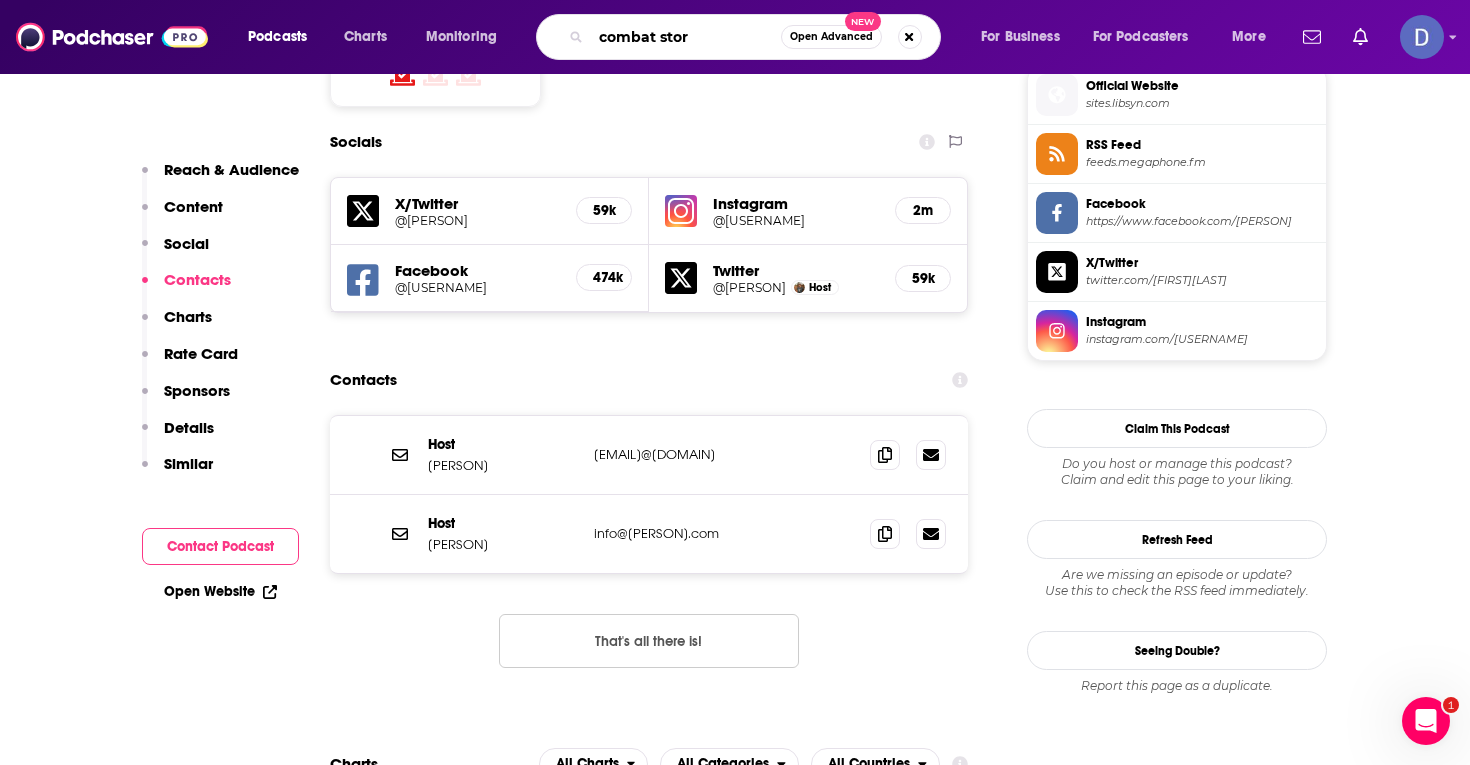type on "combat story" 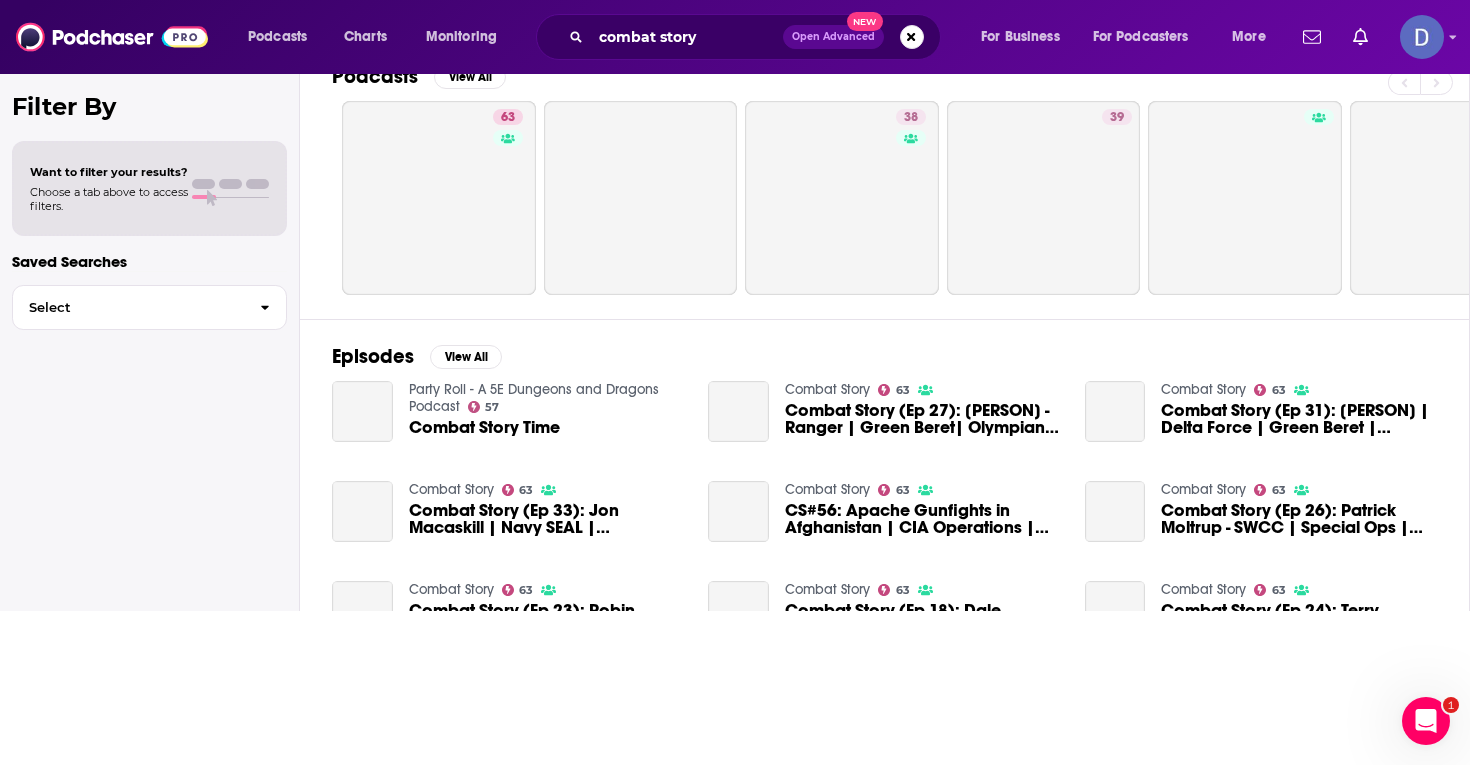 scroll, scrollTop: 0, scrollLeft: 0, axis: both 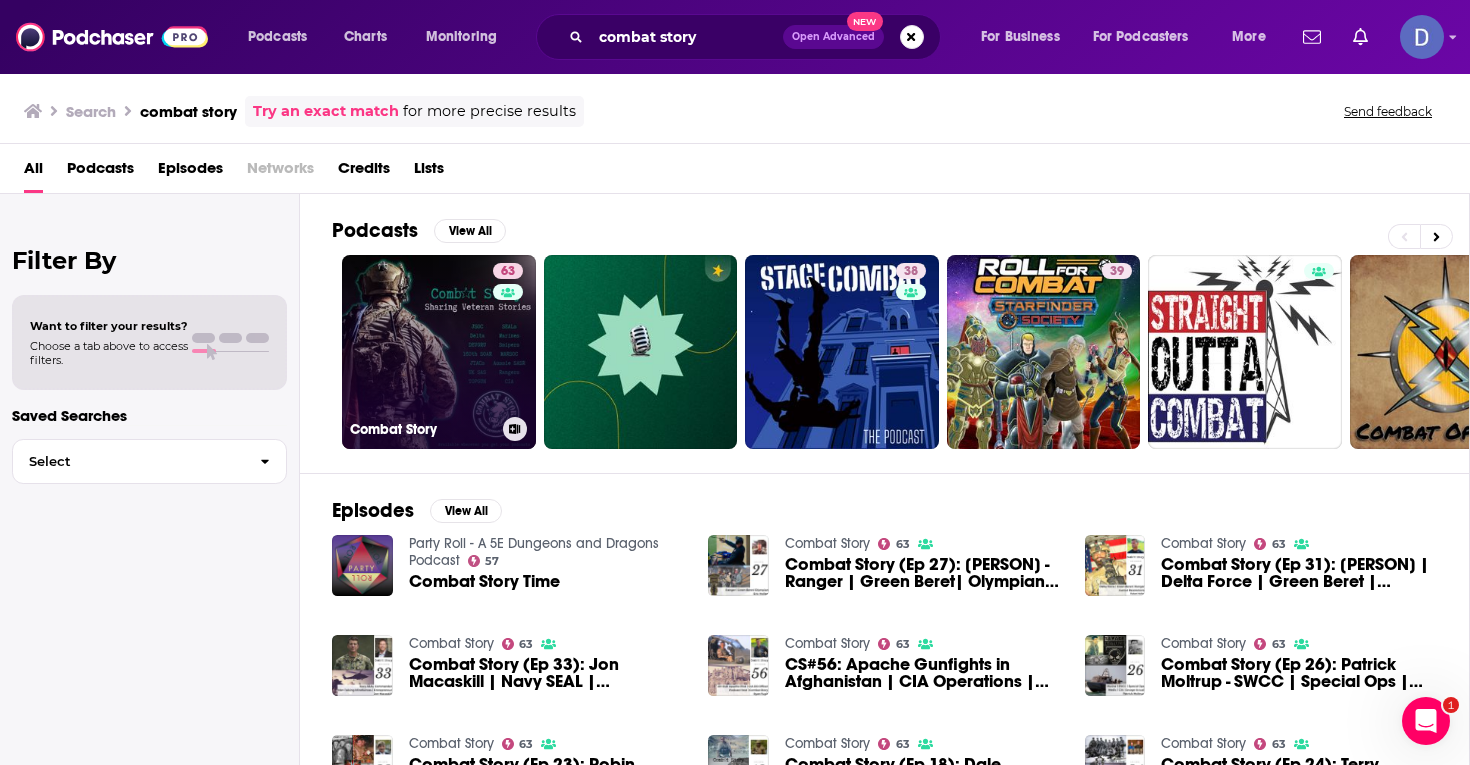 click on "[NUMBER] Combat Story" at bounding box center [439, 352] 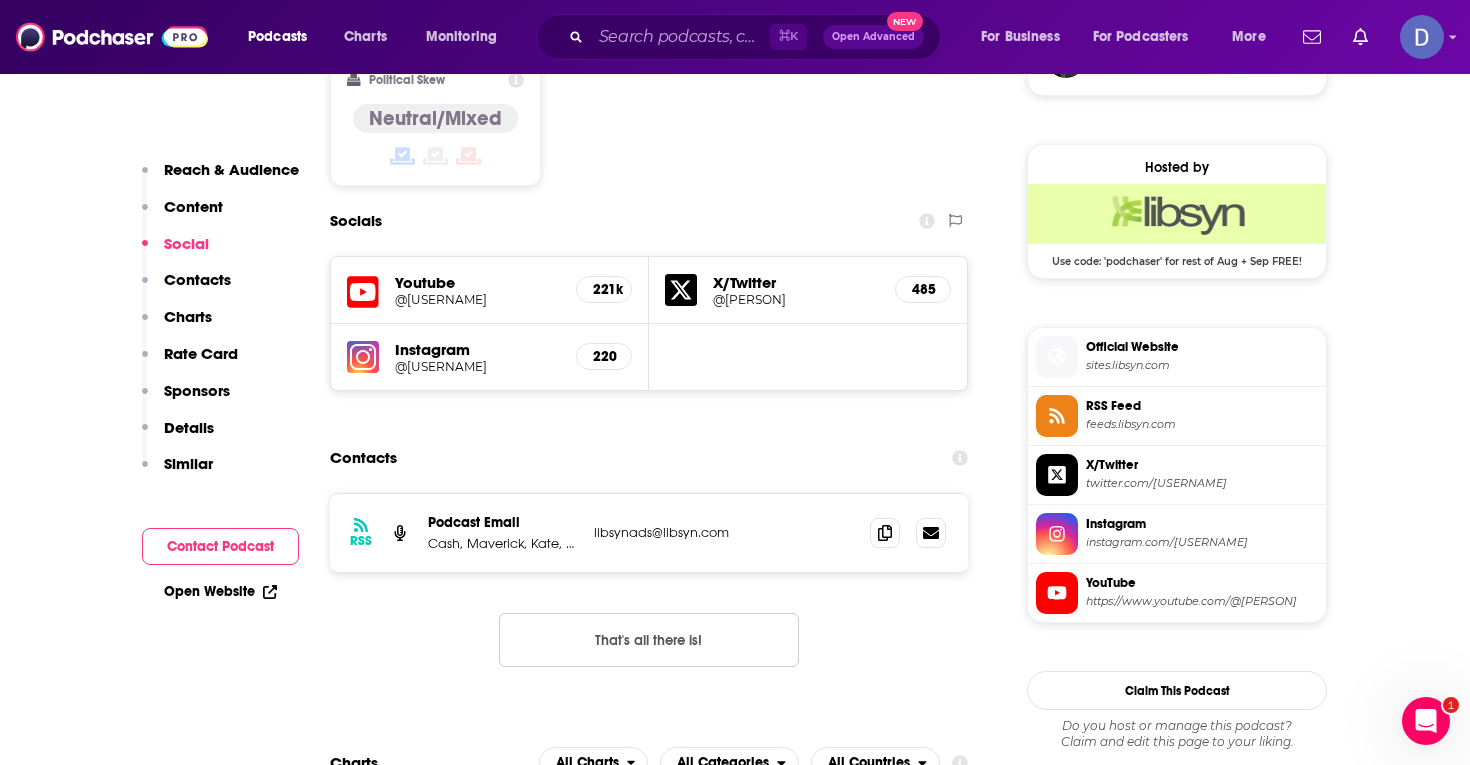 scroll, scrollTop: 1572, scrollLeft: 0, axis: vertical 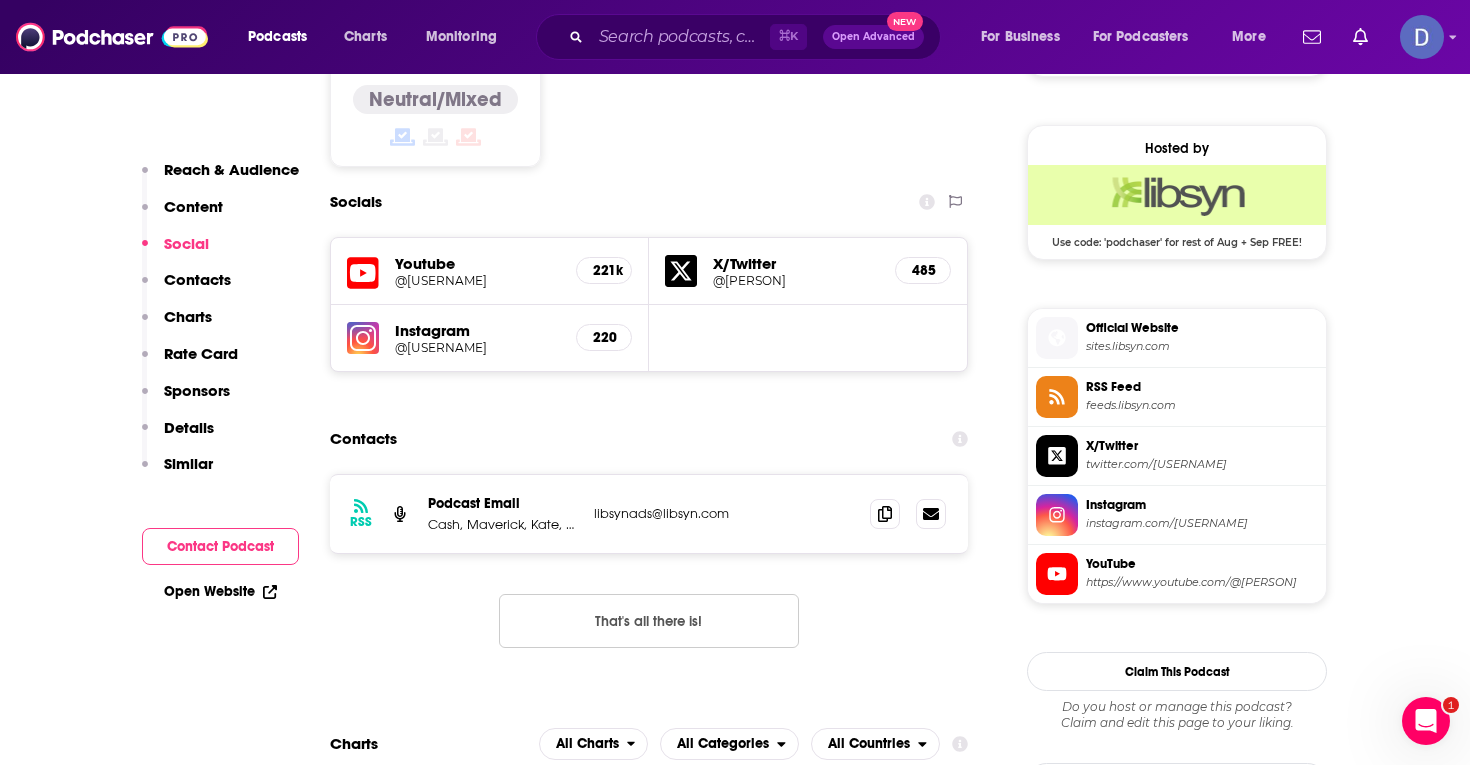 click on "RSS Podcast Email [PERSON], [PERSON], [PERSON], [PERSON] libsynads@[PERSON].com libsynads@[PERSON].com" at bounding box center (649, 514) 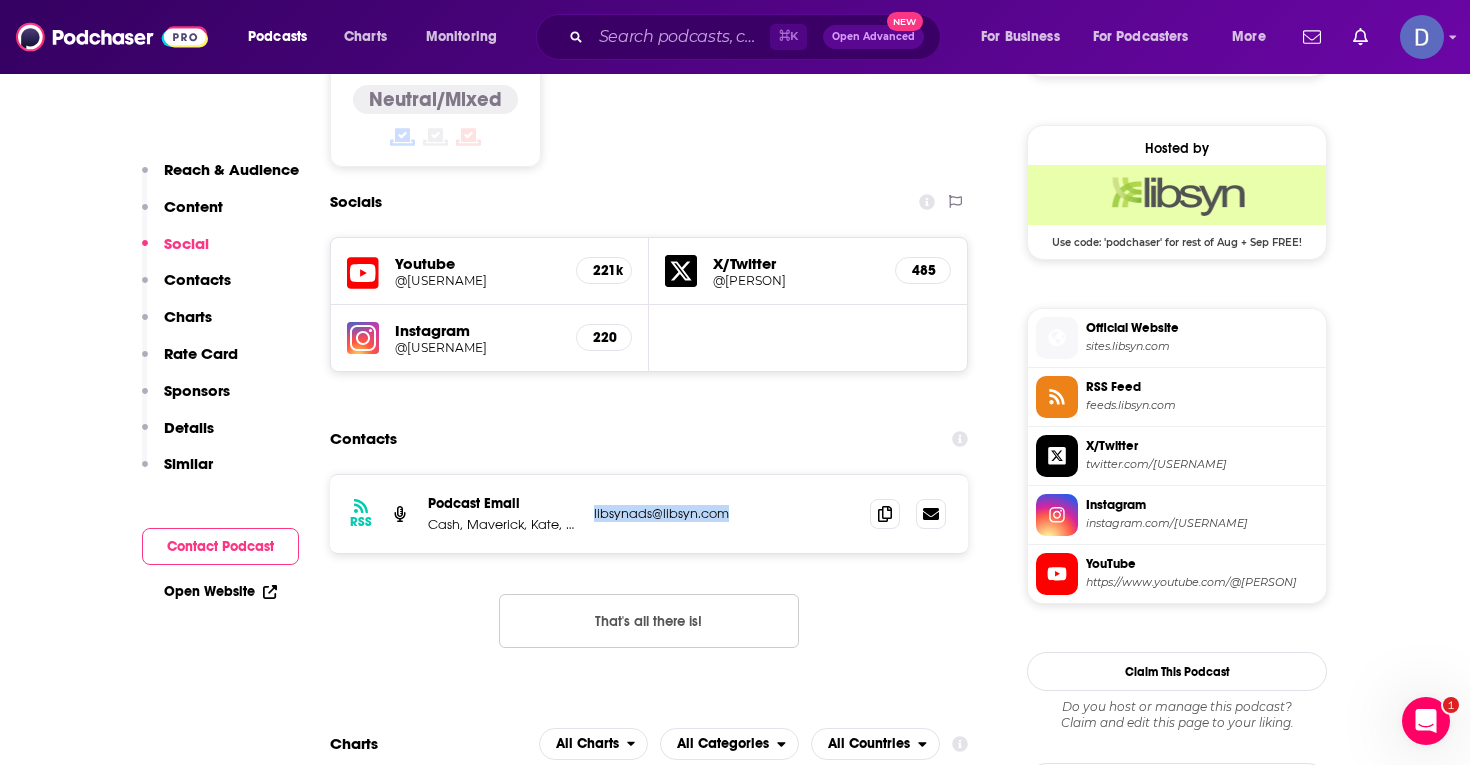drag, startPoint x: 782, startPoint y: 509, endPoint x: 592, endPoint y: 515, distance: 190.09471 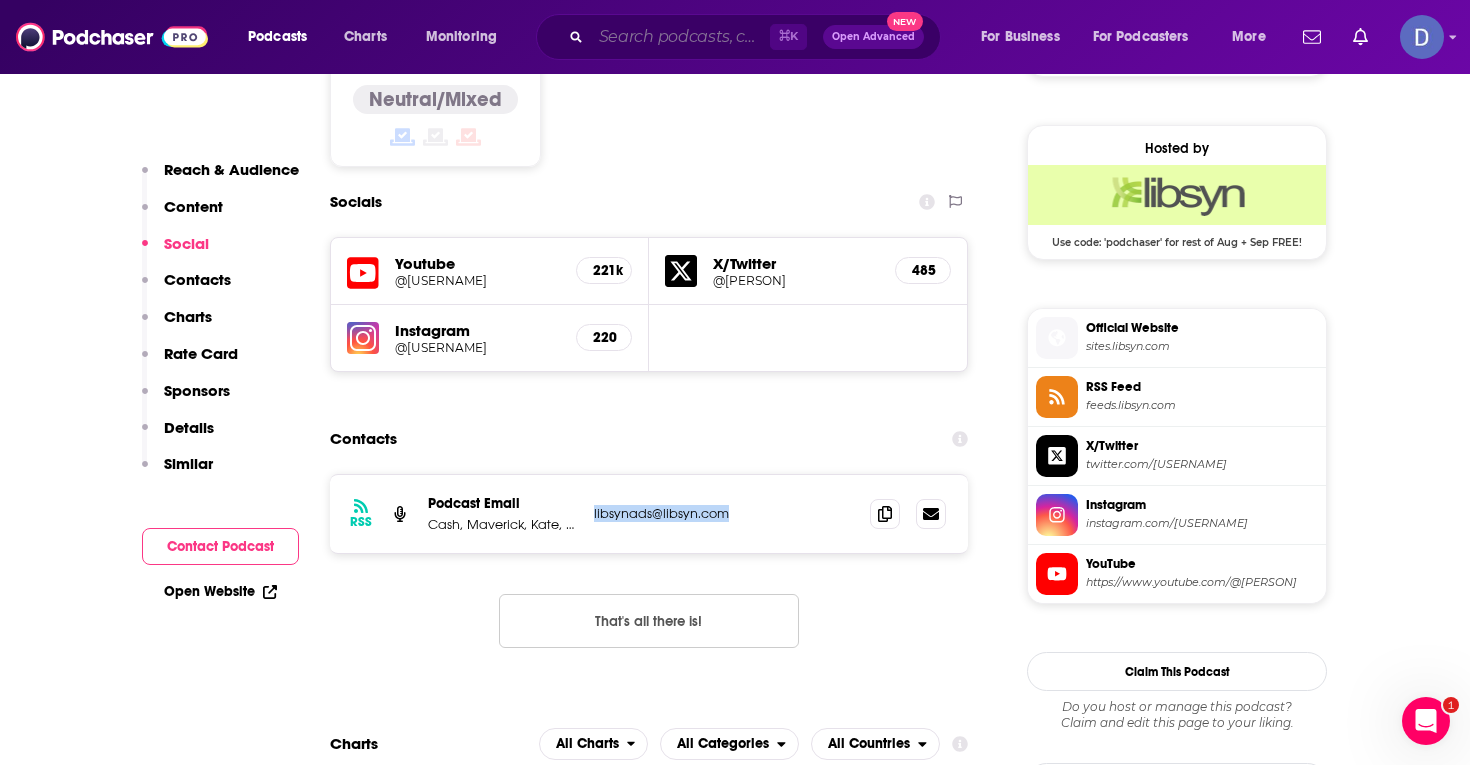 click at bounding box center [680, 37] 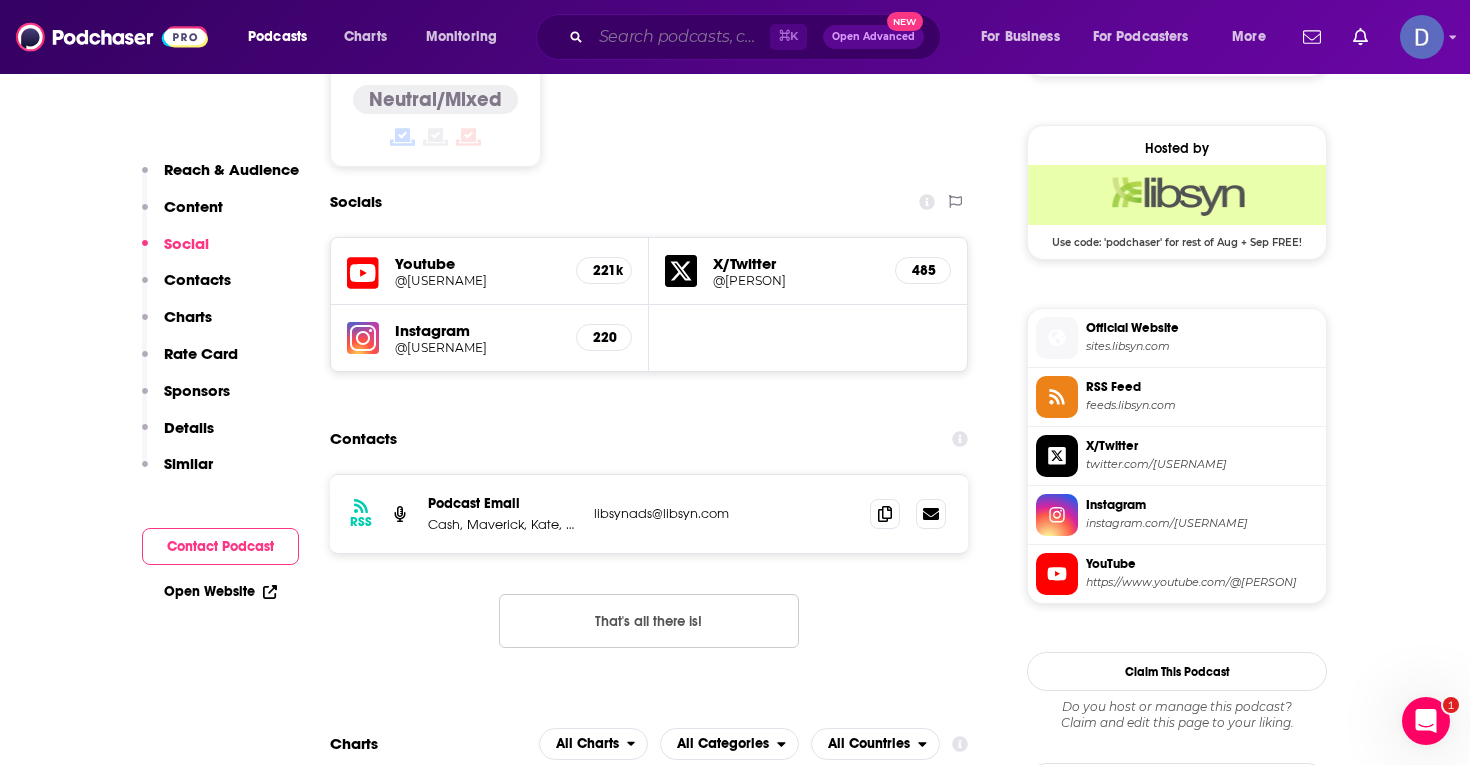 click at bounding box center (680, 37) 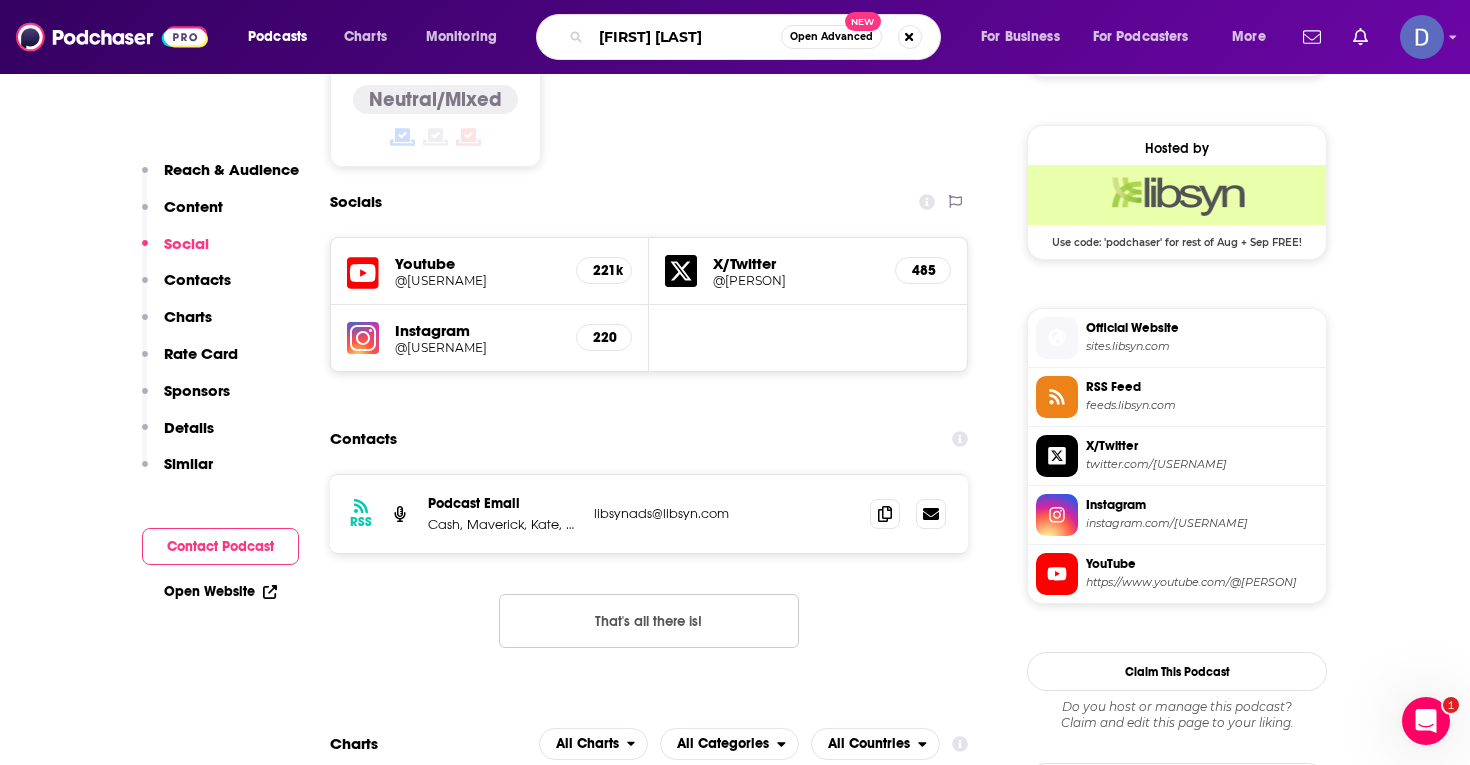 type on "[PERSON]" 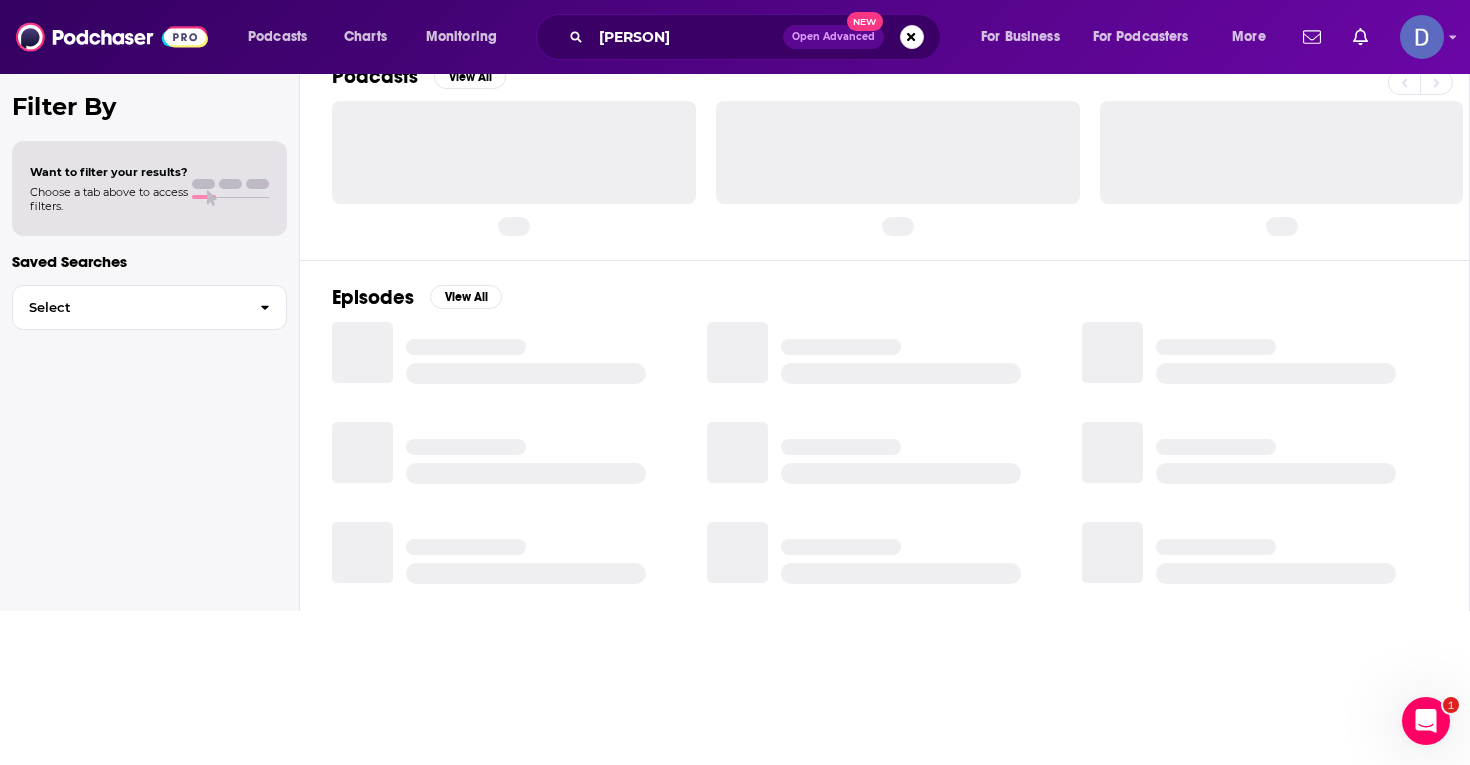 scroll, scrollTop: 0, scrollLeft: 0, axis: both 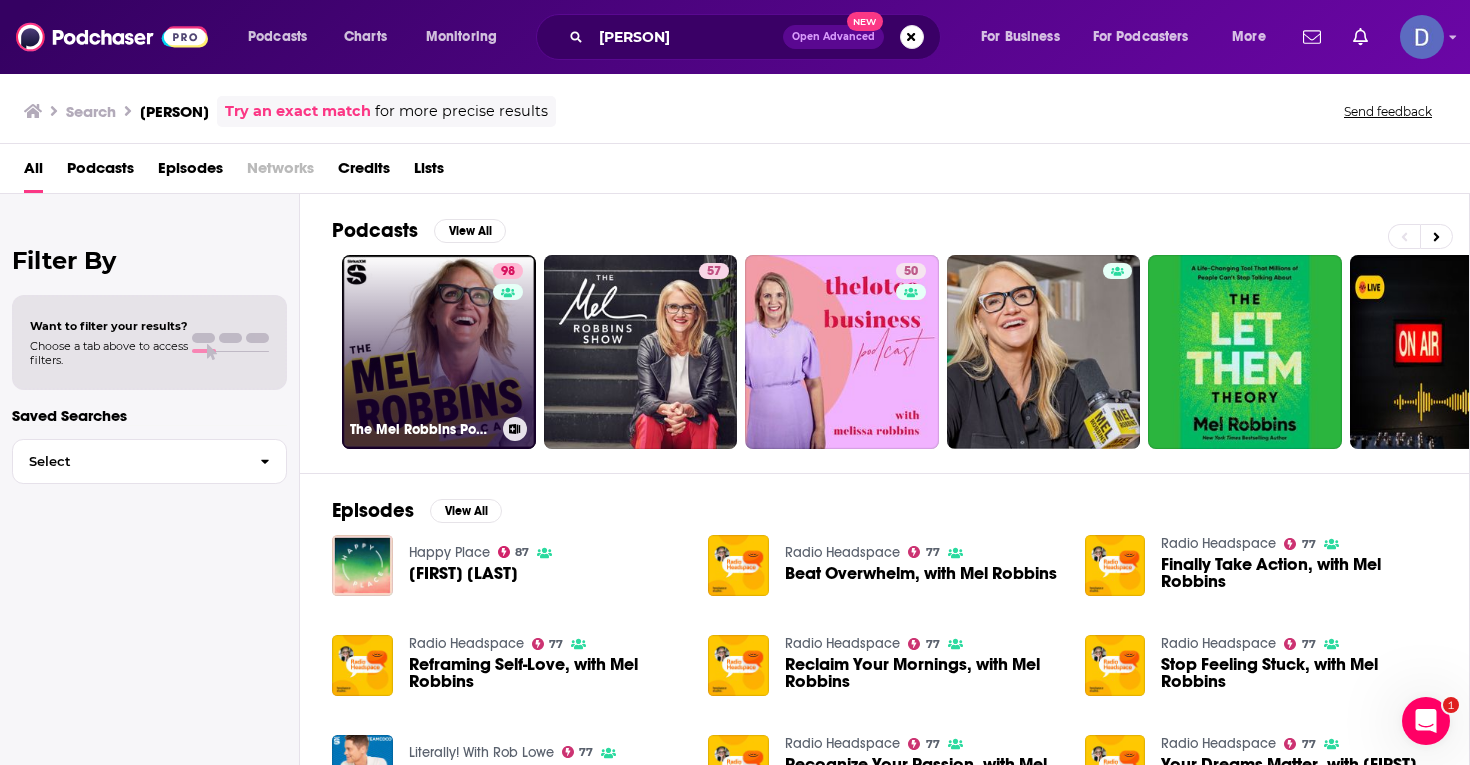 click on "98 The Mel Robbins Podcast" at bounding box center [439, 352] 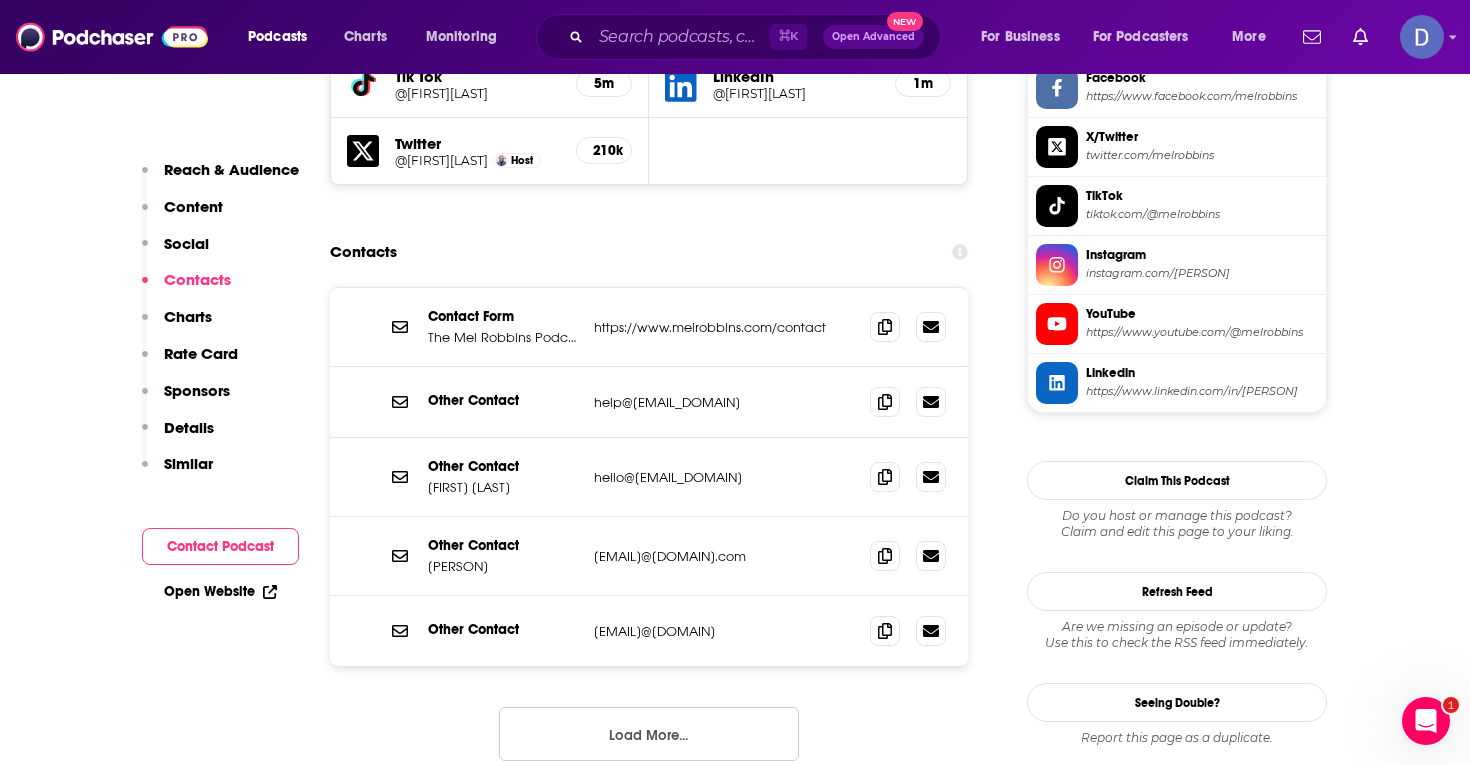 scroll, scrollTop: 1908, scrollLeft: 0, axis: vertical 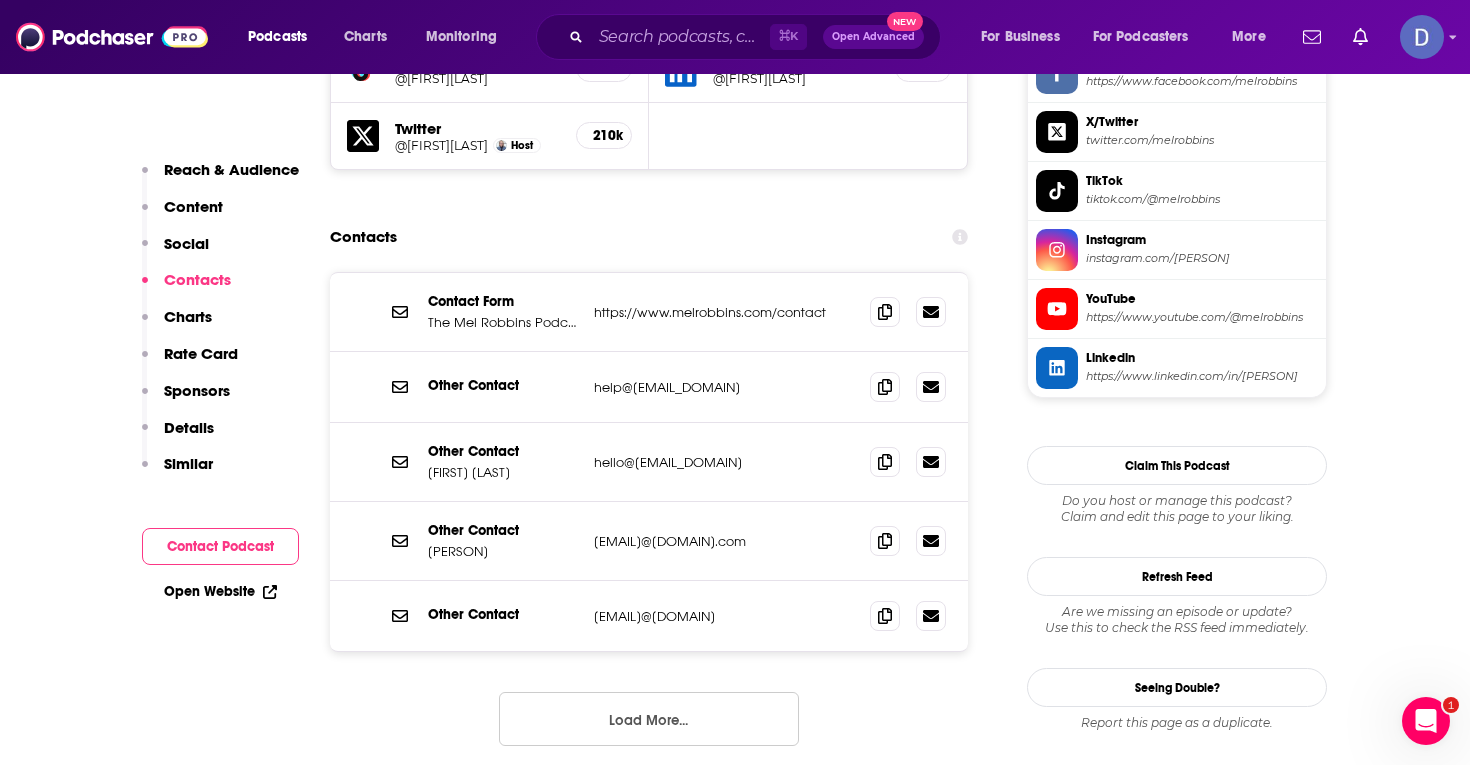 drag, startPoint x: 782, startPoint y: 624, endPoint x: 592, endPoint y: 623, distance: 190.00262 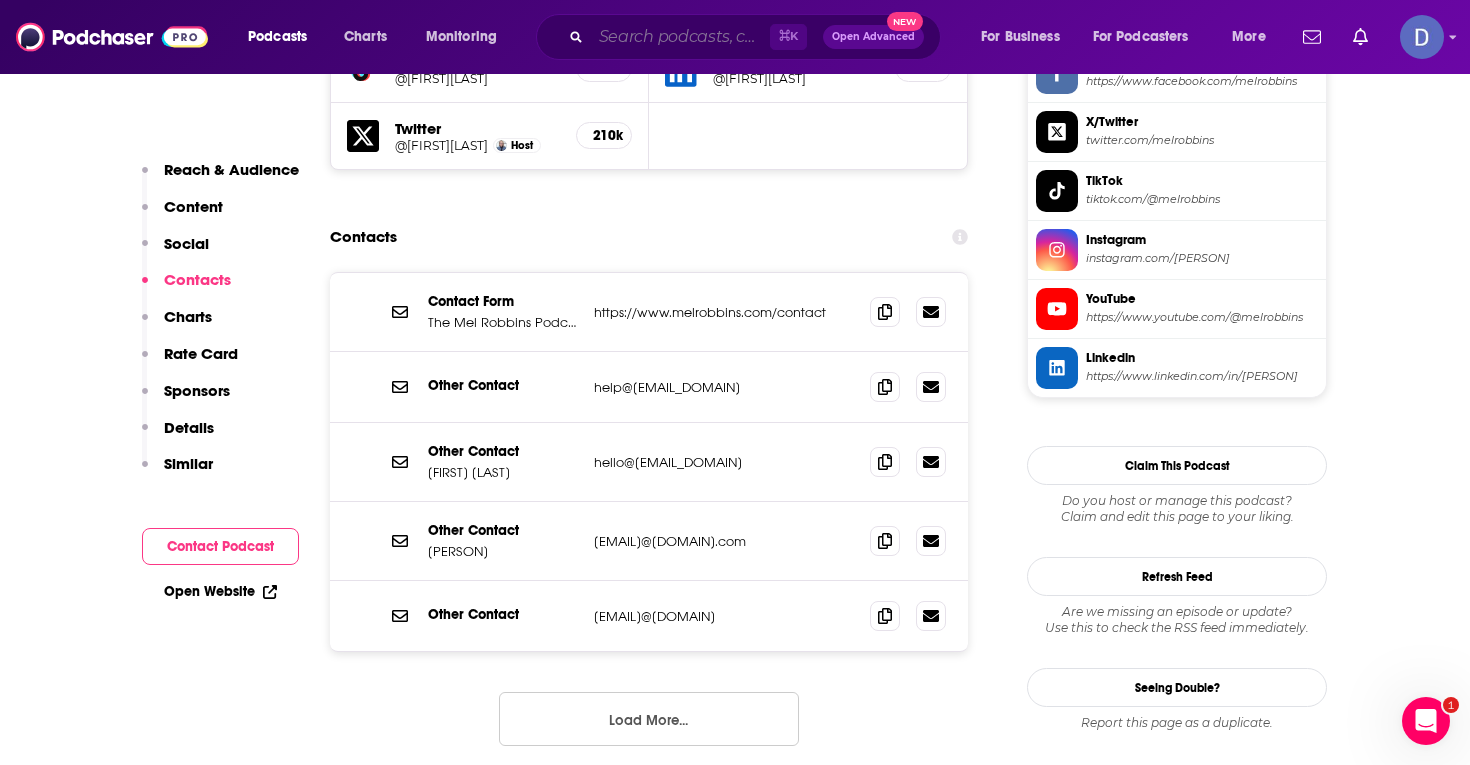 click at bounding box center (680, 37) 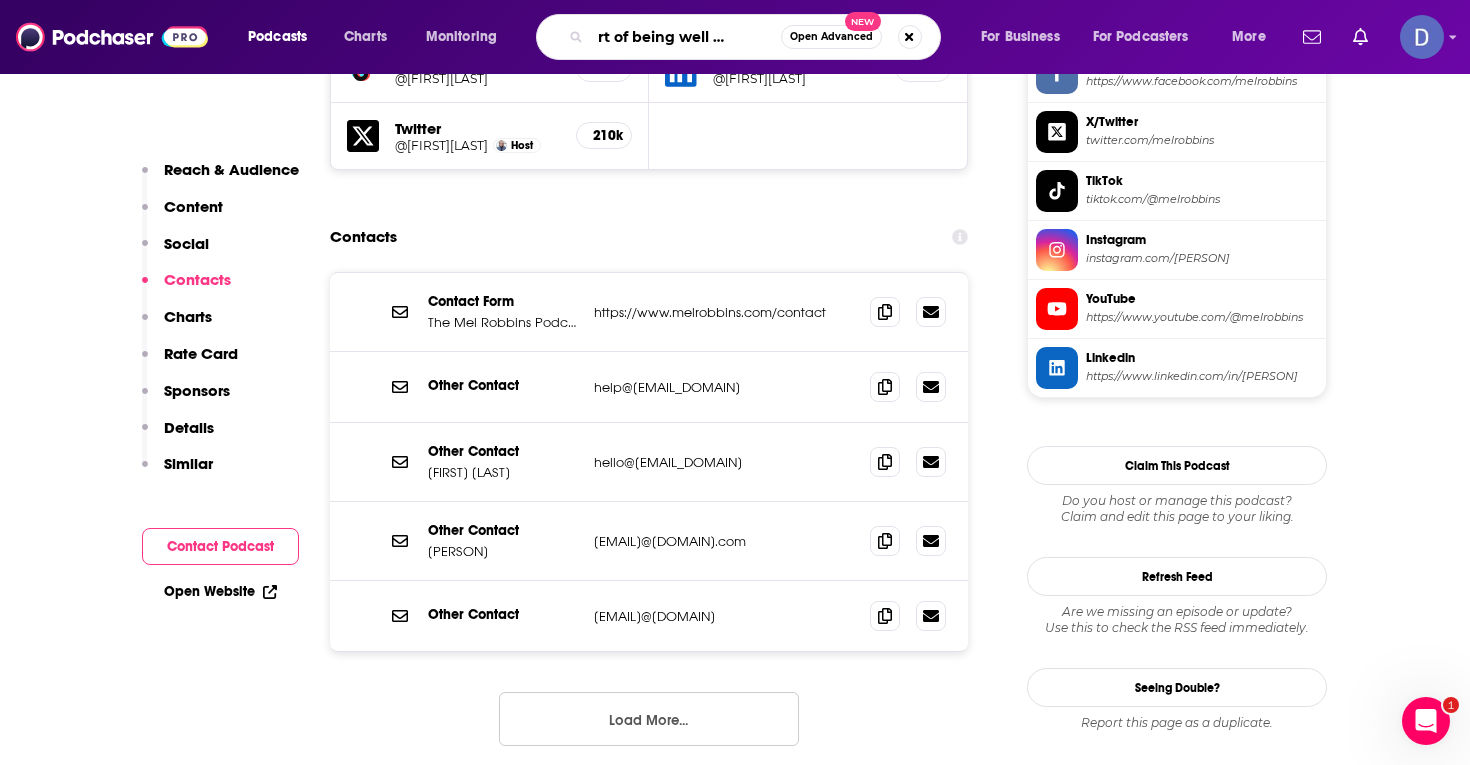 type on "the art of being well with [PERSON]" 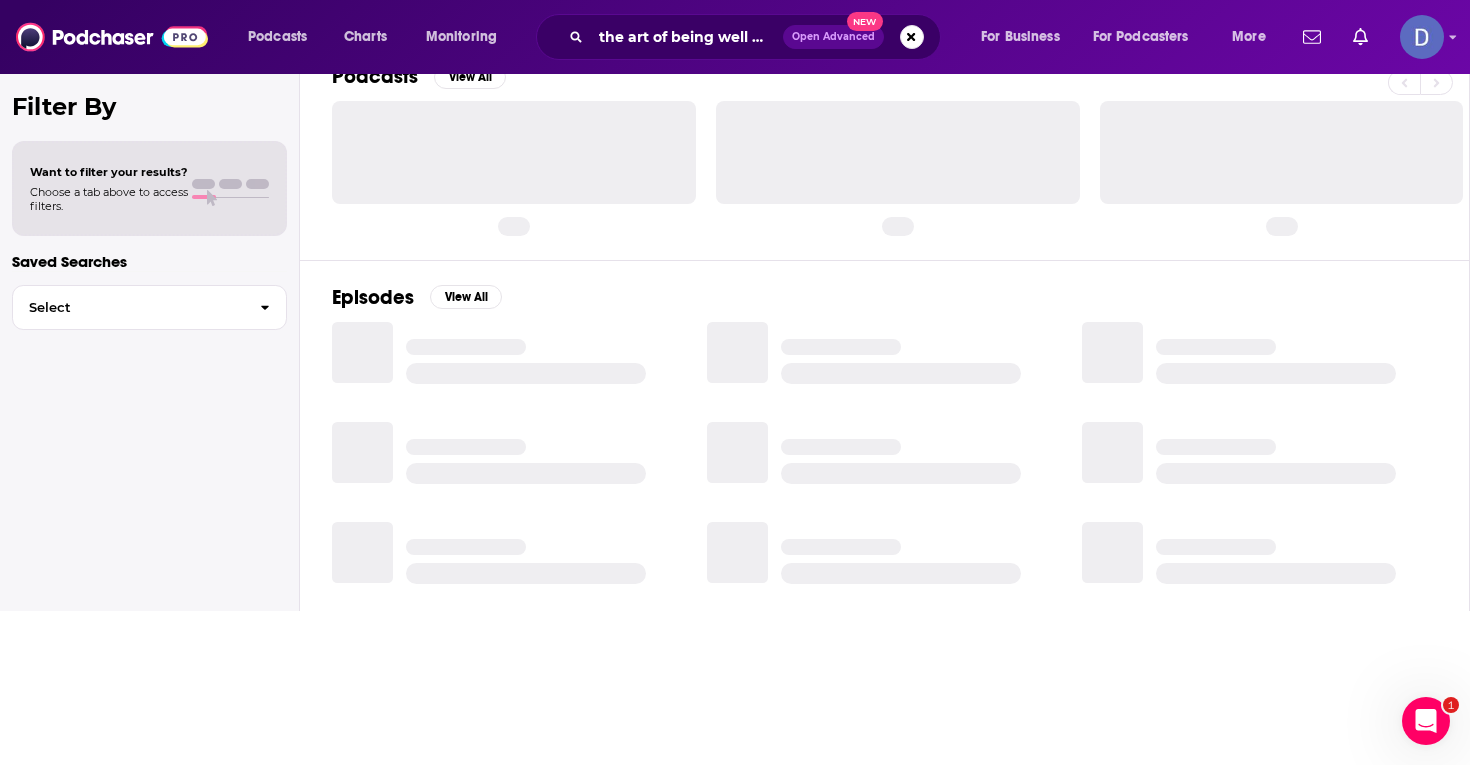 scroll, scrollTop: 0, scrollLeft: 0, axis: both 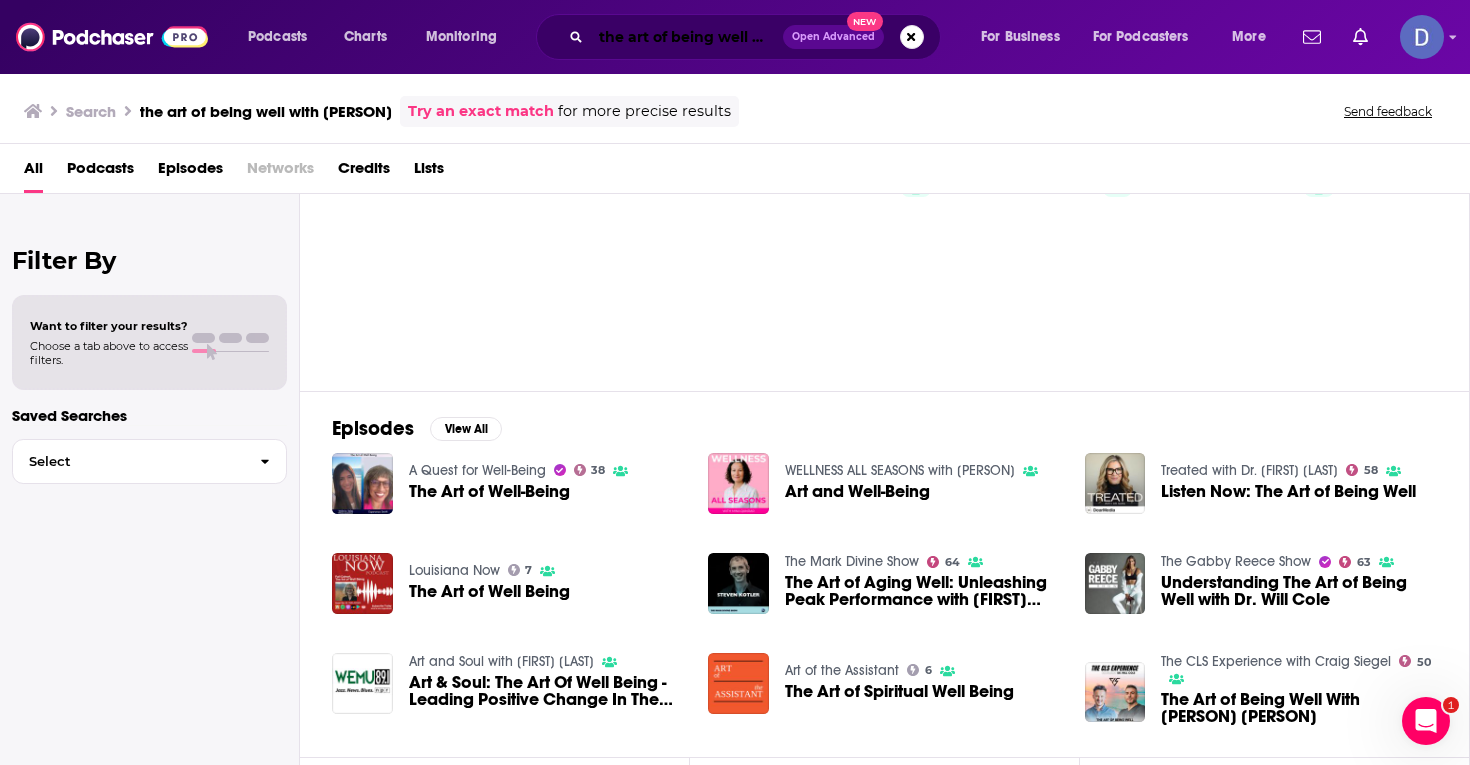 click on "the art of being well with [PERSON]" at bounding box center [687, 37] 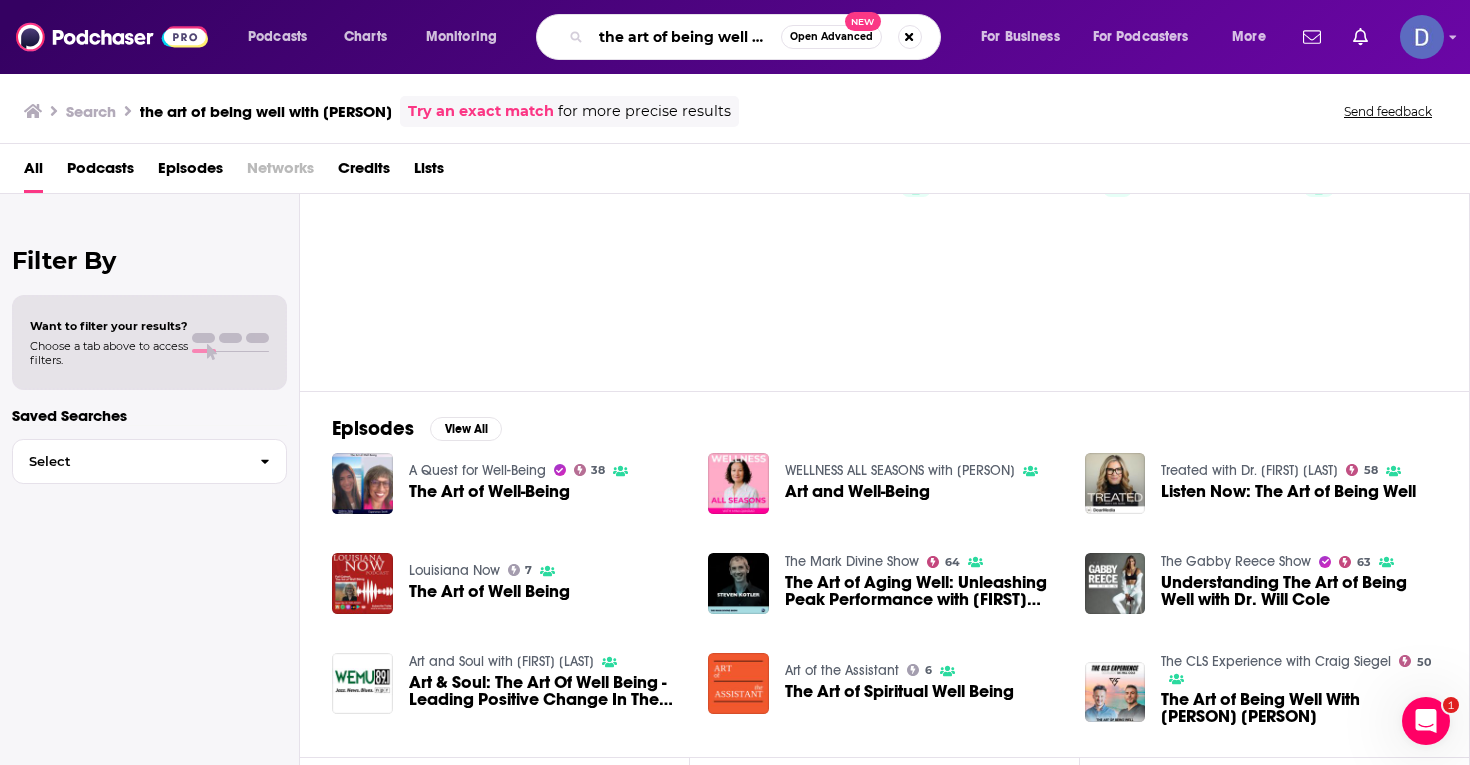 scroll, scrollTop: 0, scrollLeft: 43, axis: horizontal 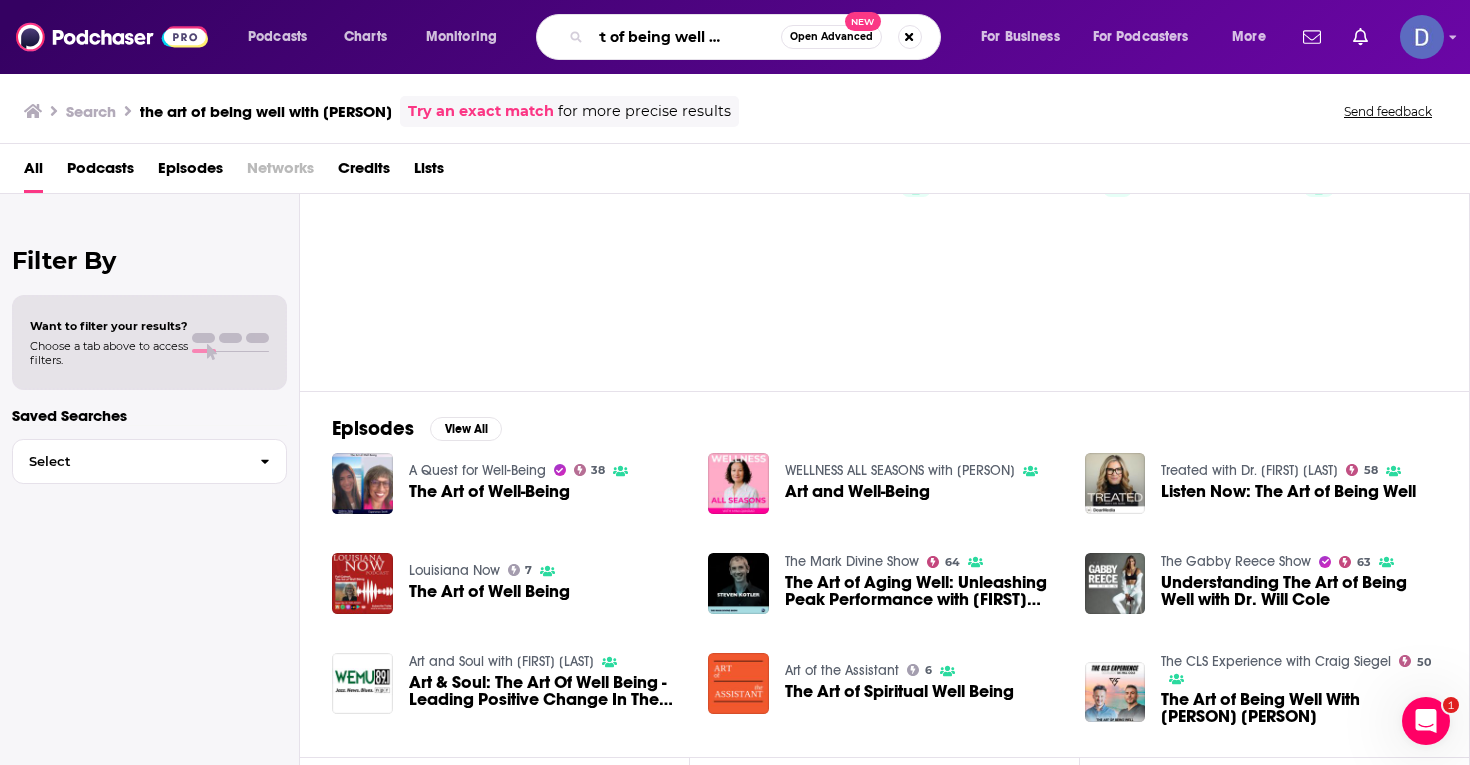 drag, startPoint x: 748, startPoint y: 37, endPoint x: 831, endPoint y: 42, distance: 83.15047 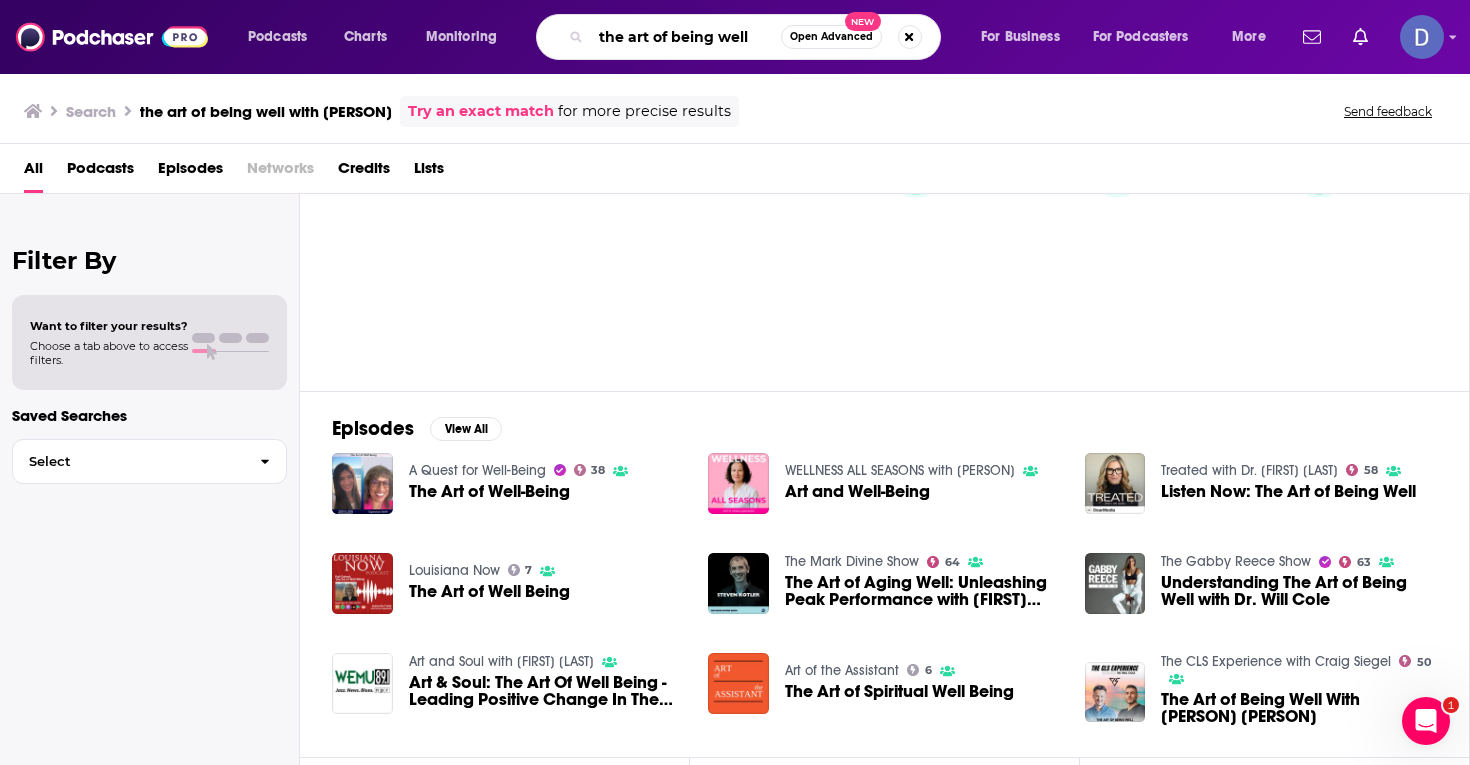 scroll, scrollTop: 0, scrollLeft: 0, axis: both 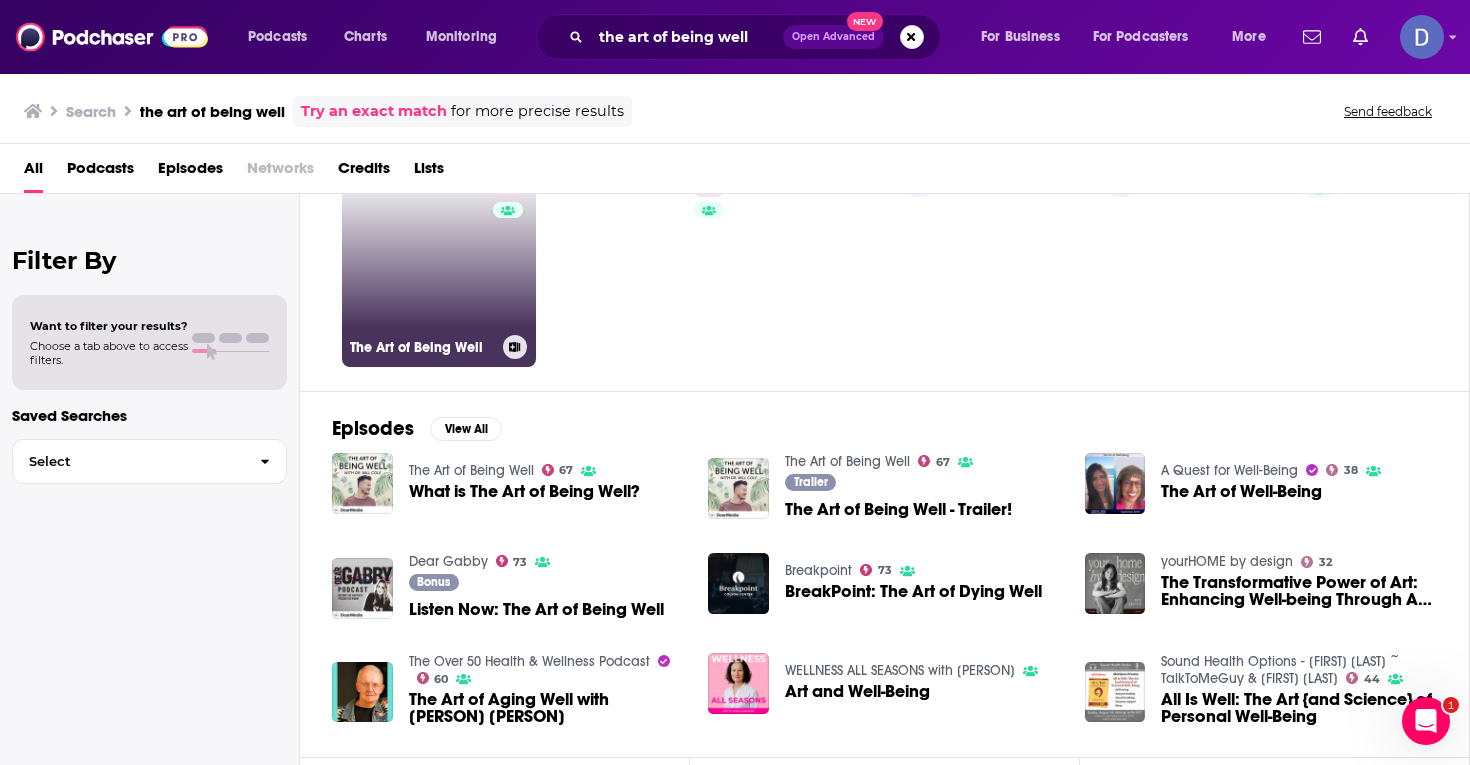 click on "67 The Art of Being Well" at bounding box center (439, 270) 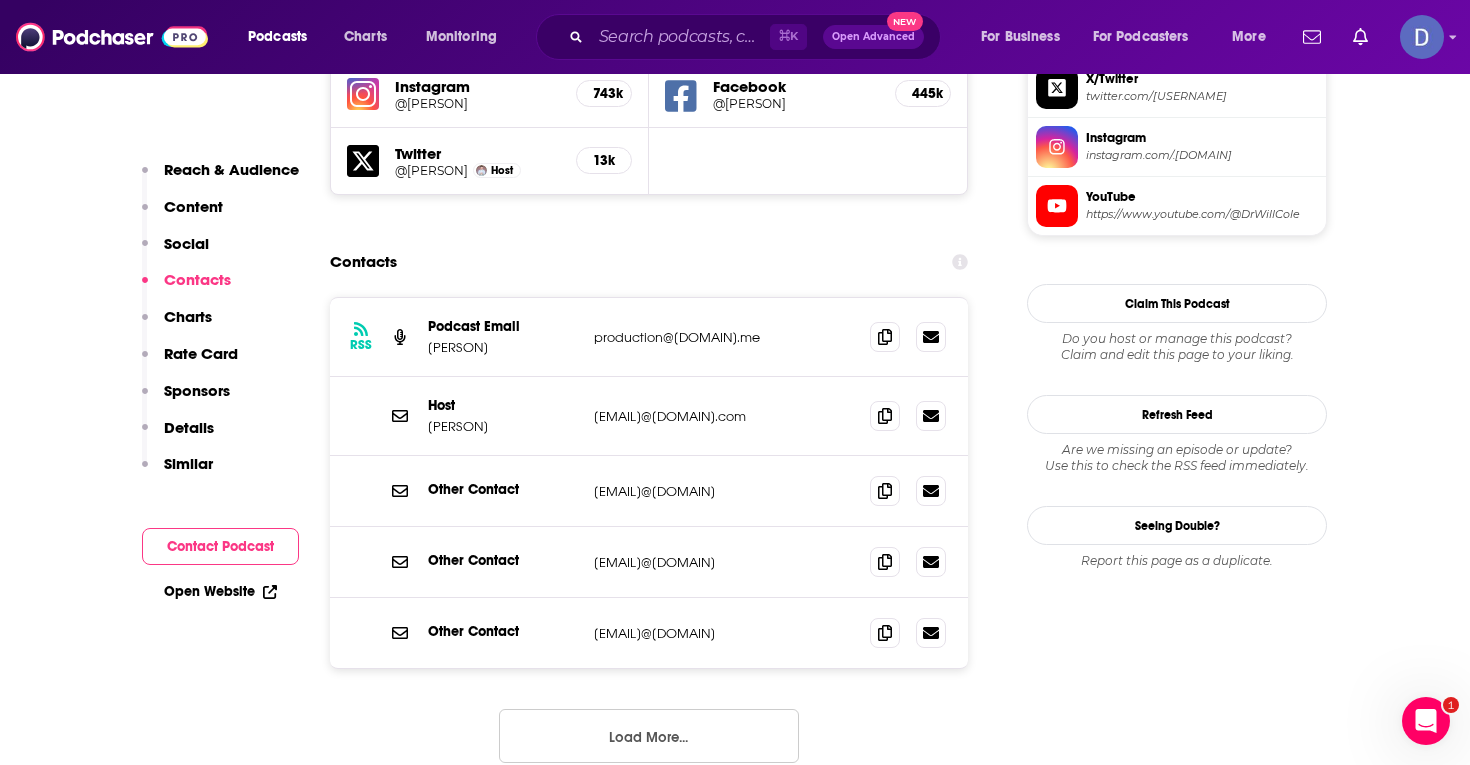 scroll, scrollTop: 1818, scrollLeft: 0, axis: vertical 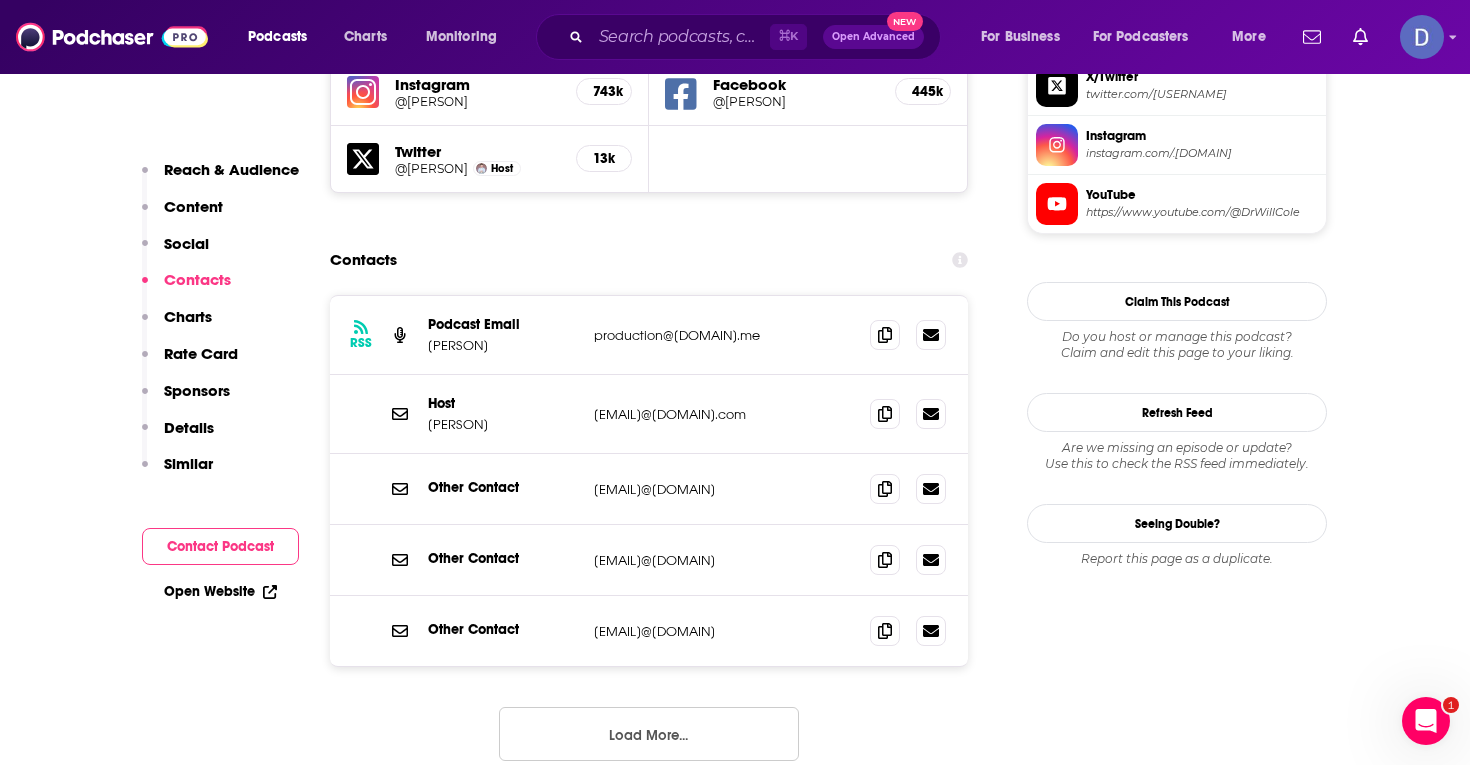 drag, startPoint x: 782, startPoint y: 424, endPoint x: 586, endPoint y: 419, distance: 196.06377 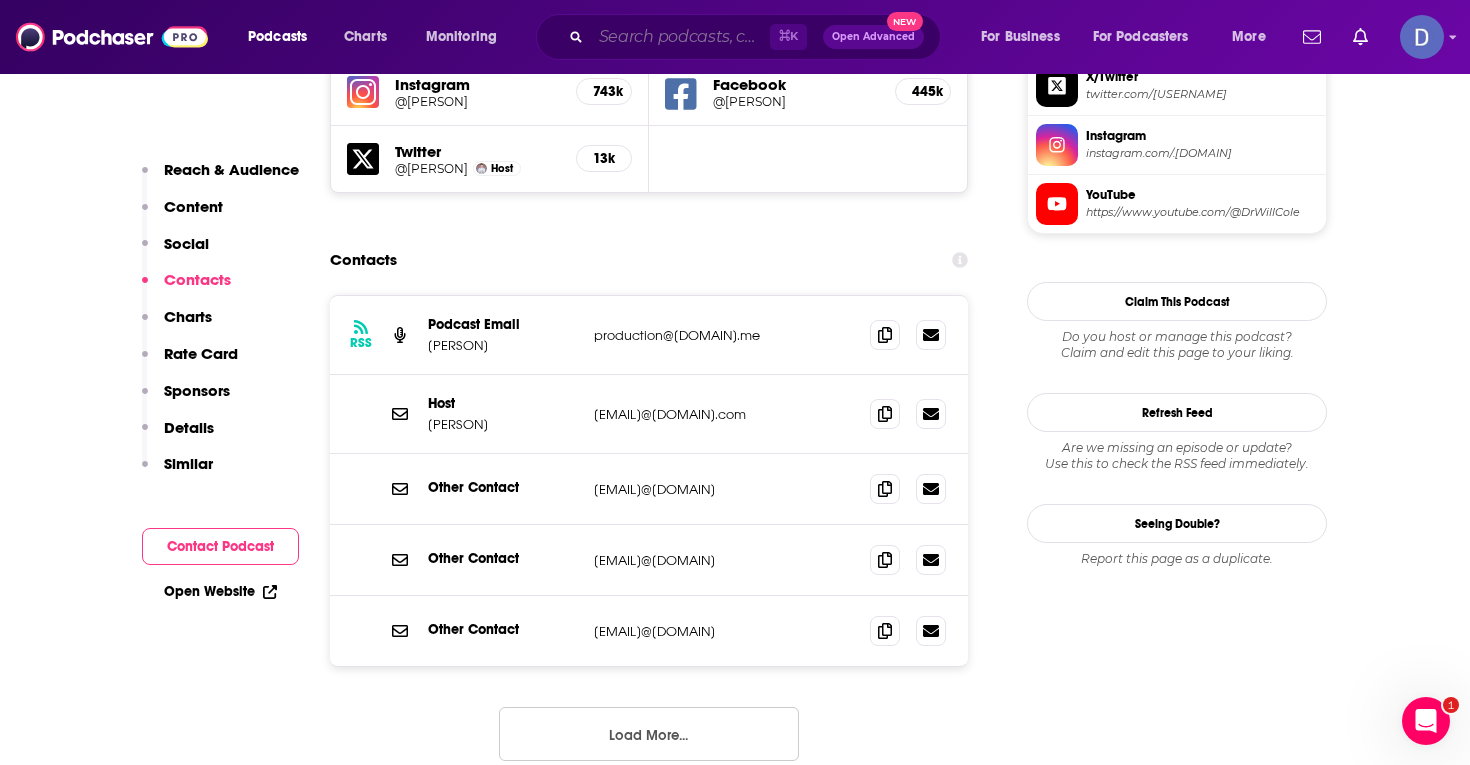 click at bounding box center (680, 37) 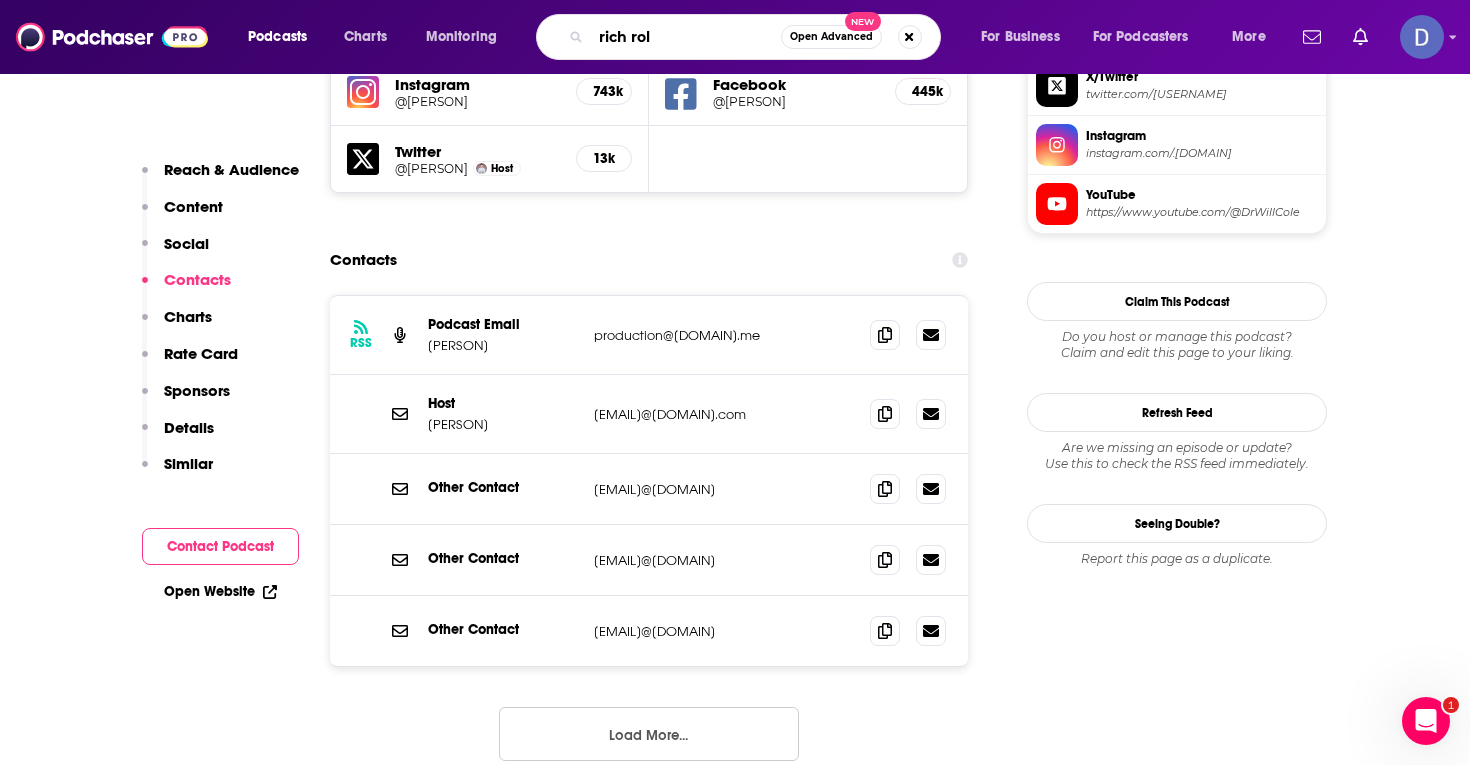 type on "rich roll" 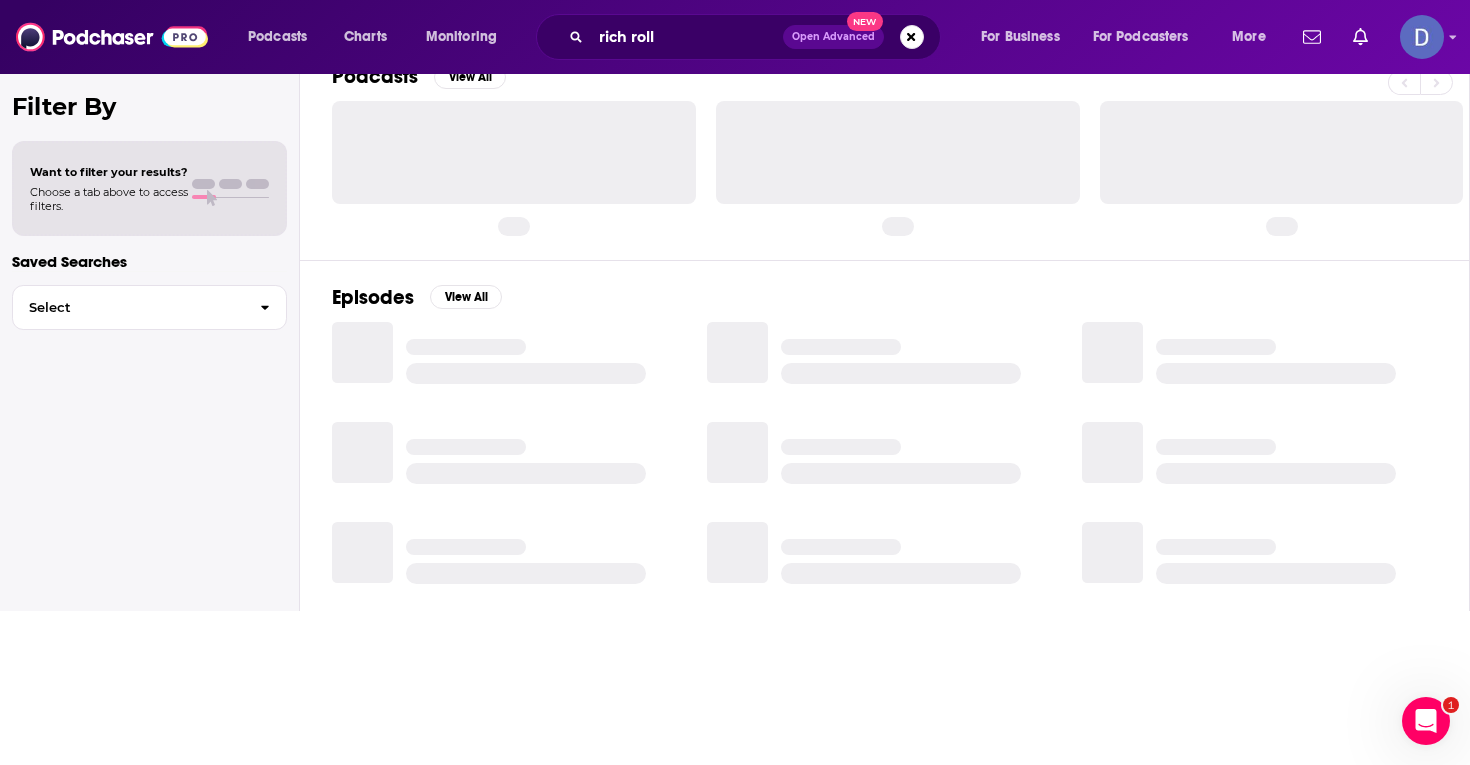 scroll, scrollTop: 0, scrollLeft: 0, axis: both 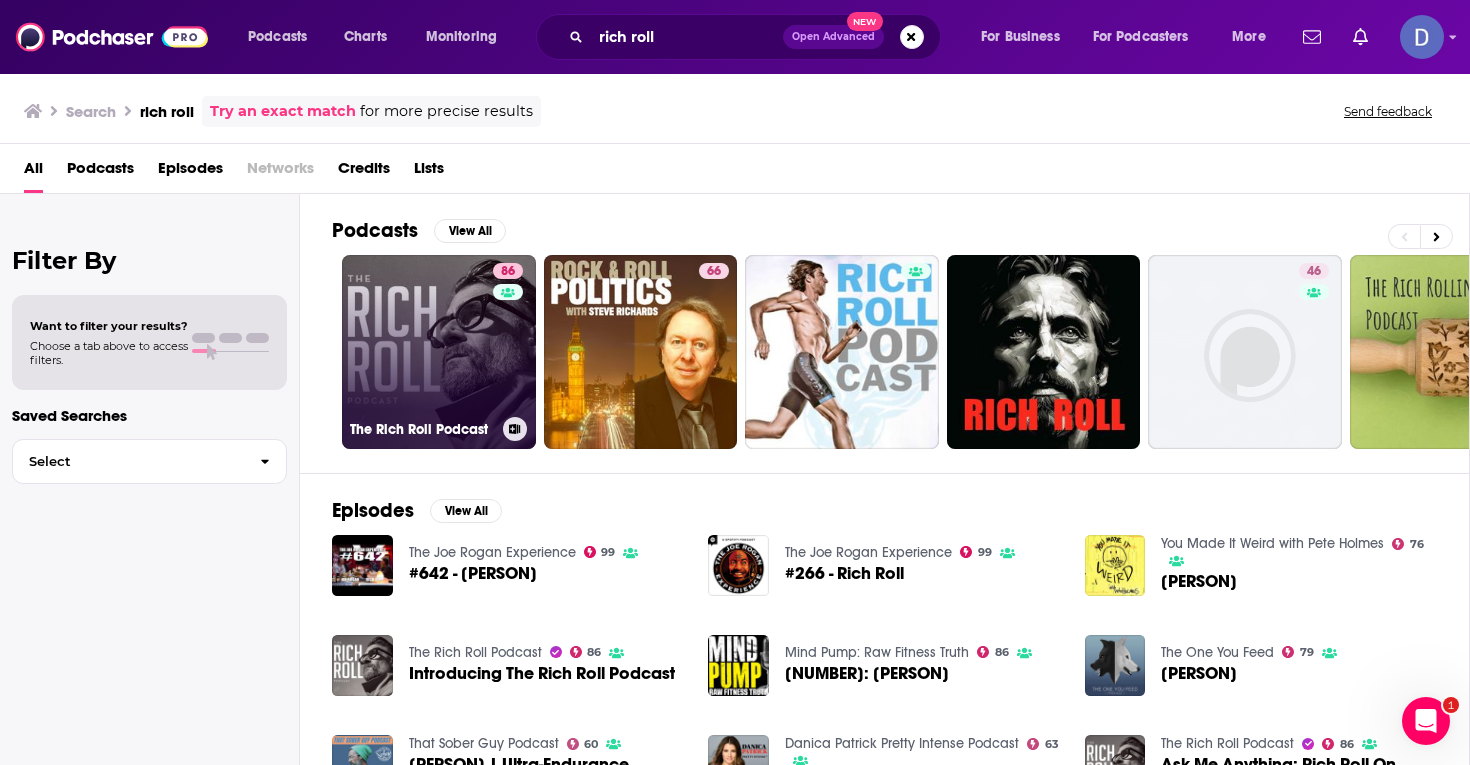 click on "86 The Rich Roll Podcast" at bounding box center (439, 352) 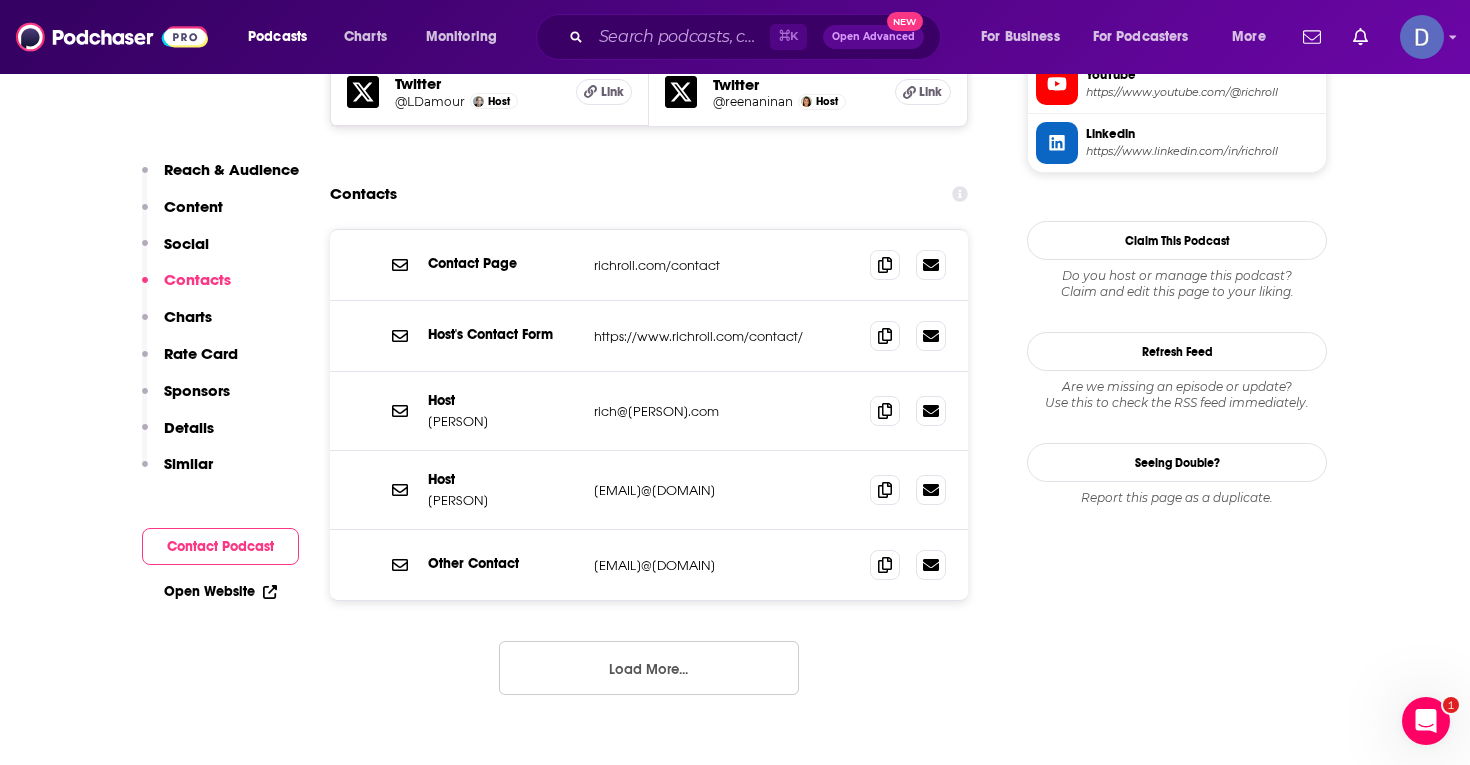 scroll, scrollTop: 2010, scrollLeft: 0, axis: vertical 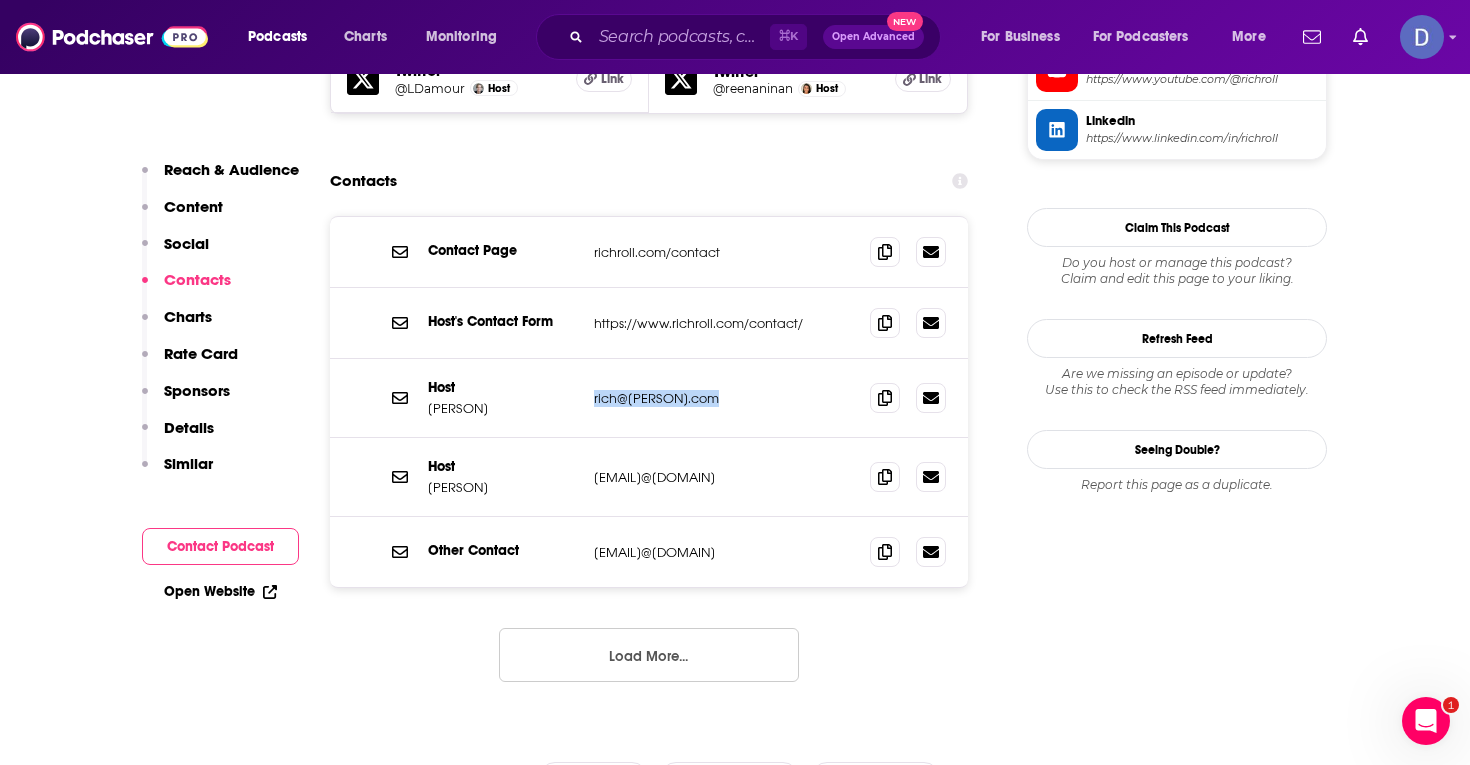 drag, startPoint x: 711, startPoint y: 404, endPoint x: 592, endPoint y: 405, distance: 119.0042 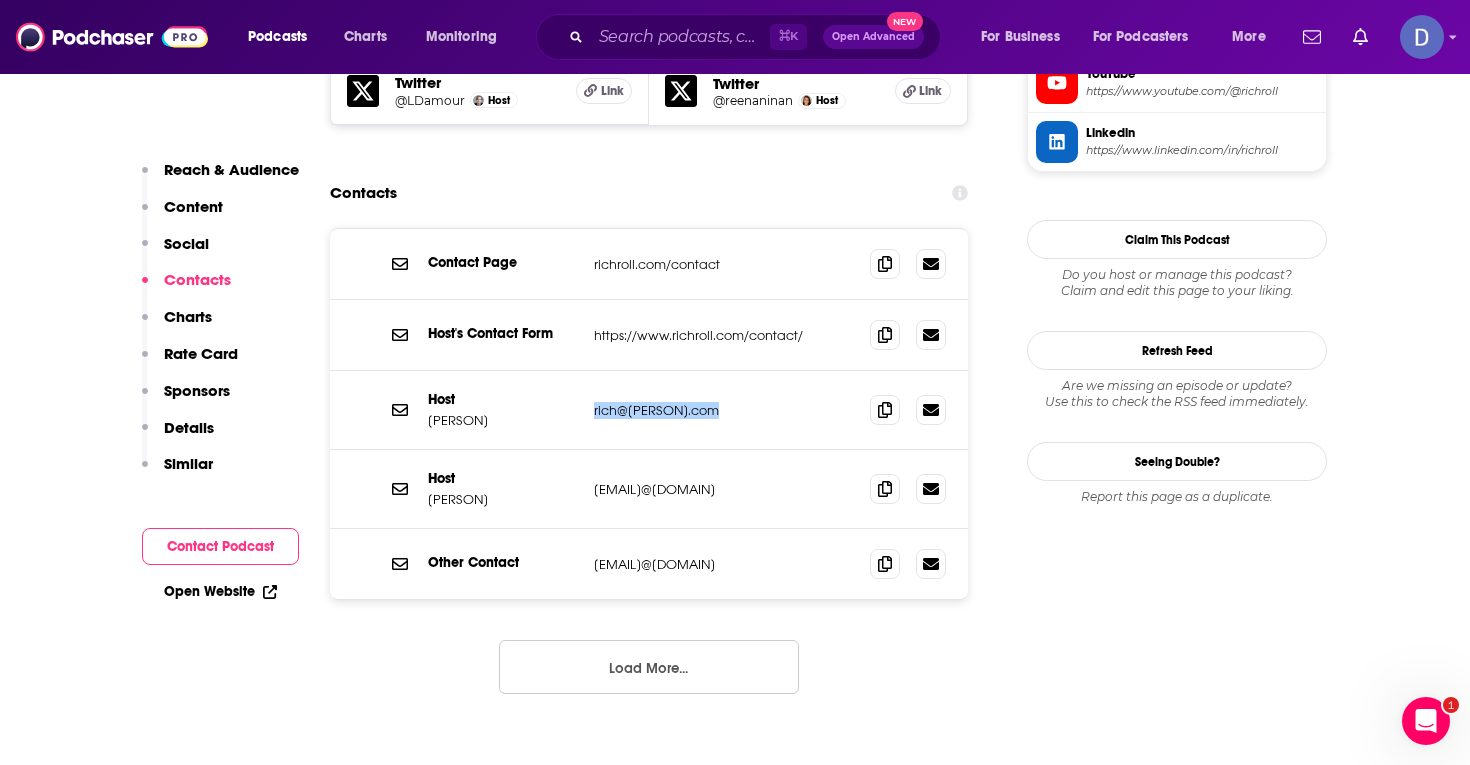 scroll, scrollTop: 1999, scrollLeft: 0, axis: vertical 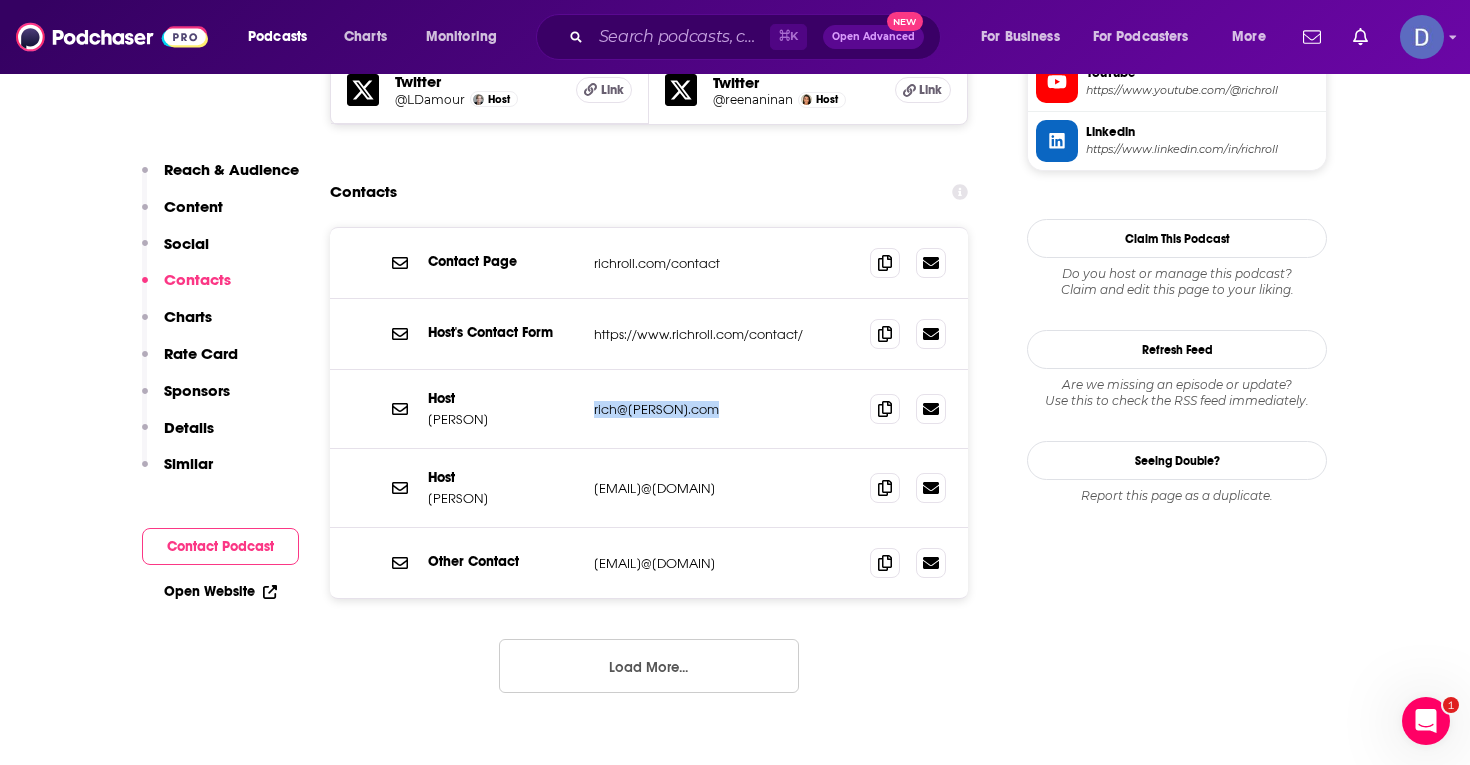 click on "Open Website" at bounding box center [220, 591] 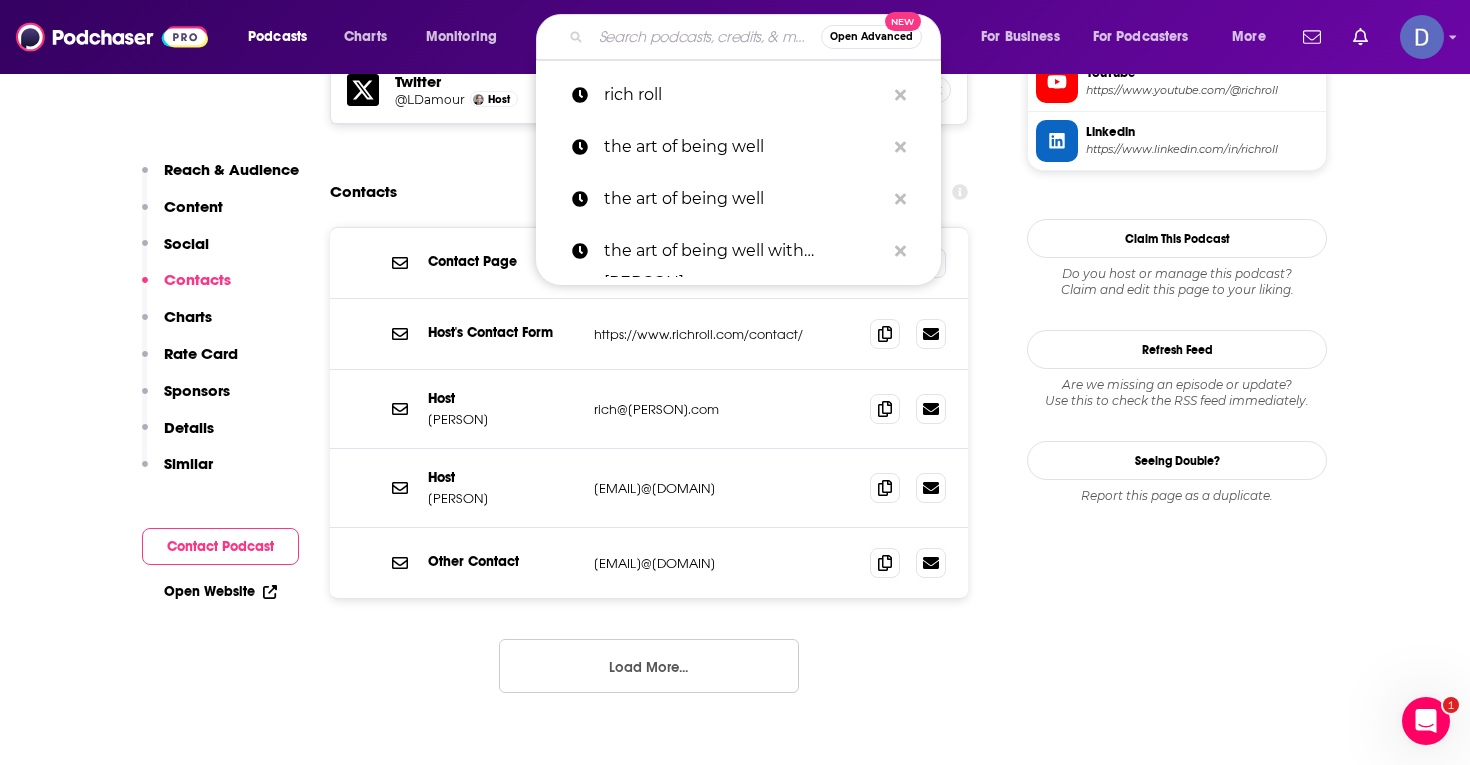 click at bounding box center [706, 37] 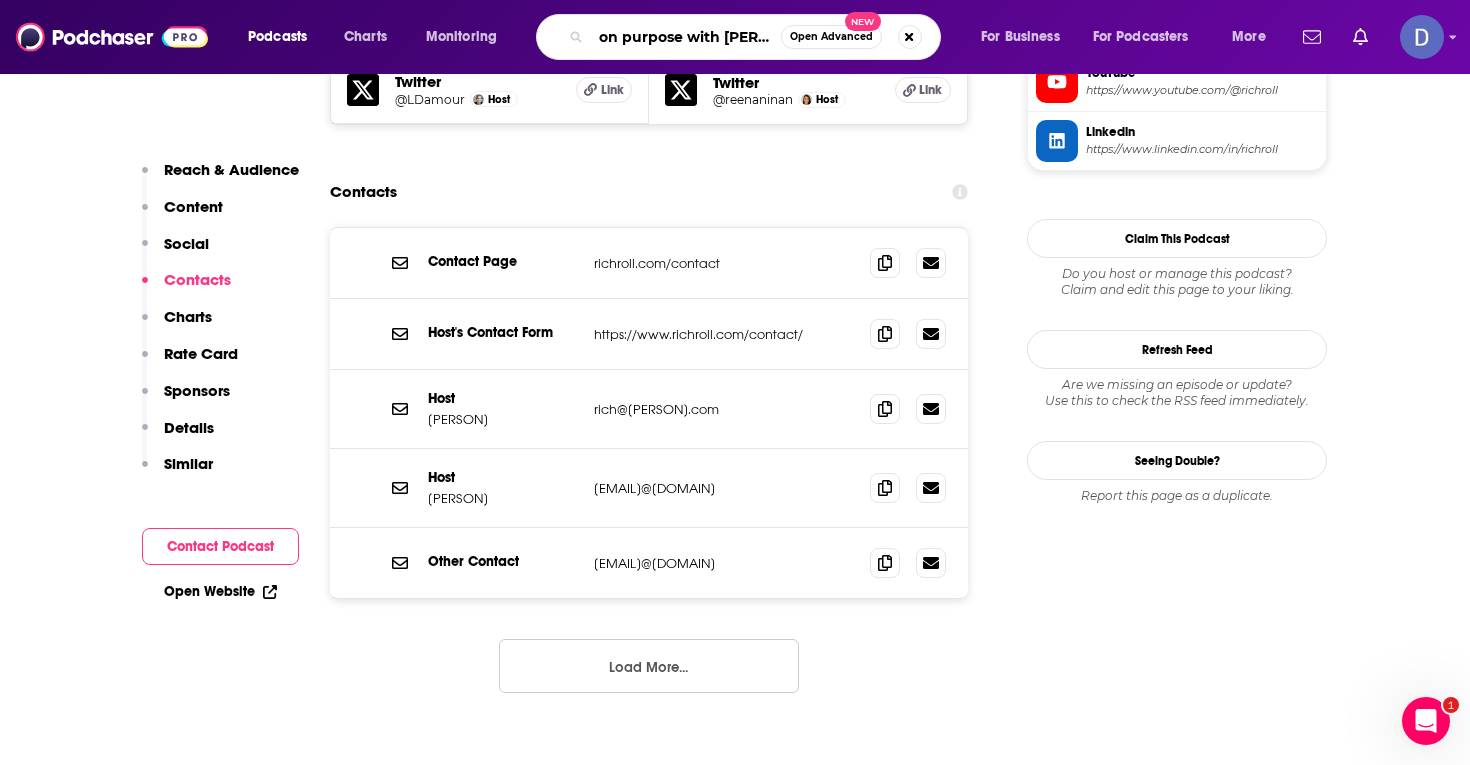 type on "on purpose with [FIRST] [LAST]" 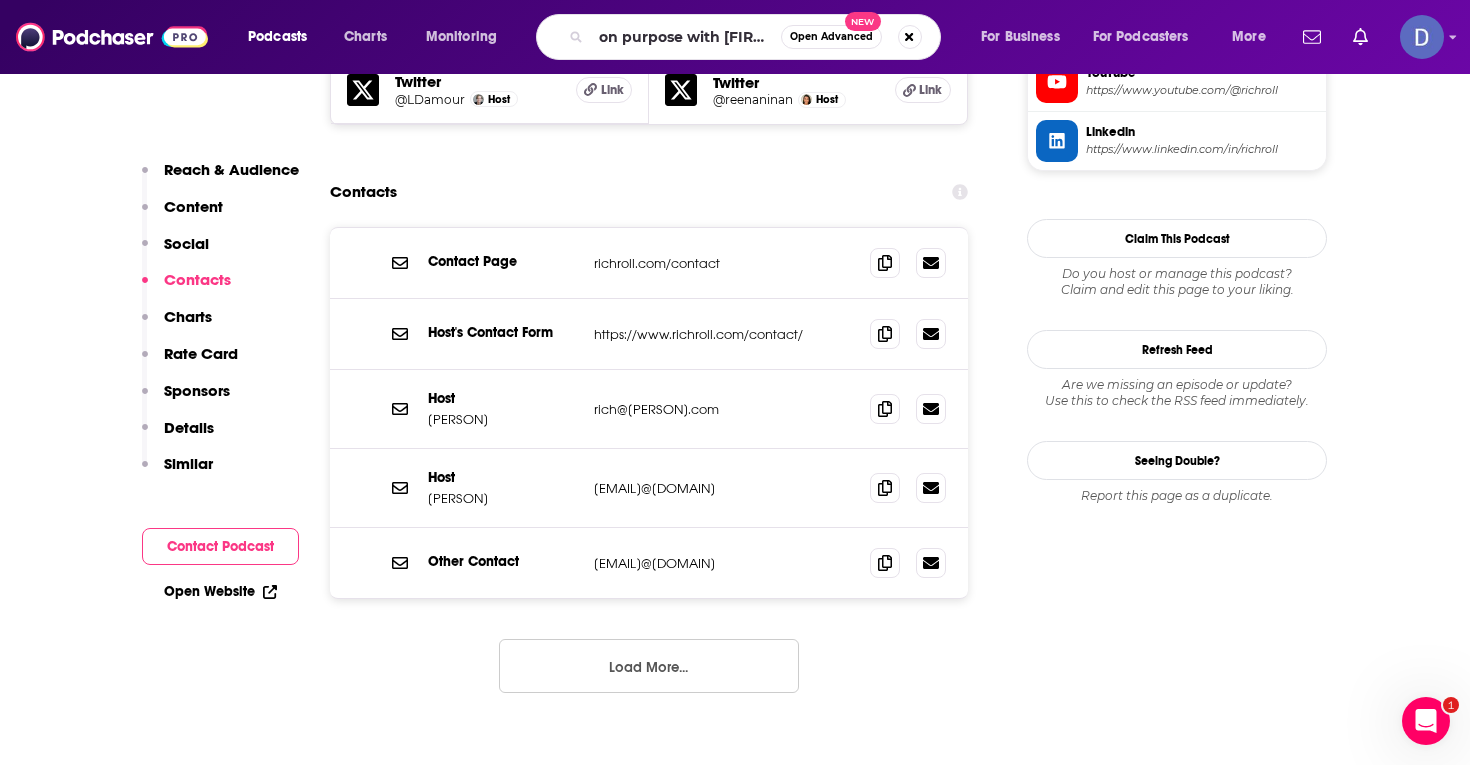 scroll, scrollTop: 0, scrollLeft: 0, axis: both 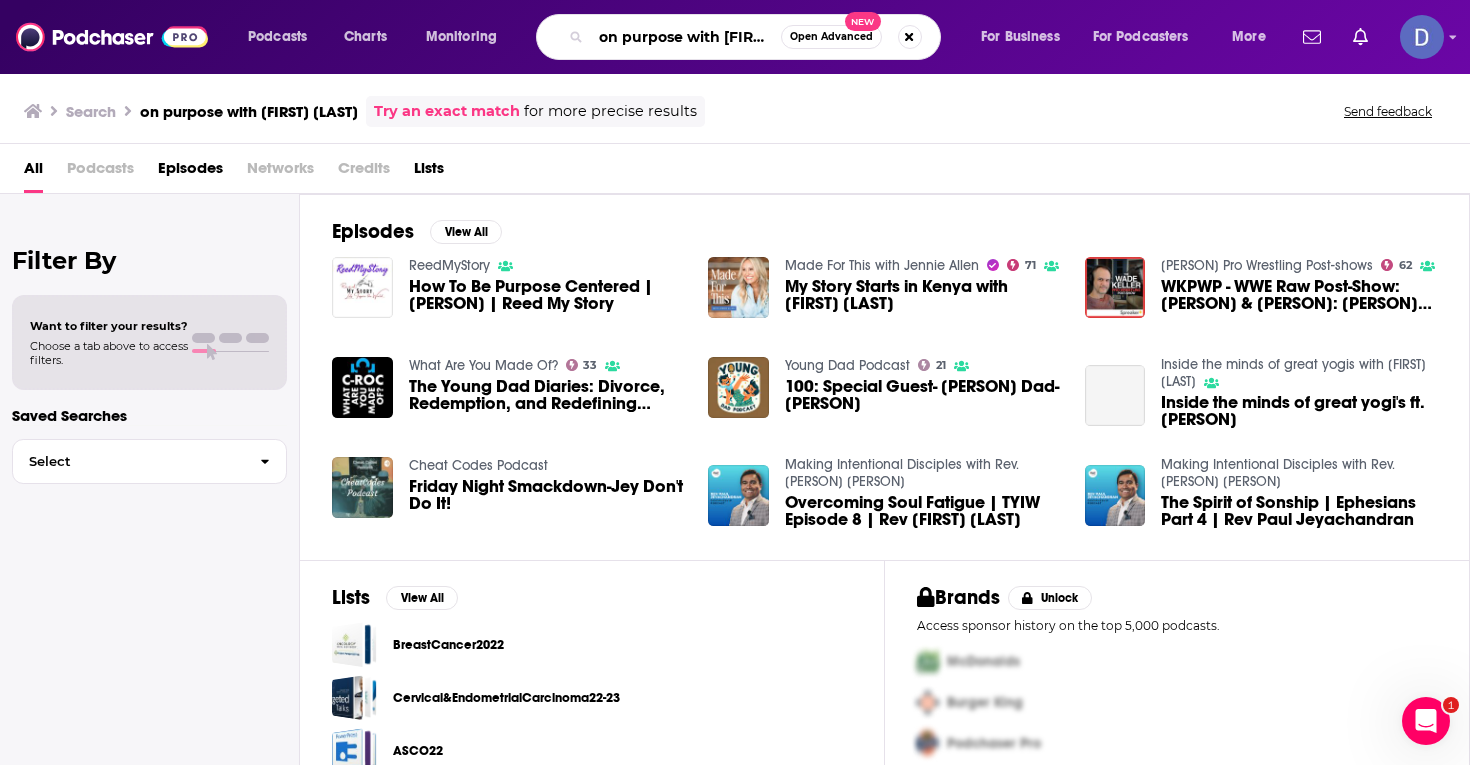 click on "on purpose with [FIRST] [LAST]" at bounding box center (686, 37) 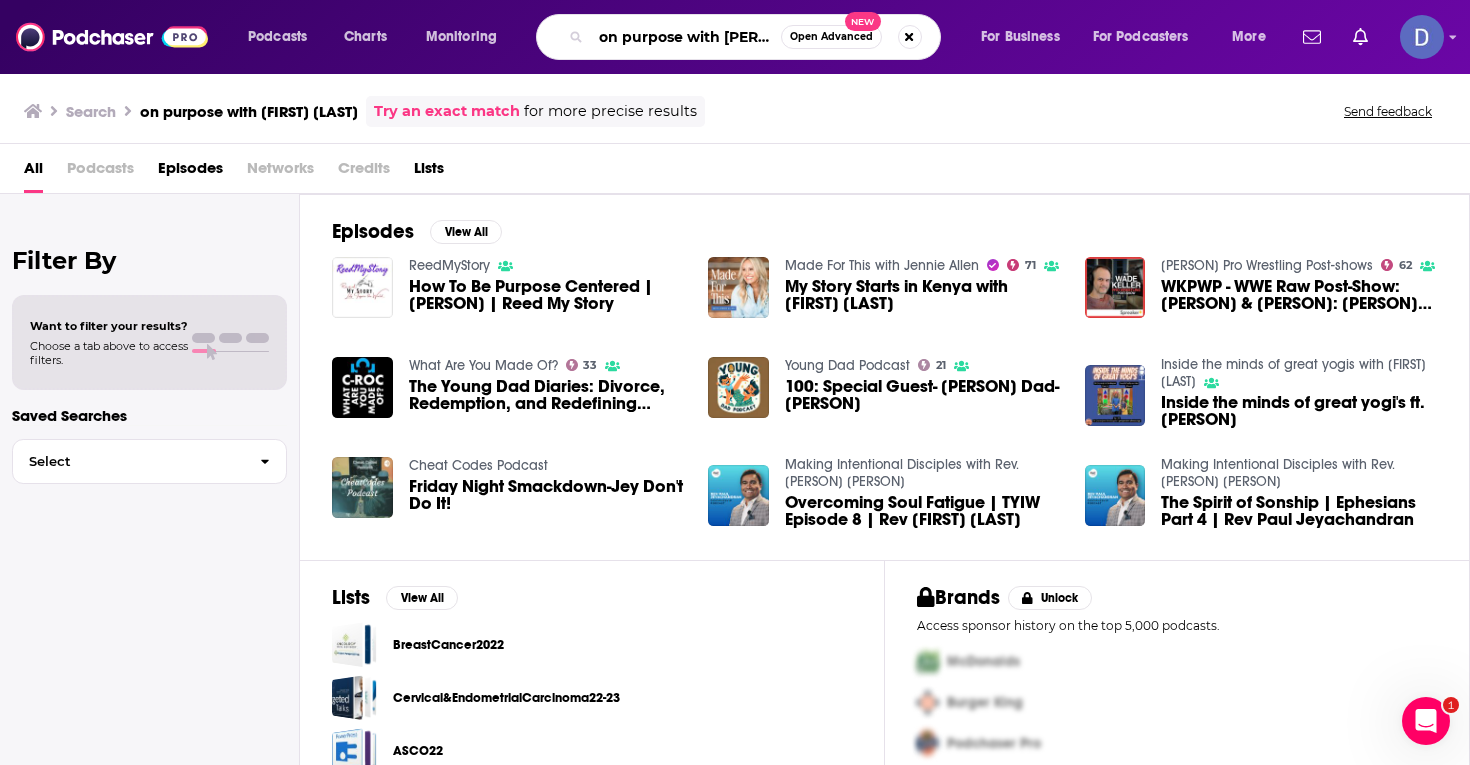 type on "on purpose with [PERSON]" 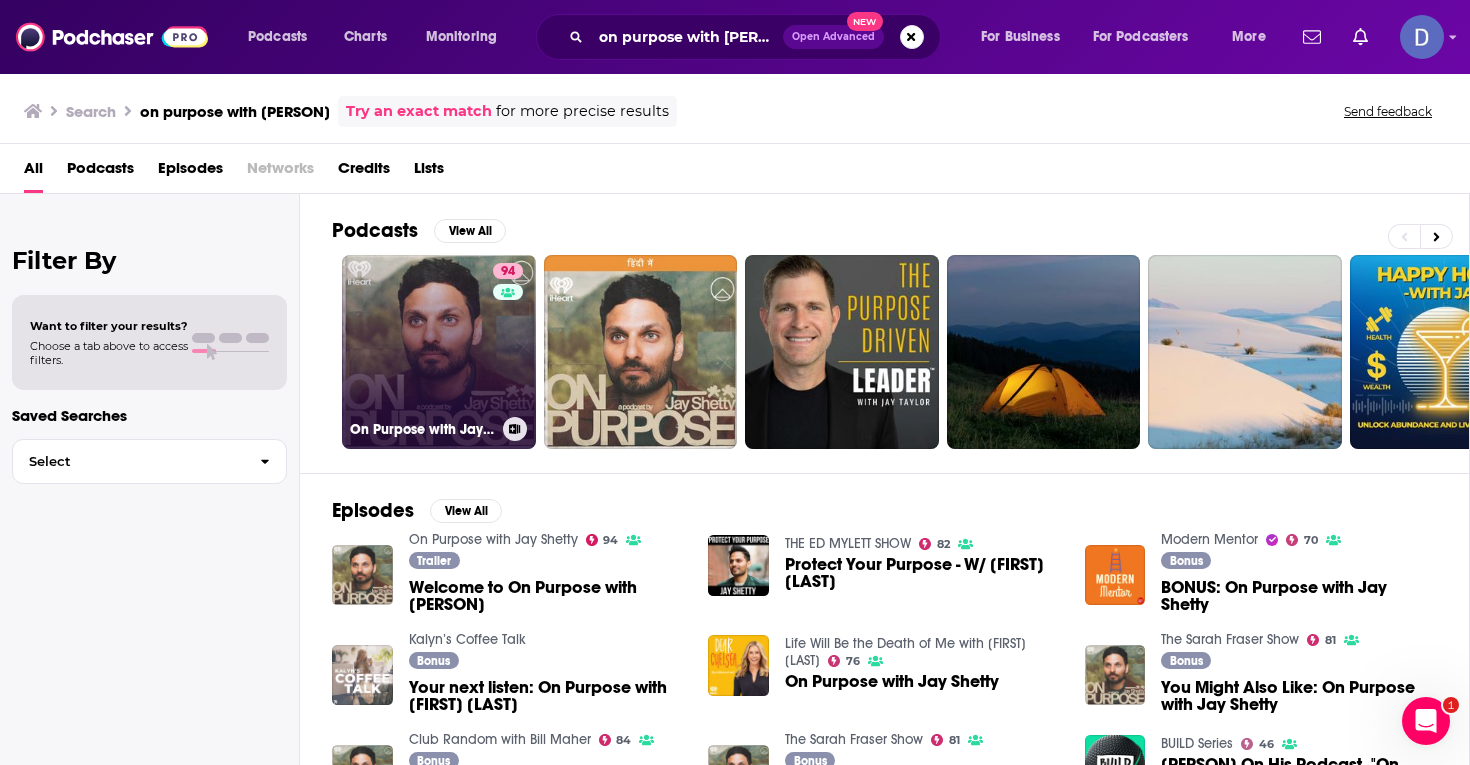 click on "94 On Purpose with Jay Shetty" at bounding box center (439, 352) 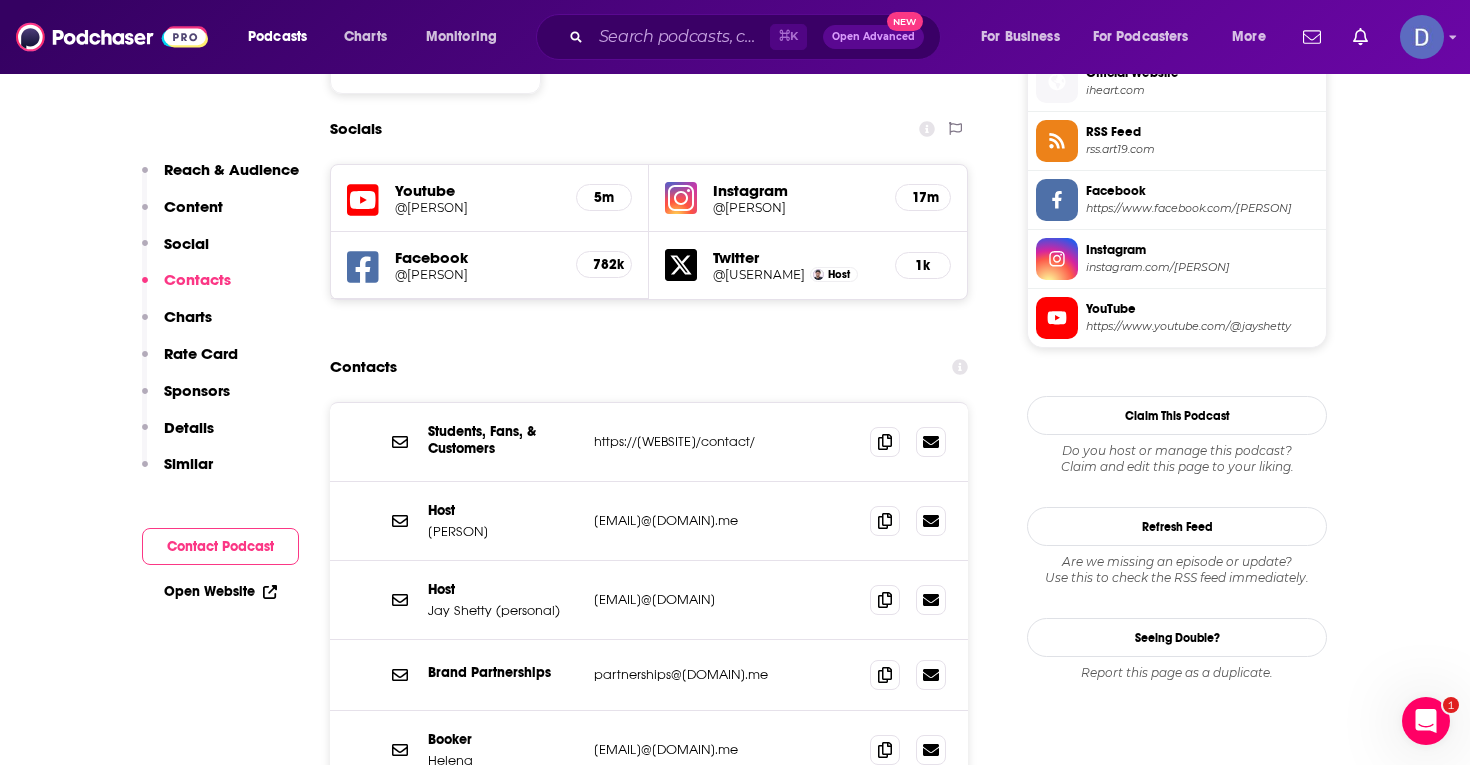scroll, scrollTop: 1663, scrollLeft: 0, axis: vertical 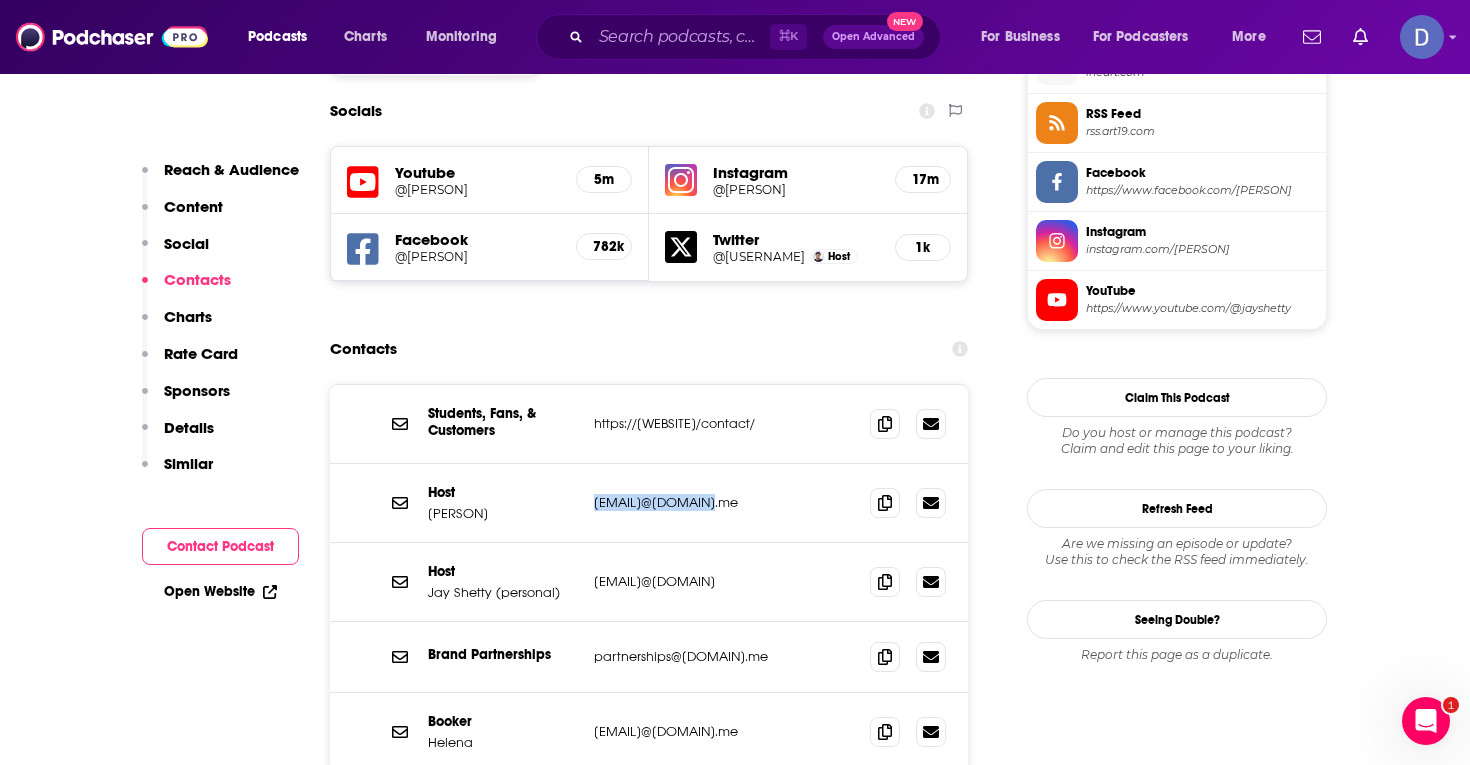 drag, startPoint x: 728, startPoint y: 504, endPoint x: 588, endPoint y: 511, distance: 140.1749 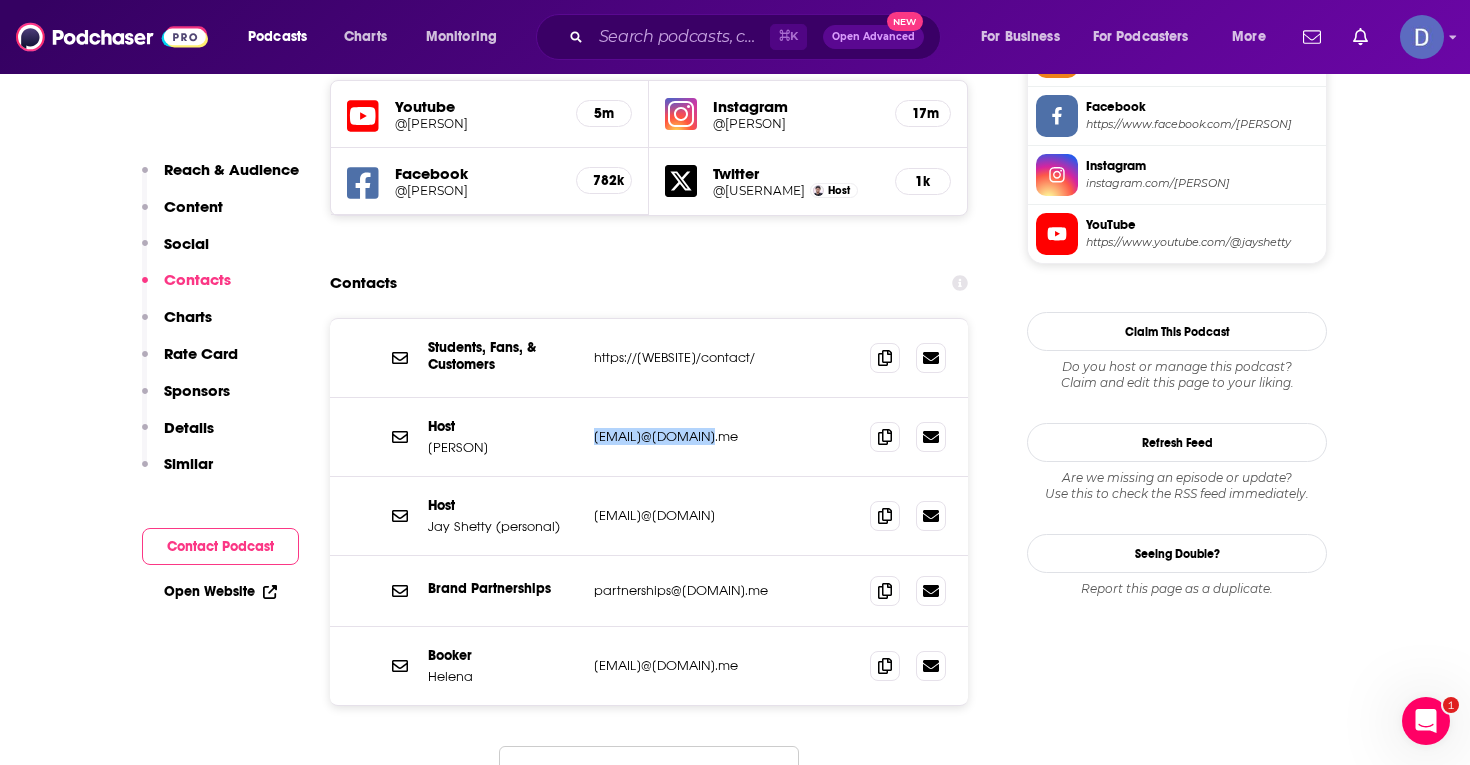 scroll, scrollTop: 1758, scrollLeft: 0, axis: vertical 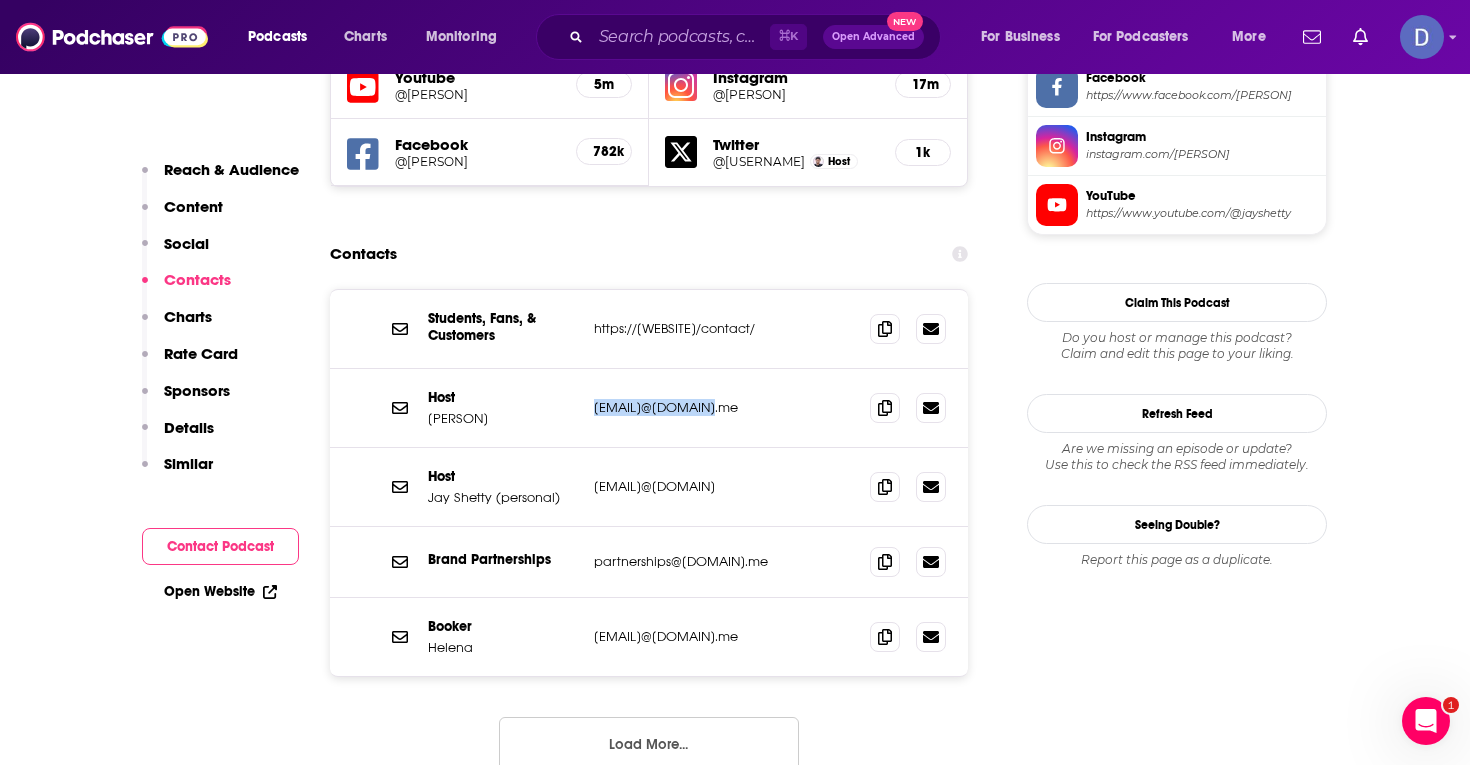 click on "Booker [PERSON] [PERSON] [PERSON]@[PERSON].me [PERSON]@[PERSON].me" at bounding box center (649, 637) 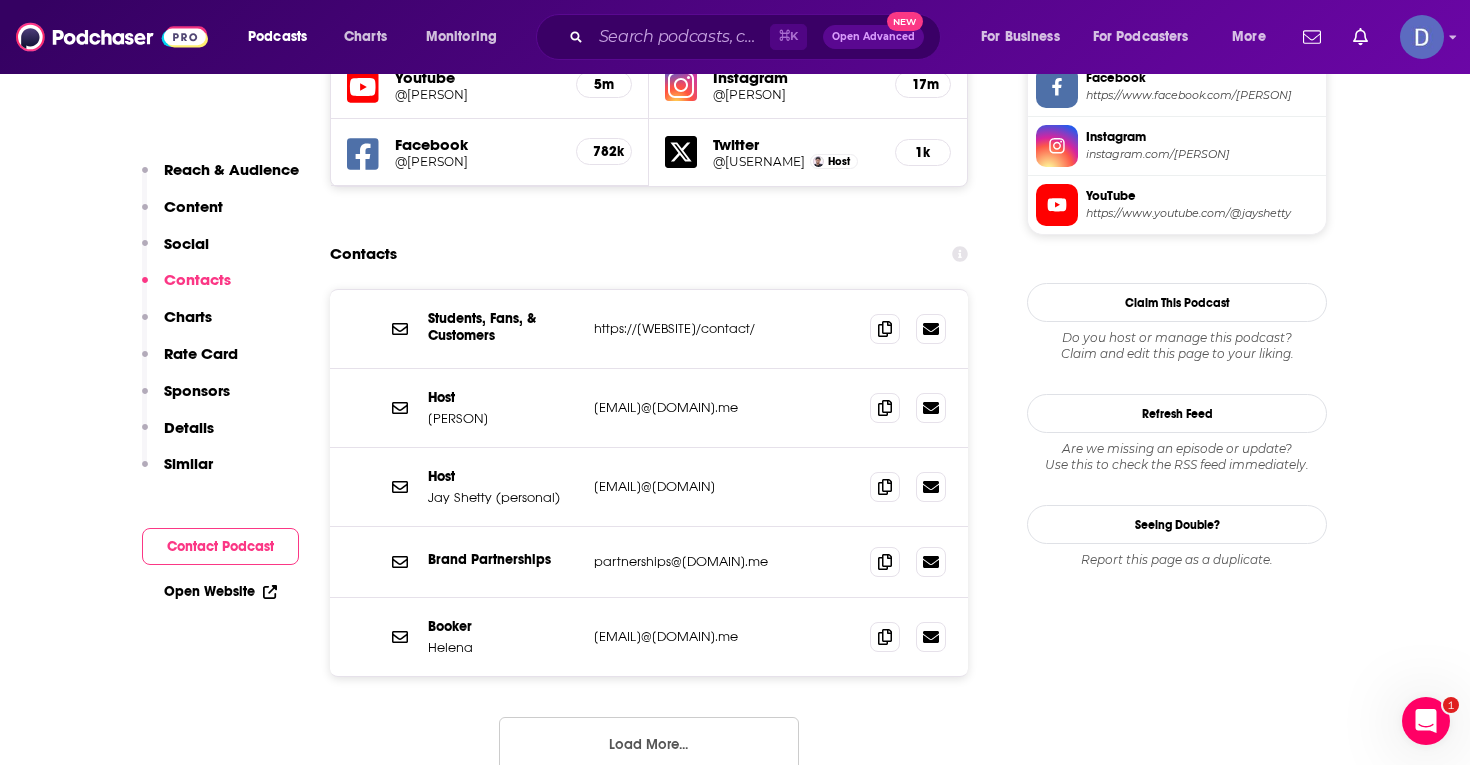click on "Booker [PERSON] [PERSON] [PERSON]@[PERSON].me [PERSON]@[PERSON].me" at bounding box center [649, 637] 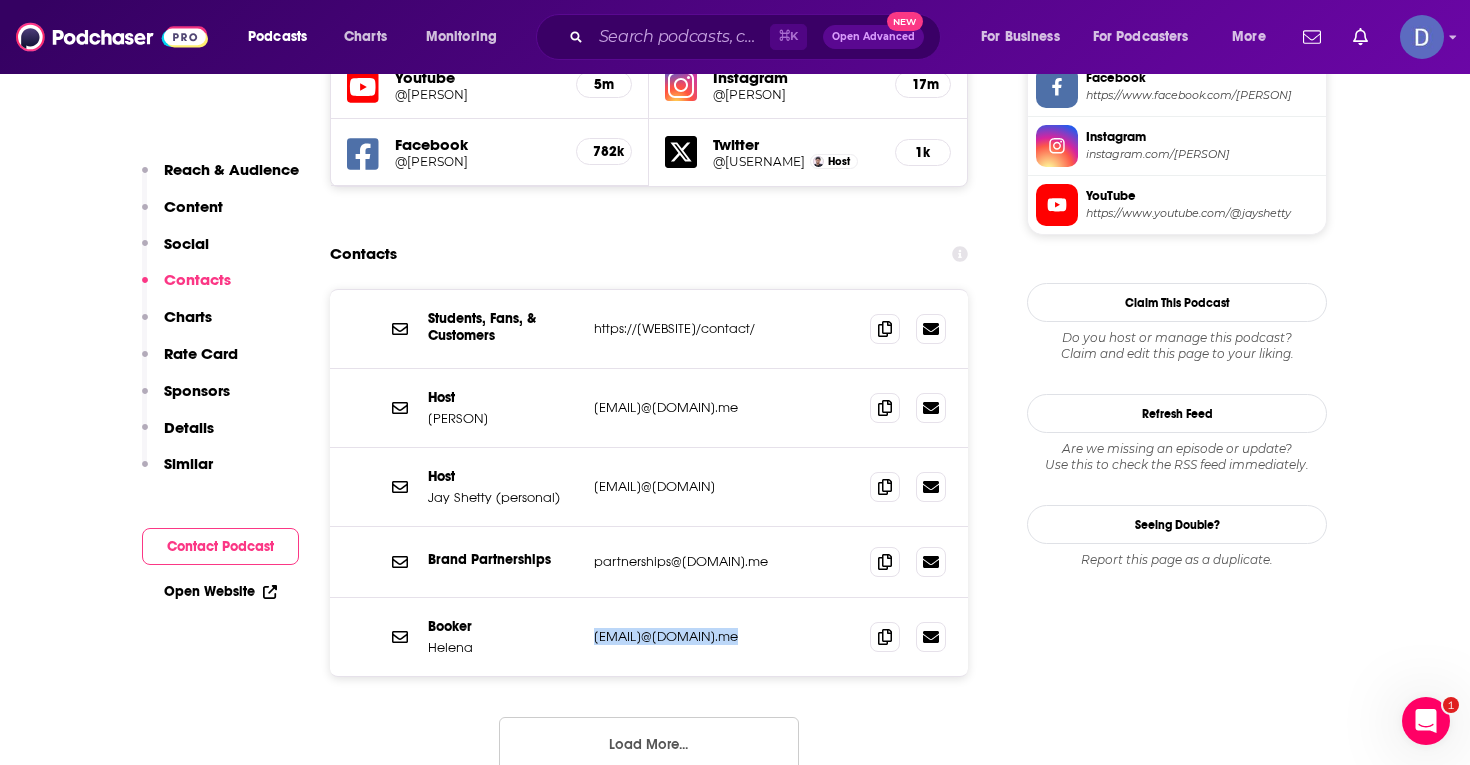 drag, startPoint x: 744, startPoint y: 644, endPoint x: 596, endPoint y: 643, distance: 148.00337 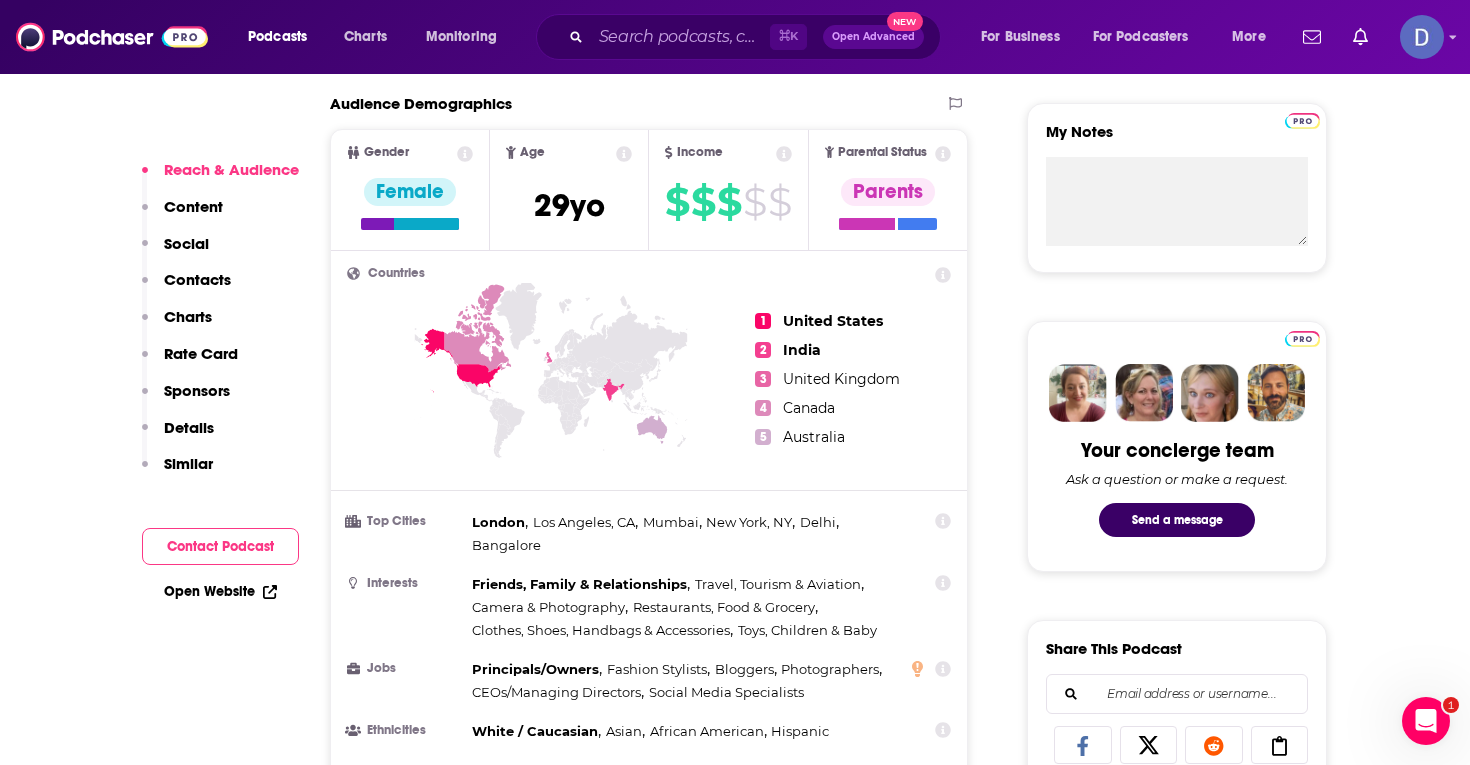 scroll, scrollTop: 722, scrollLeft: 0, axis: vertical 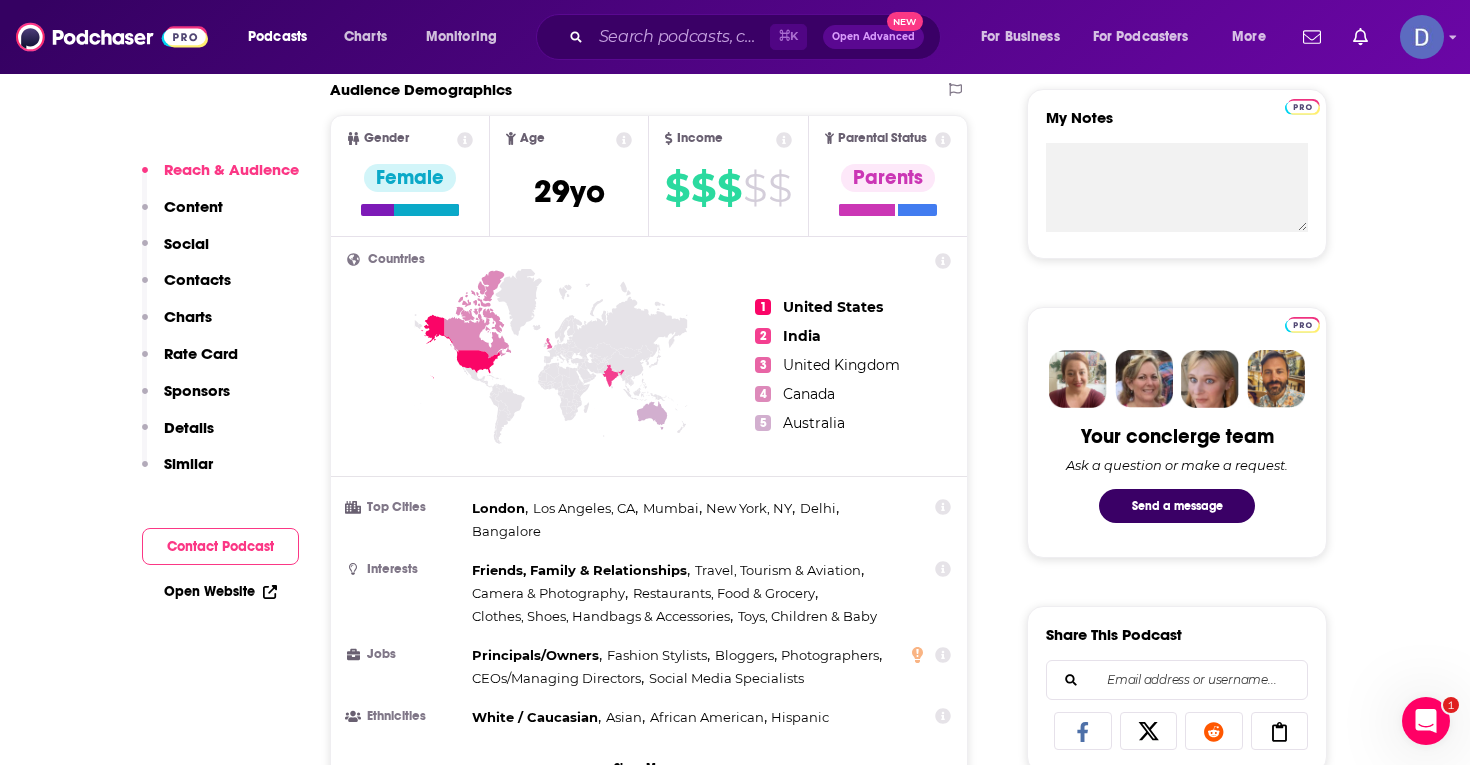 click on "Open Website" at bounding box center (220, 591) 